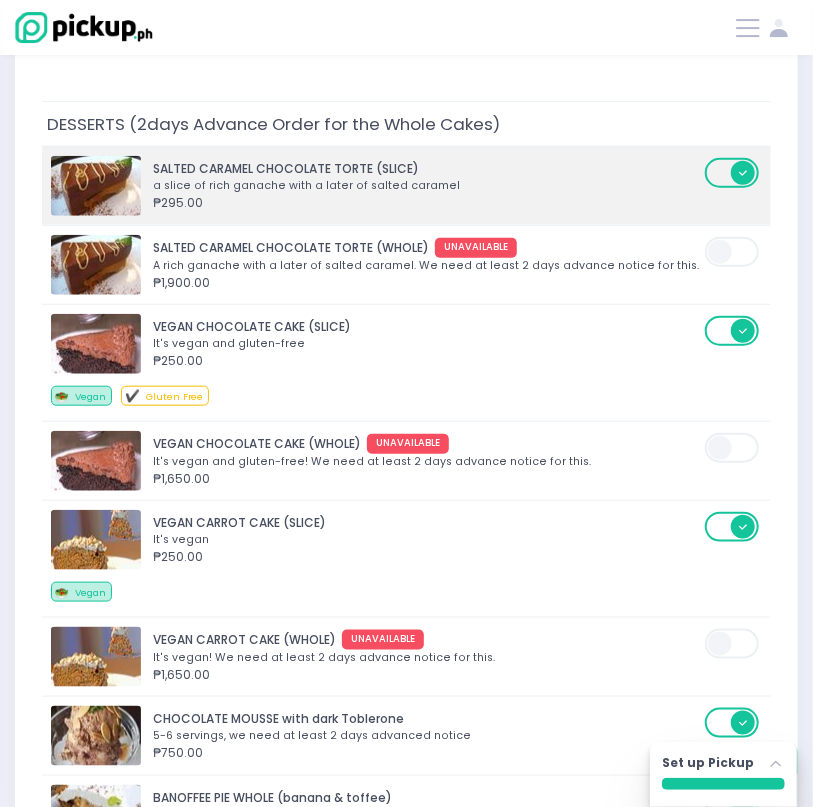 scroll, scrollTop: 7714, scrollLeft: 0, axis: vertical 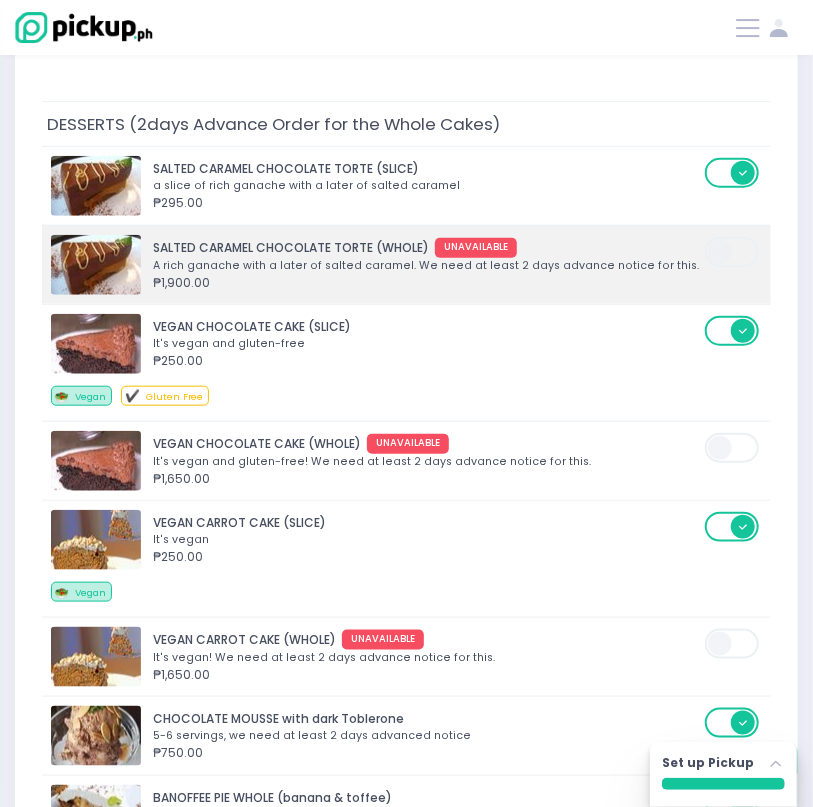 click on "₱1,900.00" at bounding box center [426, 283] 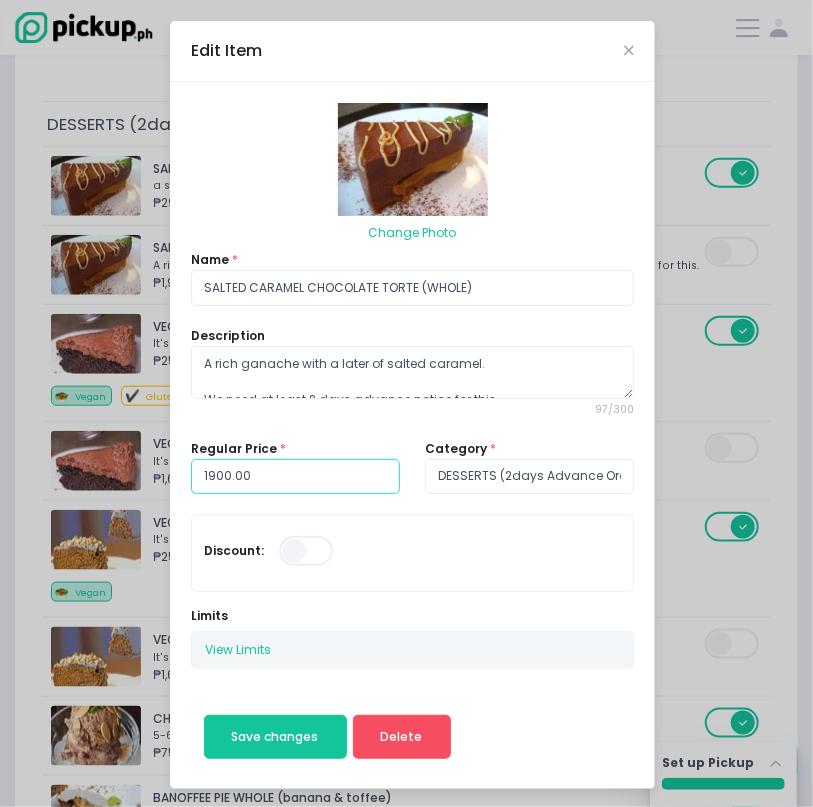 click on "1900.00" at bounding box center [295, 477] 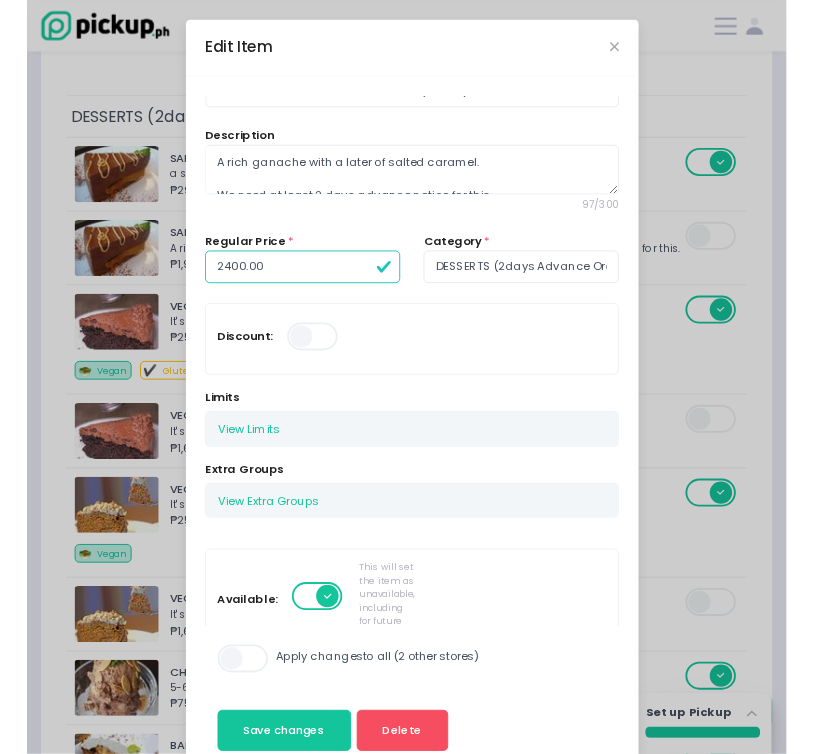 scroll, scrollTop: 222, scrollLeft: 0, axis: vertical 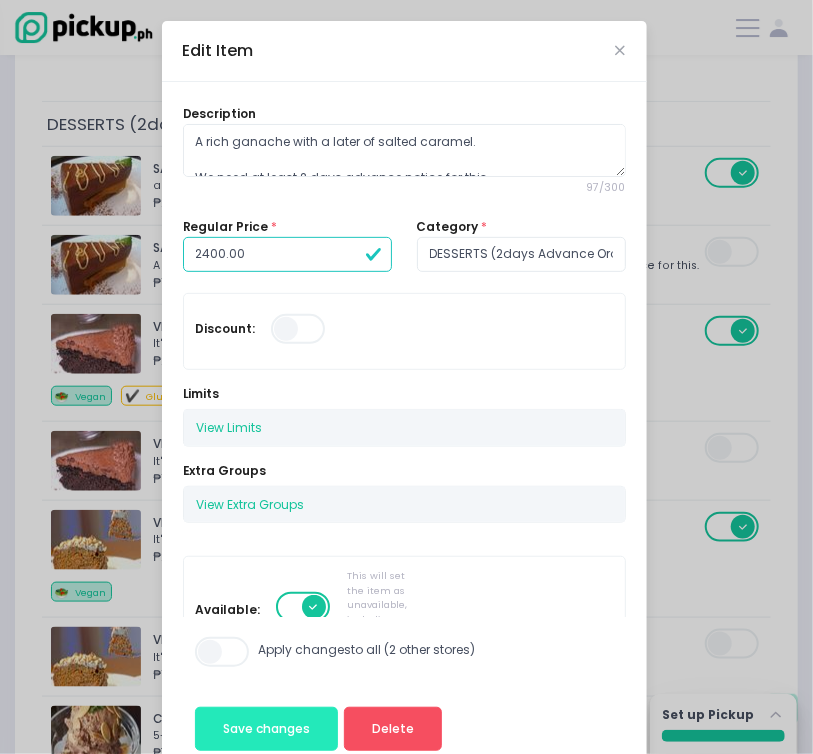 type on "2400.00" 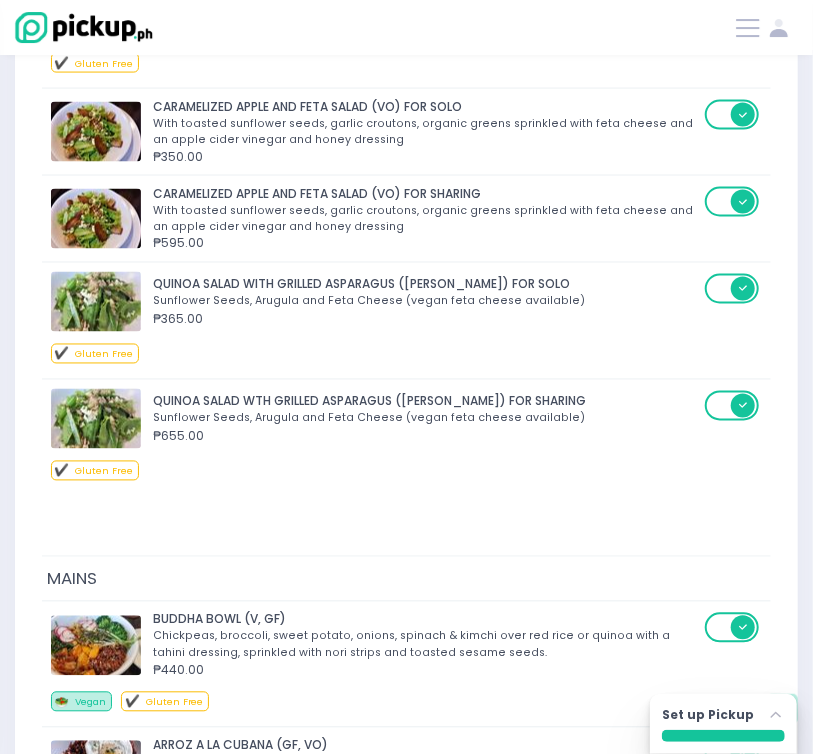 scroll, scrollTop: 3555, scrollLeft: 0, axis: vertical 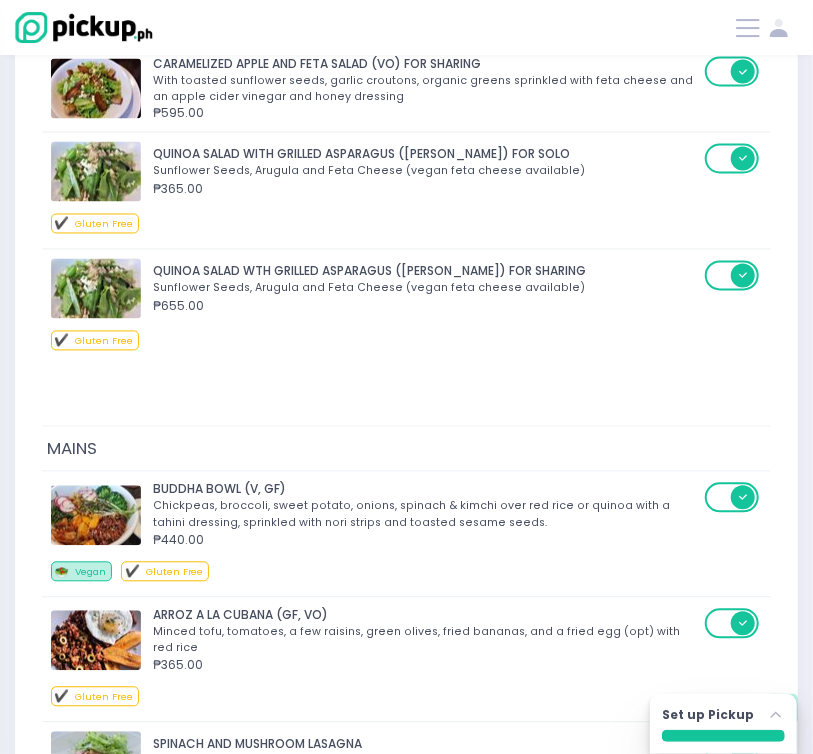 click on "ARROZ A LA CUBANA (GF, VO)" at bounding box center (426, 616) 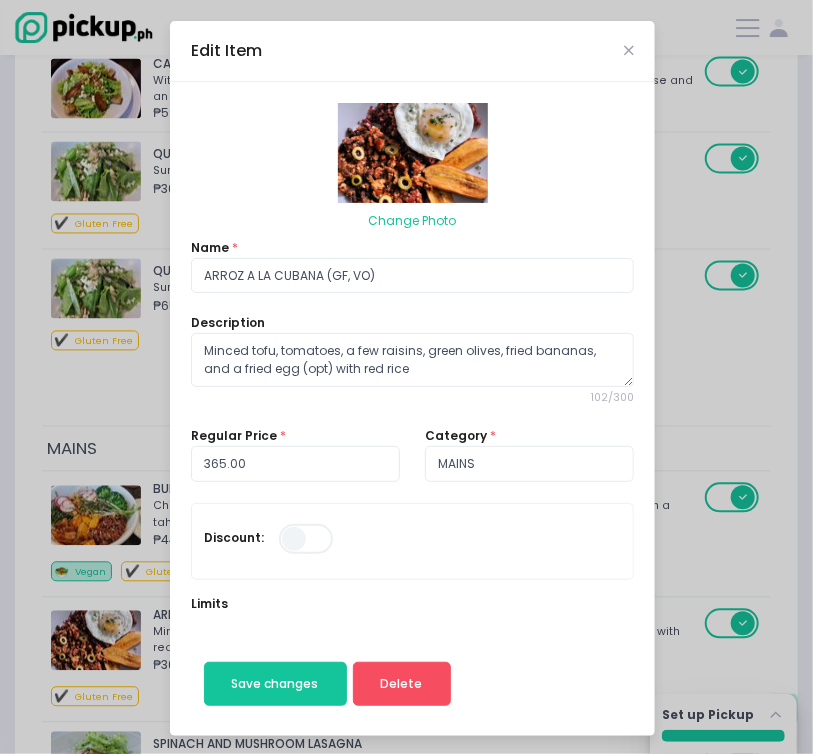click on "Change Photo   Name   *   ARROZ A LA CUBANA (GF, VO)   Description     Minced tofu, tomatoes, a few raisins, green olives, fried bananas, and a fried egg (opt) with red rice 102 / 300   Regular Price   *   365.00   Category   *   MAINS Discount: Limits View Limits Stockholm-icons / Code / Info-circle Created with Sketch. You can set the limits of this item on a daily or time slot basis. Set to   0  if no limit.   Daily Limit     0   Per Time Slot Limit     0 Extra Groups View Extra Groups Dip     1   MAXIMUM OPTIONAL Hummus Option     1   MAXIMUM 1   REQUIRED Vegan Feta Cheese Available     1   MAXIMUM OPTIONAL Swap Rice     1   MAXIMUM OPTIONAL Arroz a la Cubana option     1   MAXIMUM 1   REQUIRED Veg Bibimbap (egg)     1   MAXIMUM 1   REQUIRED Extra Toppings     1   MAXIMUM OPTIONAL Egg     1   MAXIMUM 1   REQUIRED Fruit Shake Flavor     1   MAXIMUM 1   REQUIRED LASSI FLAVOR     1   MAXIMUM 1   REQUIRED Vegan Option     1   MAXIMUM OPTIONAL Spaghettini with Broccoli & Toasted Nuts      1   MAXIMUM   ." at bounding box center (412, 409) 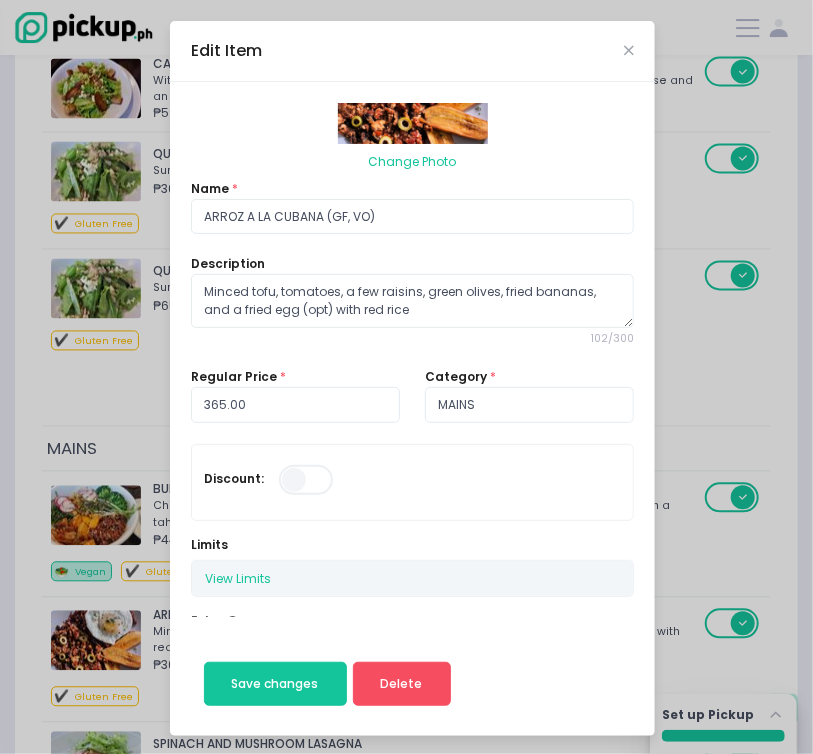 scroll, scrollTop: 111, scrollLeft: 0, axis: vertical 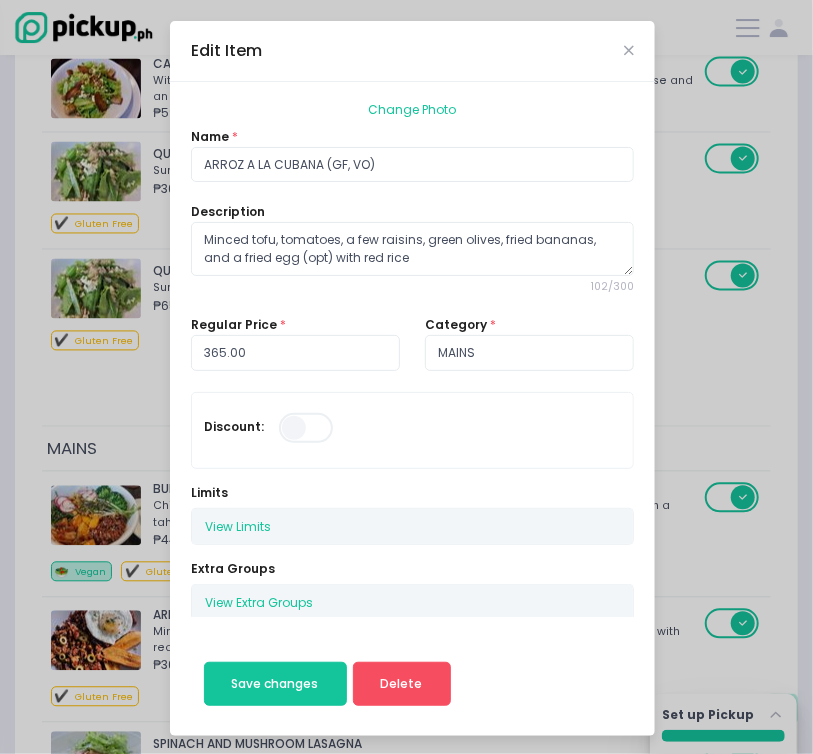 click on "Edit  Item     Change Photo   Name   *   ARROZ A LA CUBANA (GF, VO)   Description     Minced tofu, tomatoes, a few raisins, green olives, fried bananas, and a fried egg (opt) with red rice 102 / 300   Regular Price   *   365.00   Category   *   MAINS Discount: Limits View Limits Stockholm-icons / Code / Info-circle Created with Sketch. You can set the limits of this item on a daily or time slot basis. Set to   0  if no limit.   Daily Limit     0   Per Time Slot Limit     0 Extra Groups View Extra Groups Dip     1   MAXIMUM OPTIONAL Hummus Option     1   MAXIMUM 1   REQUIRED Vegan Feta Cheese Available     1   MAXIMUM OPTIONAL Swap Rice     1   MAXIMUM OPTIONAL Arroz a la Cubana option     1   MAXIMUM 1   REQUIRED Veg Bibimbap (egg)     1   MAXIMUM 1   REQUIRED Extra Toppings     1   MAXIMUM OPTIONAL Egg     1   MAXIMUM 1   REQUIRED Fruit Shake Flavor     1   MAXIMUM 1   REQUIRED LASSI FLAVOR     1   MAXIMUM 1   REQUIRED Vegan Option     1   MAXIMUM OPTIONAL Spaghettini with Broccoli & Toasted Nuts      1" at bounding box center (406, 377) 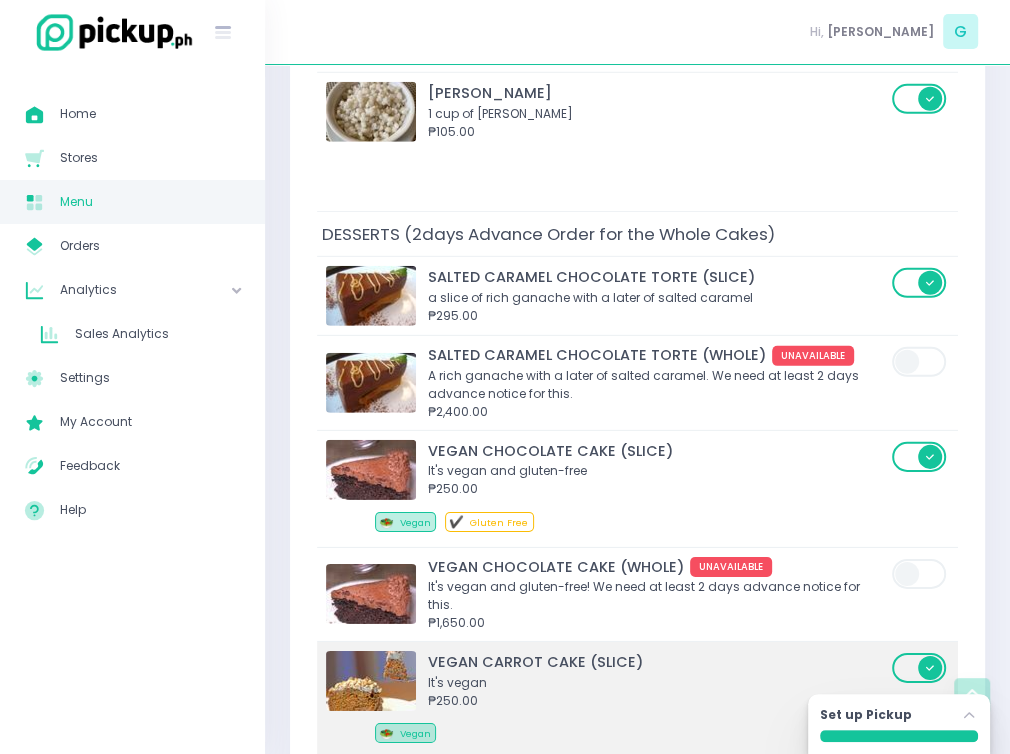 scroll, scrollTop: 8106, scrollLeft: 0, axis: vertical 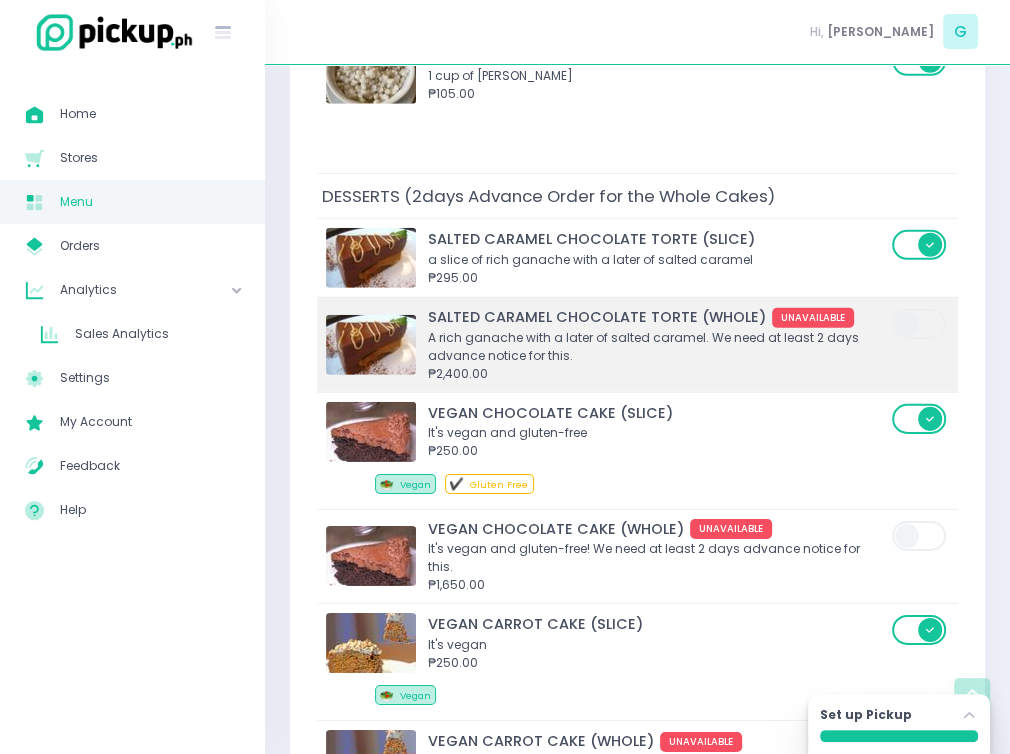 click on "UNAVAILABLE" at bounding box center (813, 318) 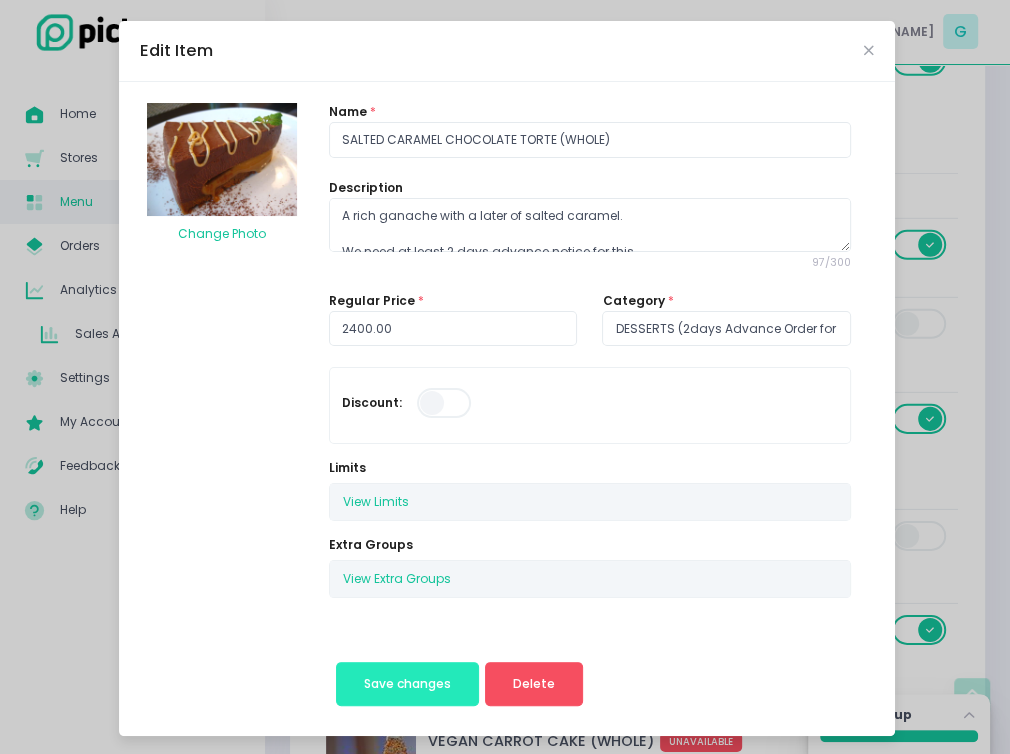 click on "Save changes" at bounding box center [407, 684] 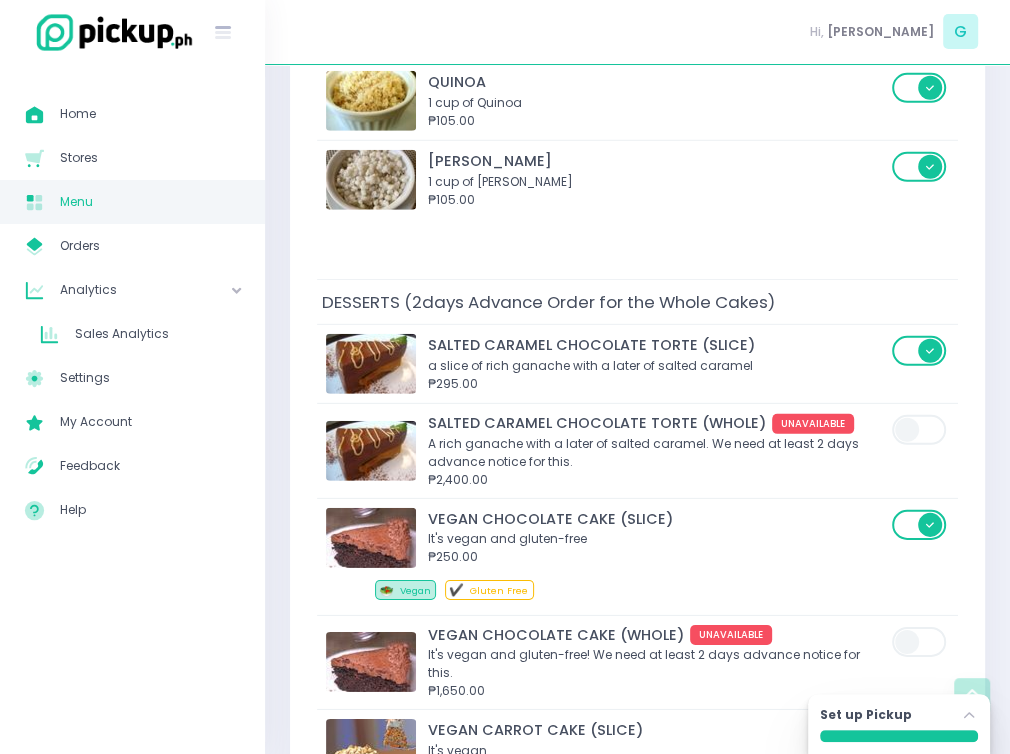 scroll, scrollTop: 8111, scrollLeft: 0, axis: vertical 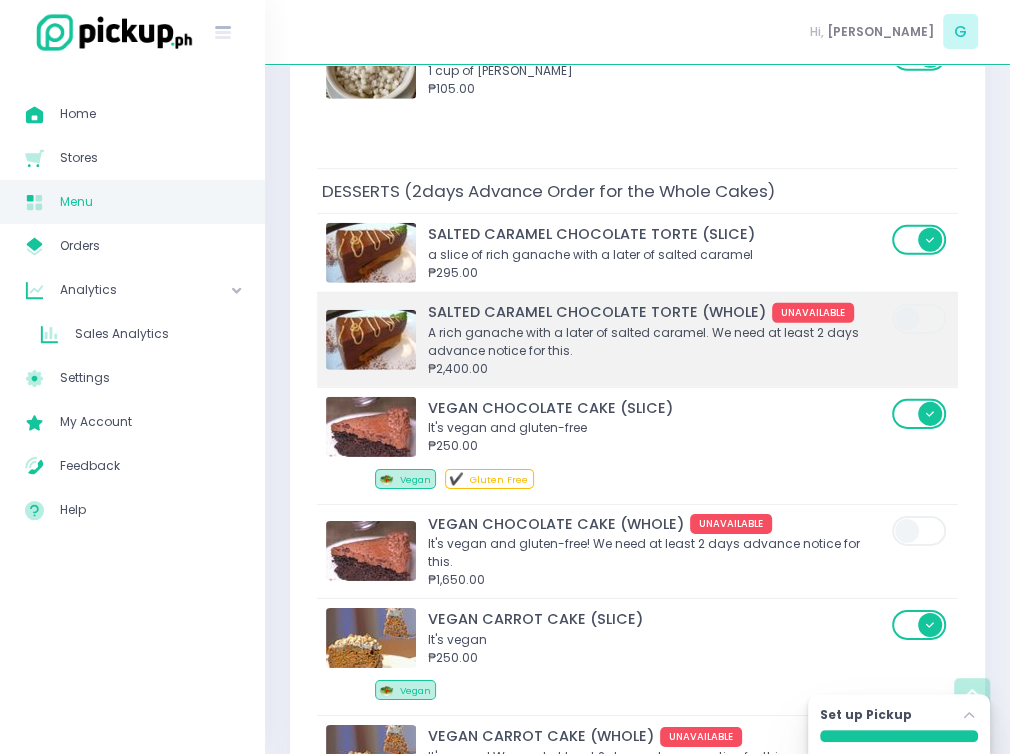 click at bounding box center (920, 319) 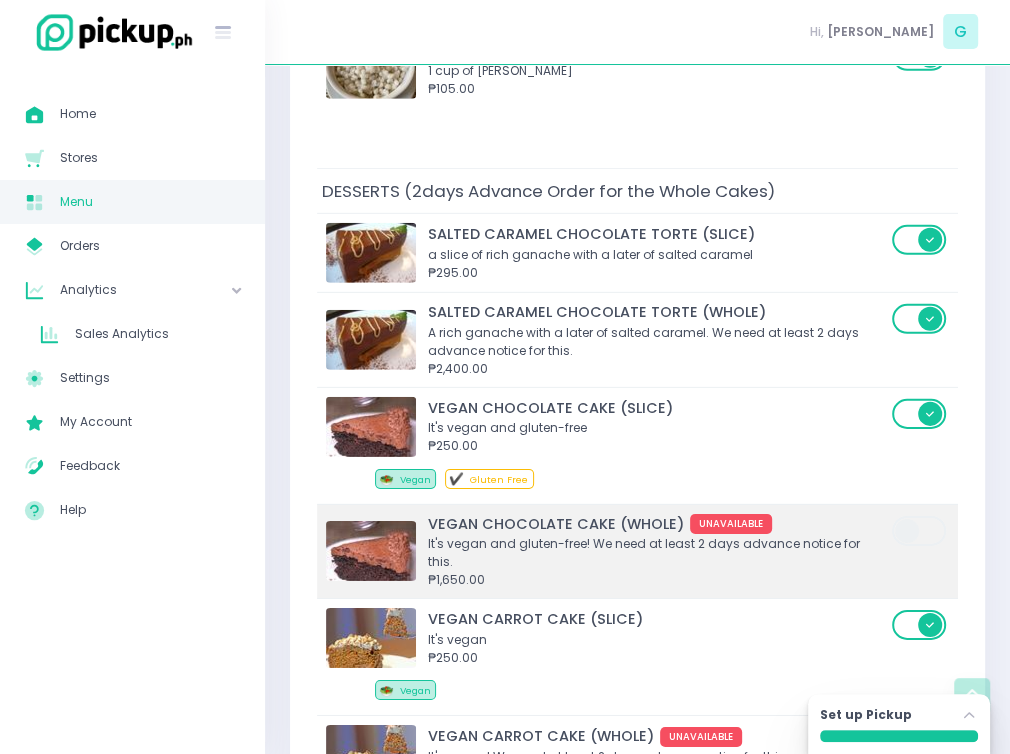 click on "₱1,650.00" at bounding box center (657, 580) 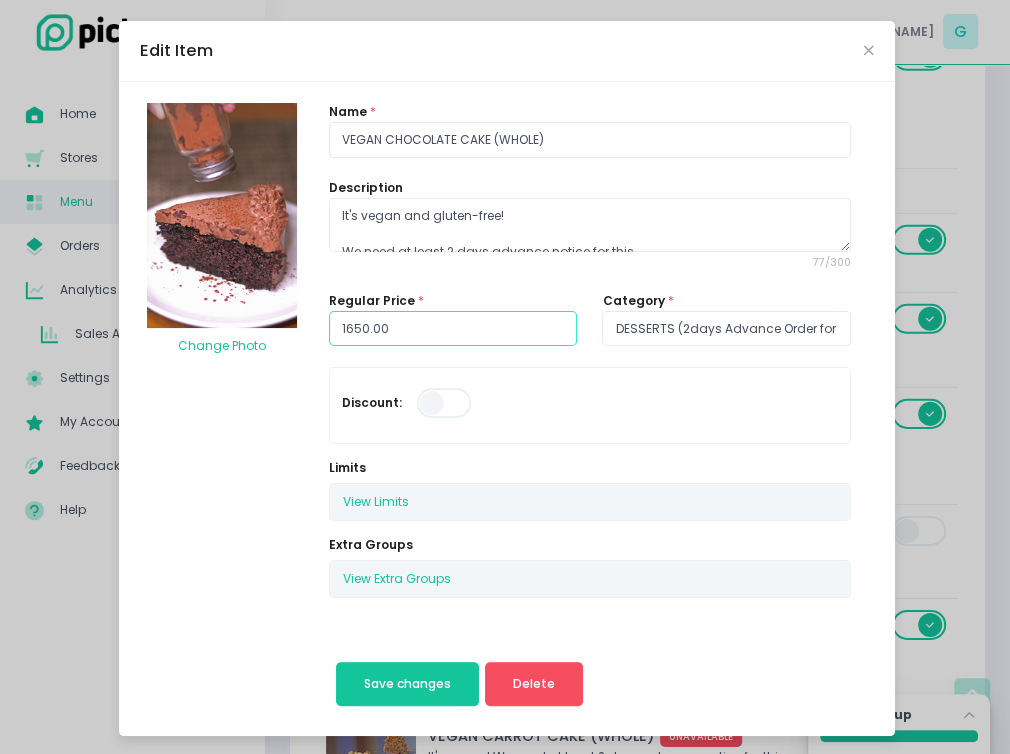 click on "1650.00" at bounding box center (453, 329) 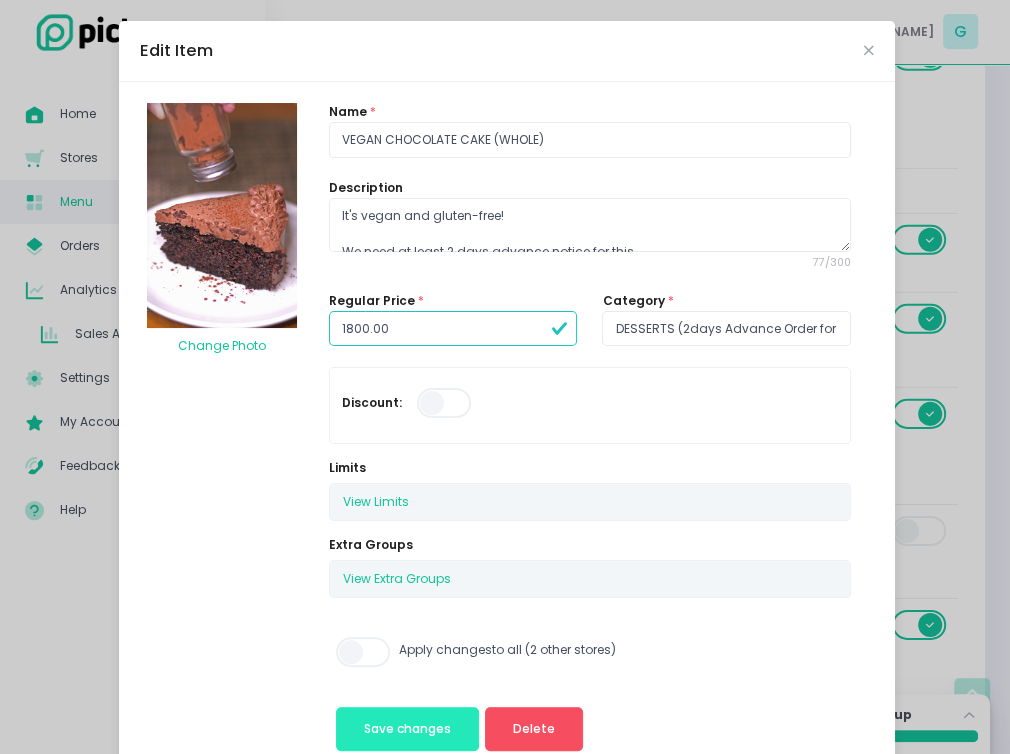 type on "1800.00" 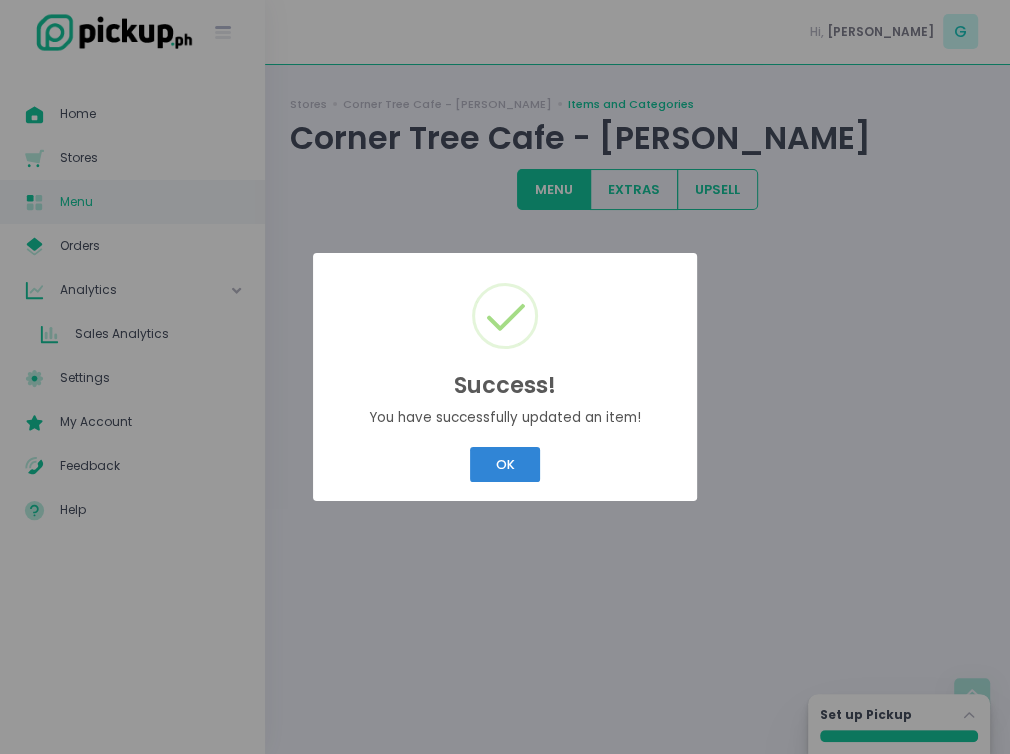 scroll, scrollTop: 0, scrollLeft: 0, axis: both 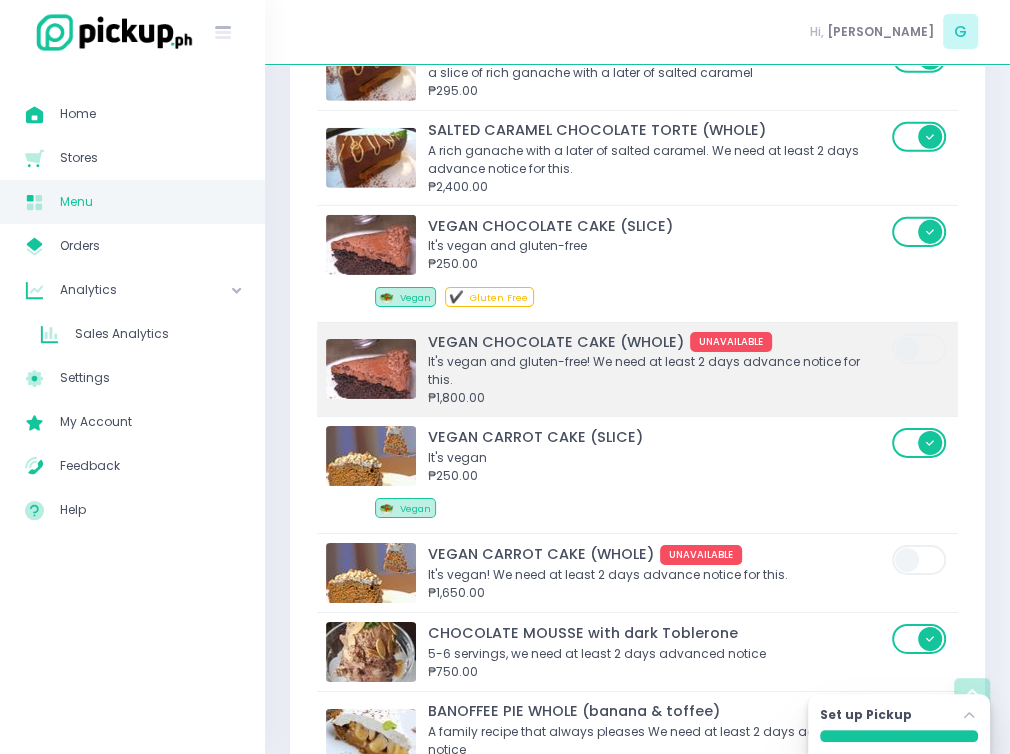 click at bounding box center (920, 349) 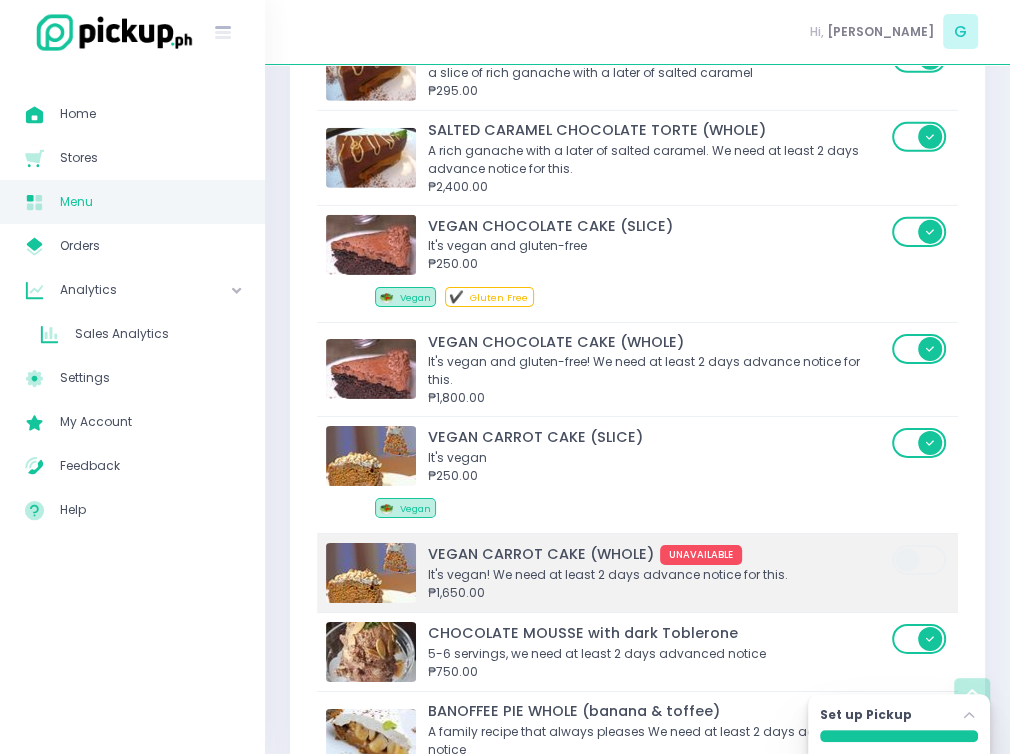 click on "₱1,650.00" at bounding box center [657, 593] 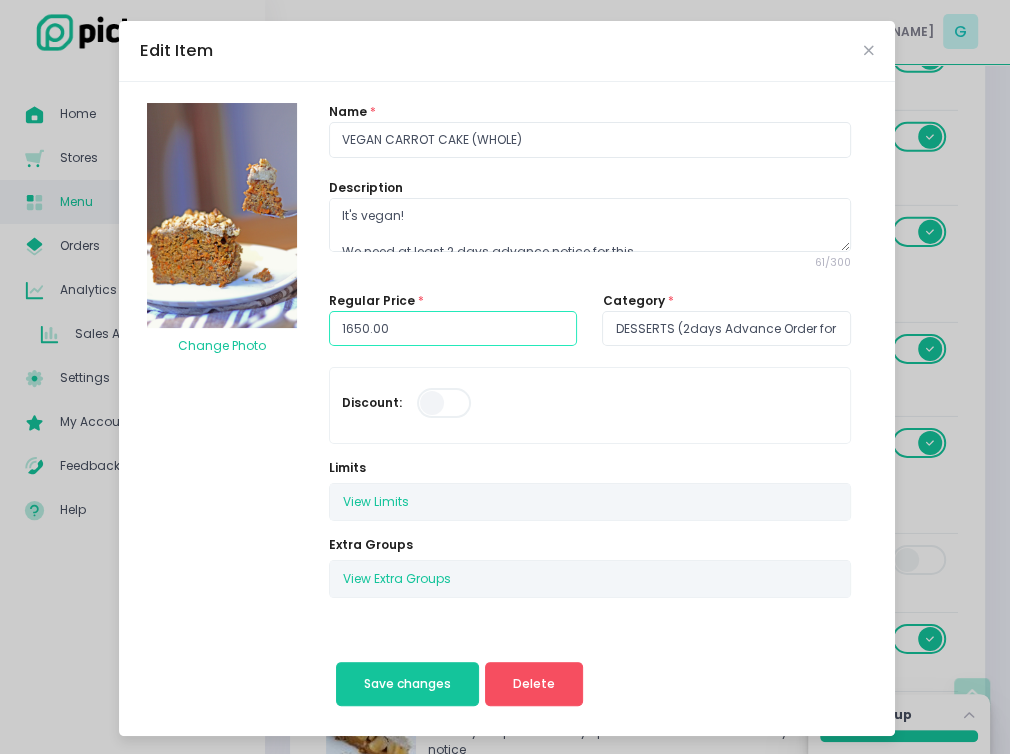 click on "1650.00" at bounding box center (453, 329) 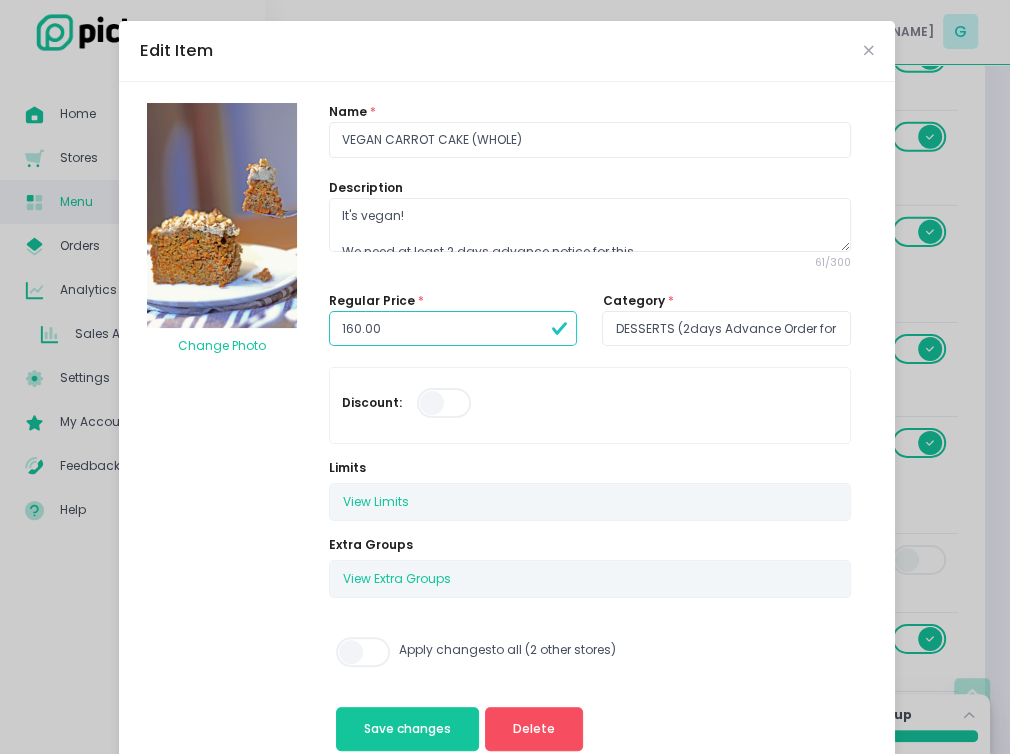type on "10.00" 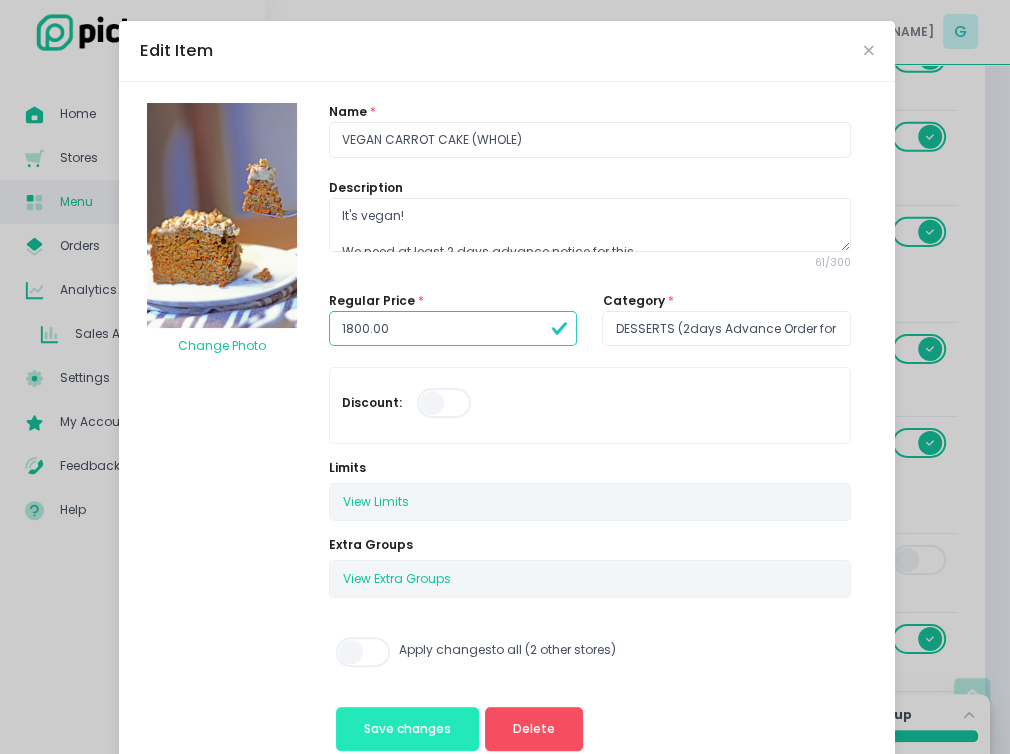 type on "1800.00" 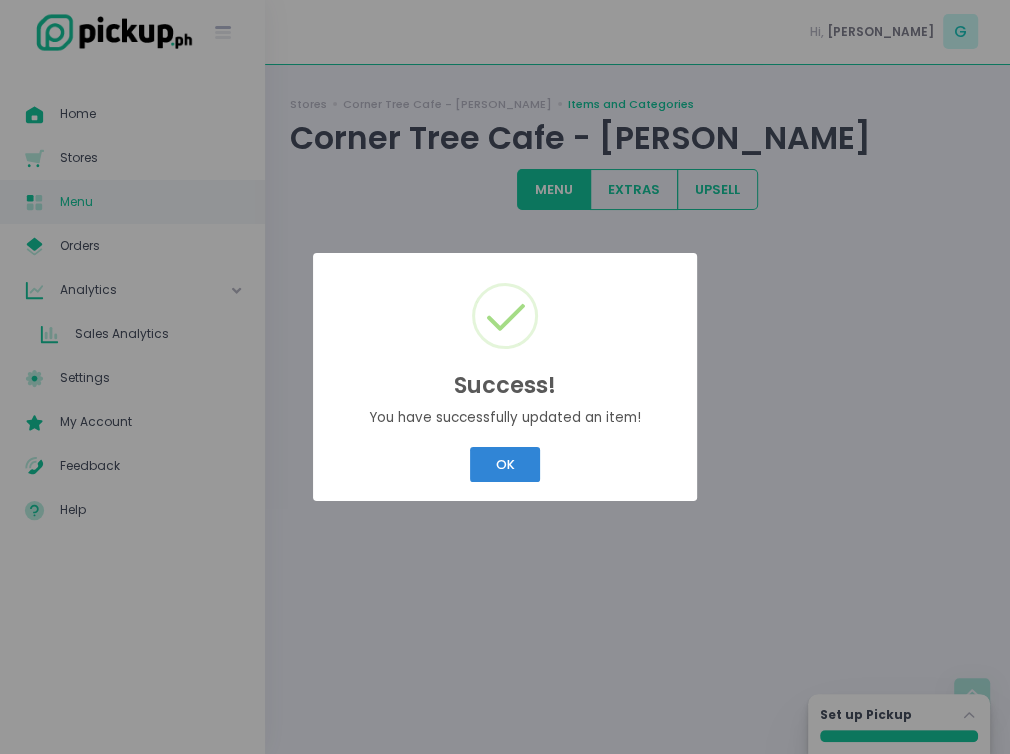 scroll, scrollTop: 0, scrollLeft: 0, axis: both 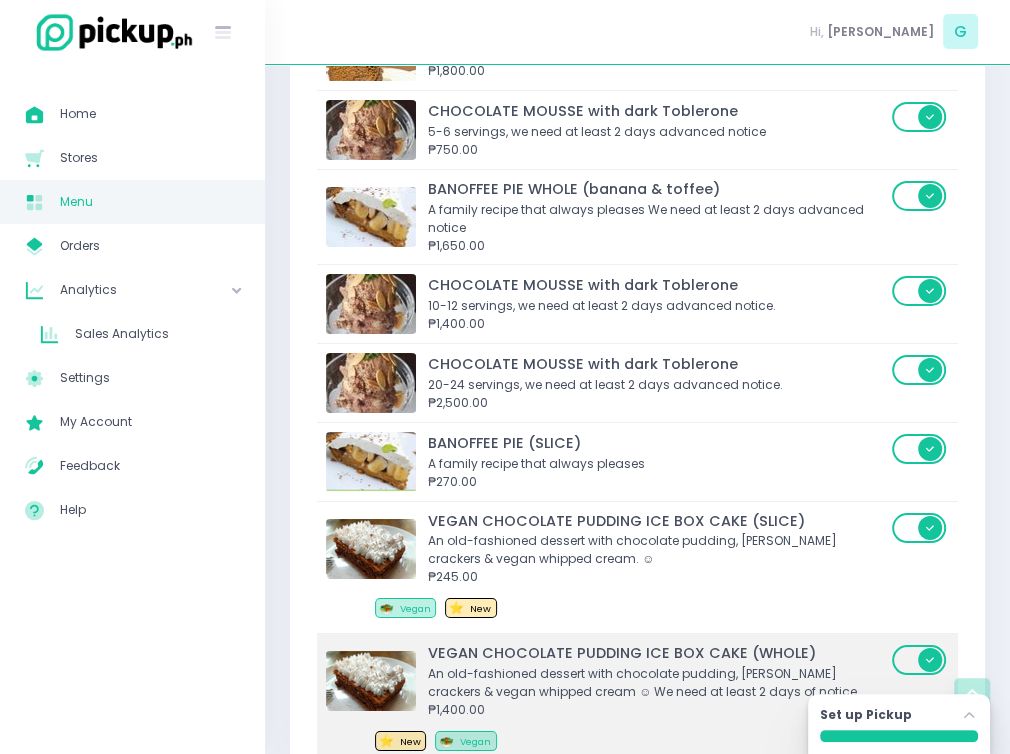 click on "₱1,400.00" at bounding box center [657, 710] 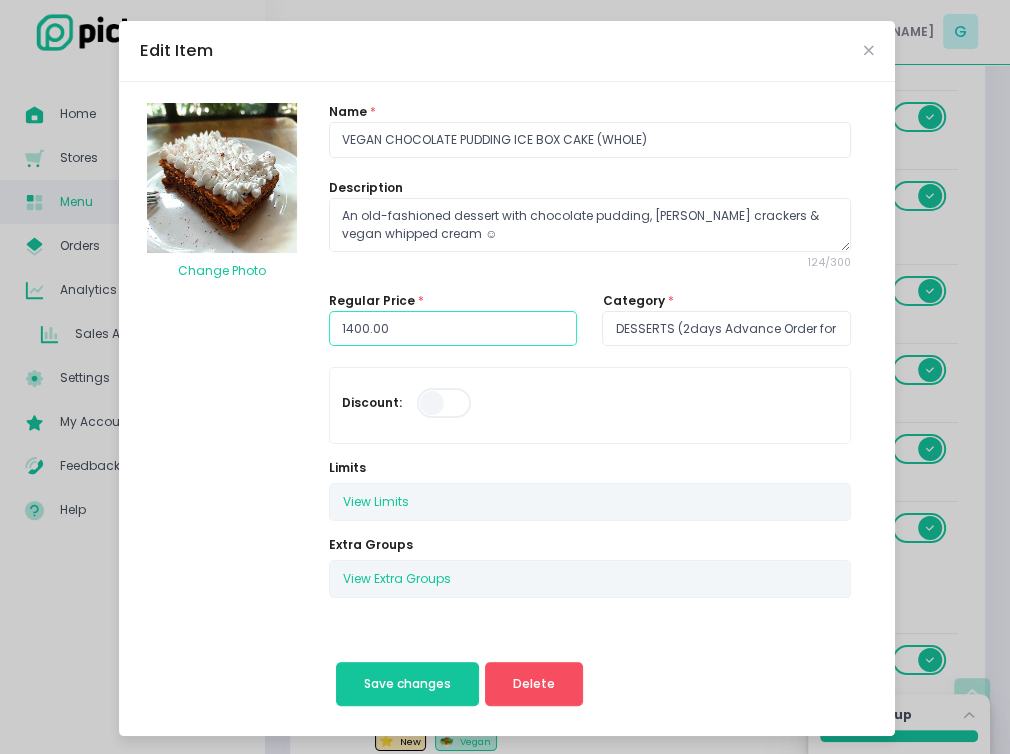 click on "1400.00" at bounding box center [453, 329] 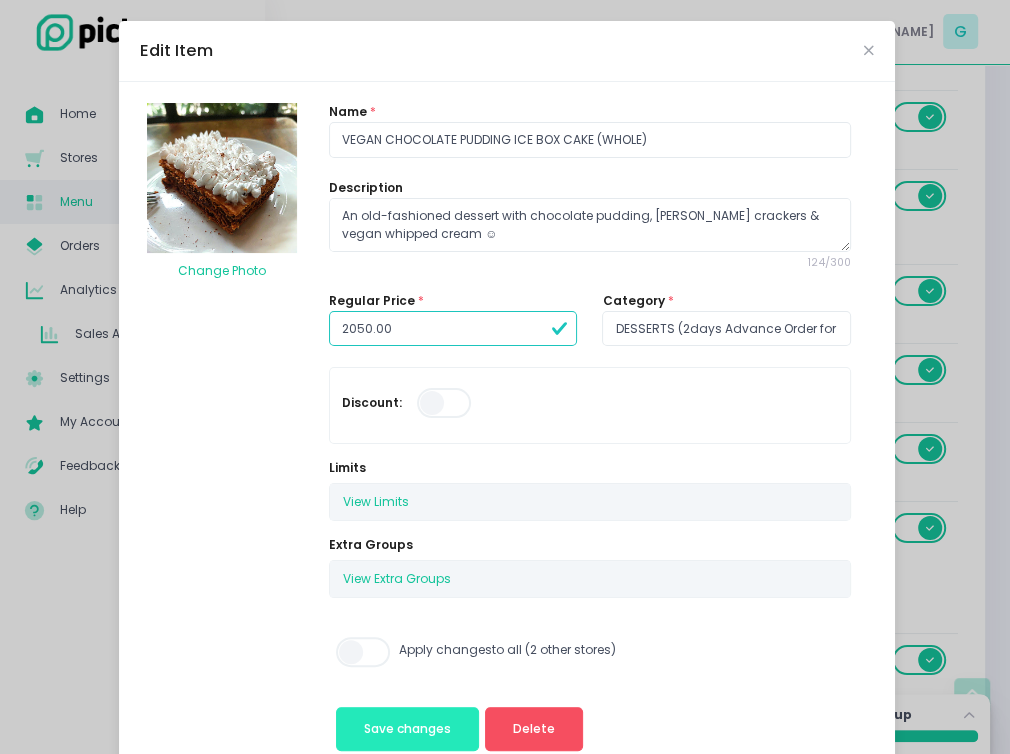 type on "2050.00" 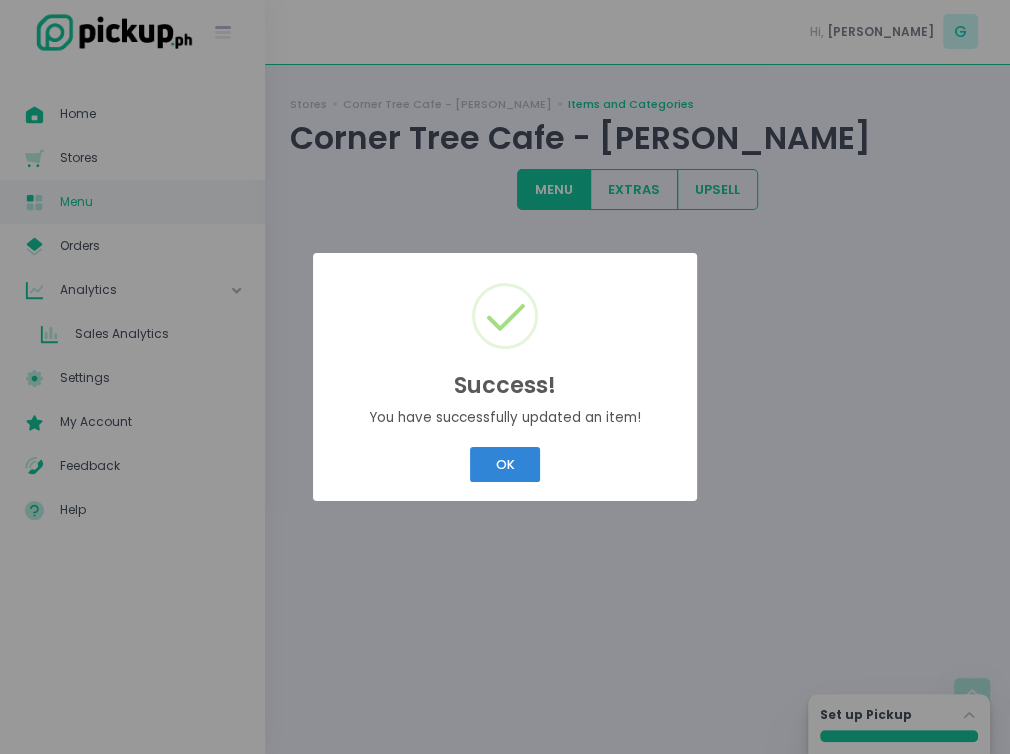 scroll, scrollTop: 0, scrollLeft: 0, axis: both 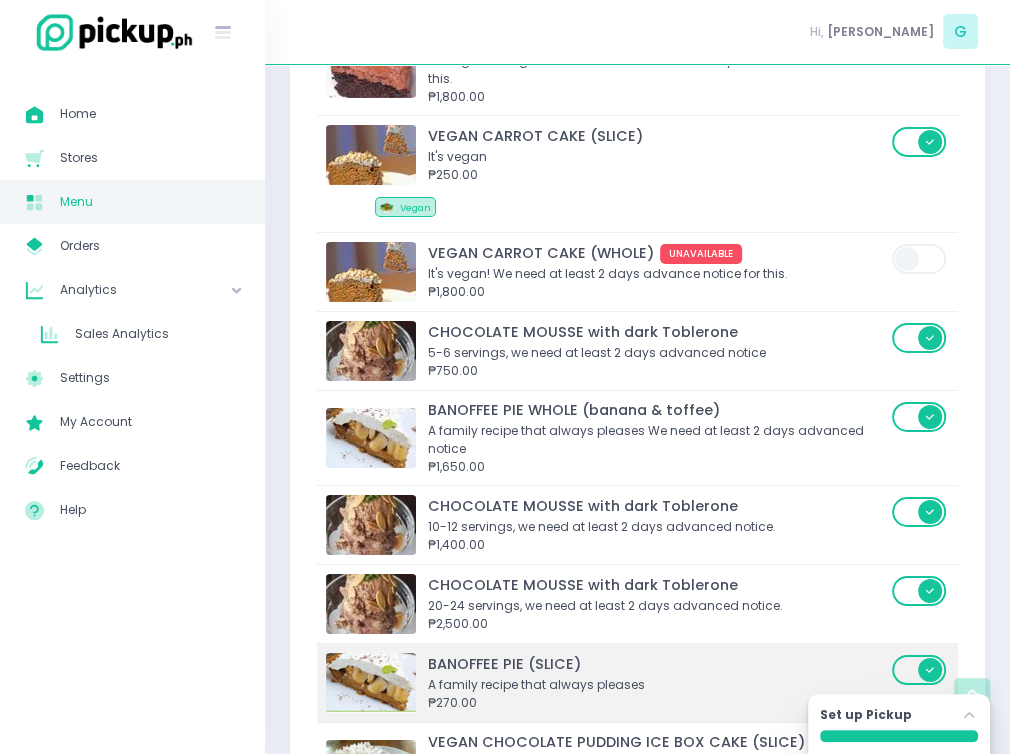 click on "₱270.00" at bounding box center (657, 703) 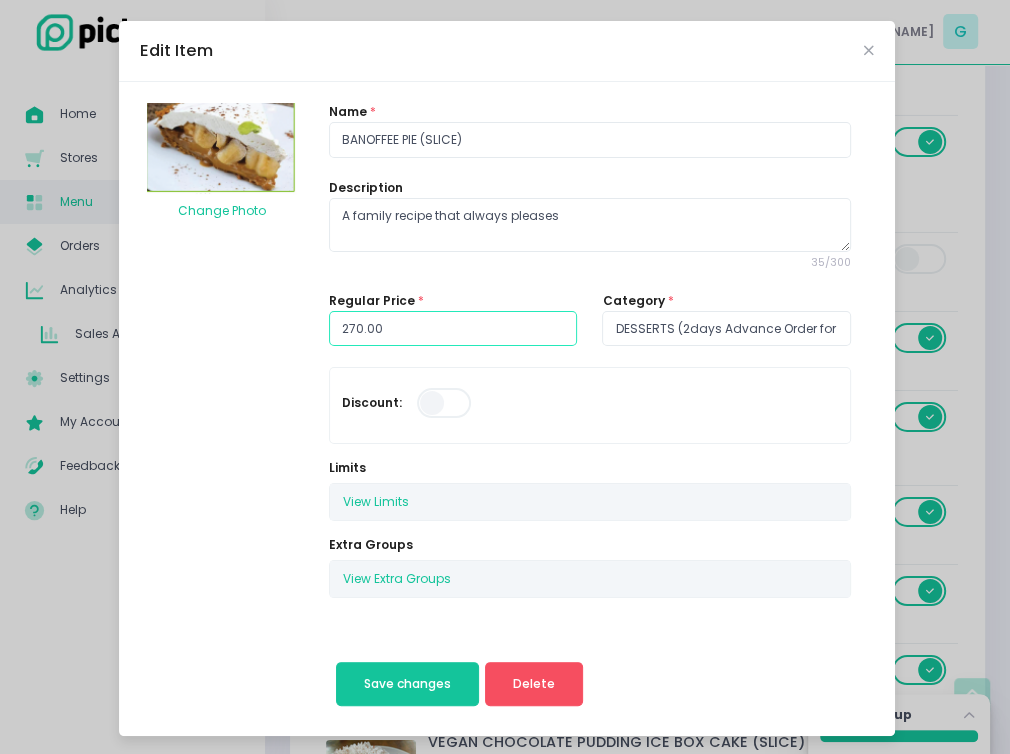 drag, startPoint x: 341, startPoint y: 328, endPoint x: 362, endPoint y: 324, distance: 21.377558 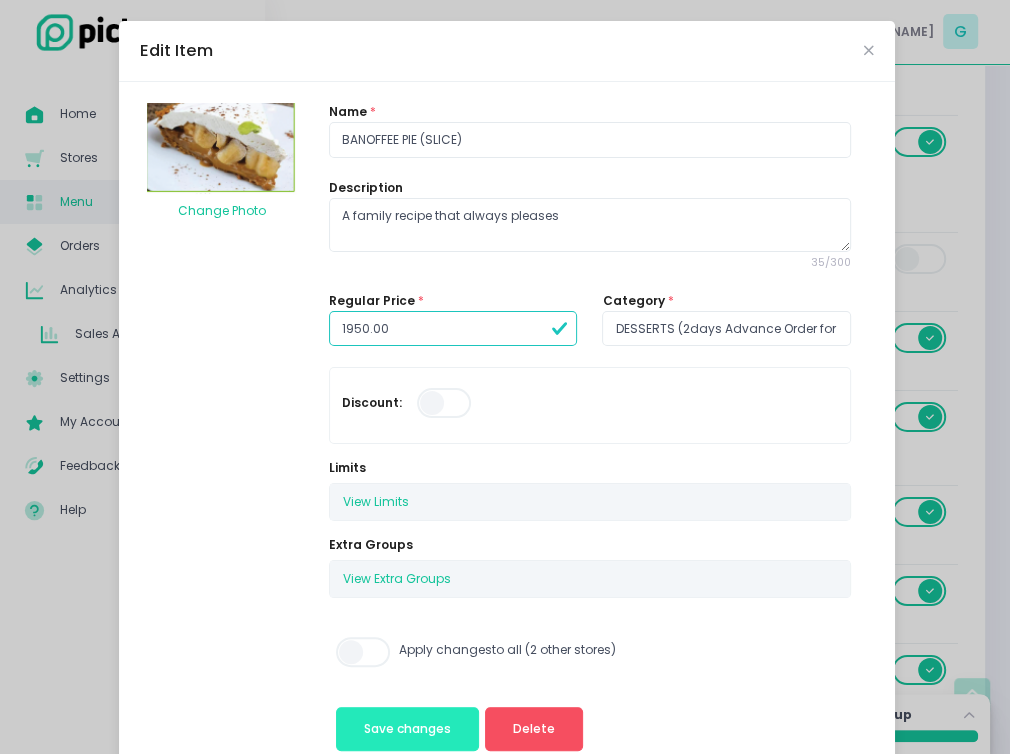 type on "1950.00" 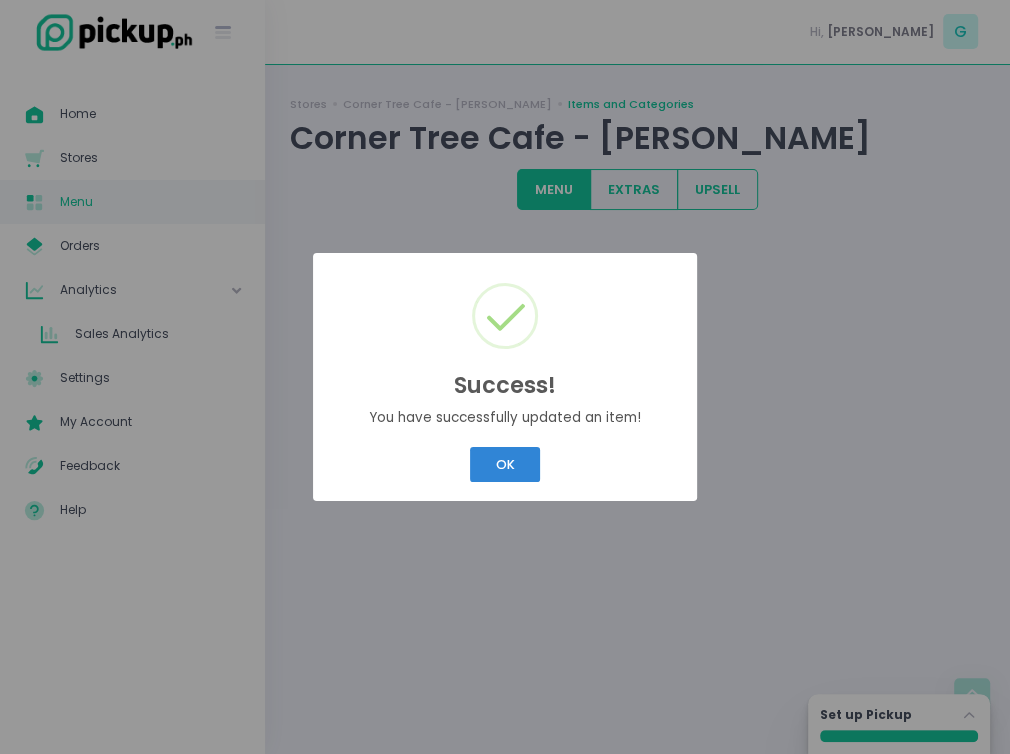 scroll, scrollTop: 0, scrollLeft: 0, axis: both 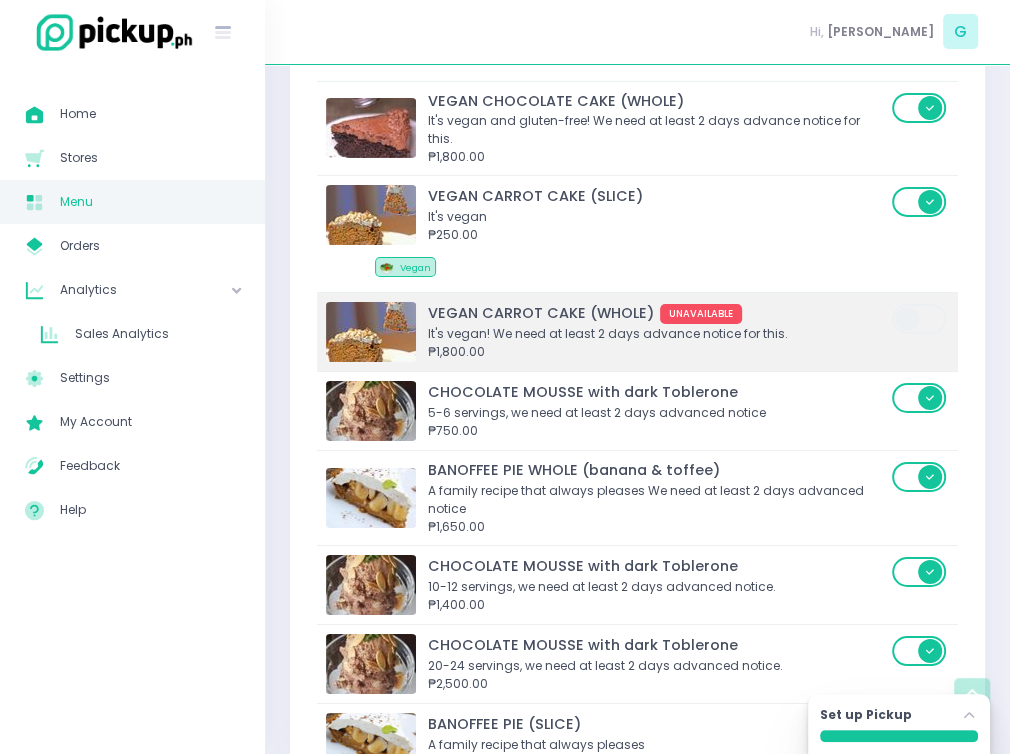 click at bounding box center (920, 319) 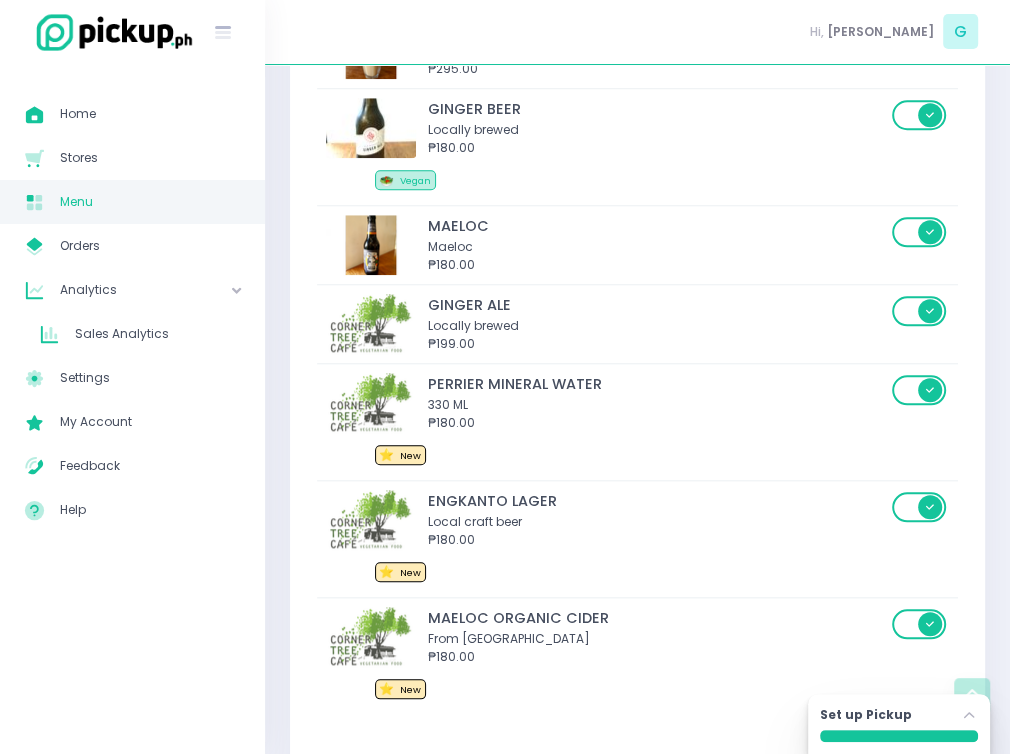 scroll, scrollTop: 10152, scrollLeft: 0, axis: vertical 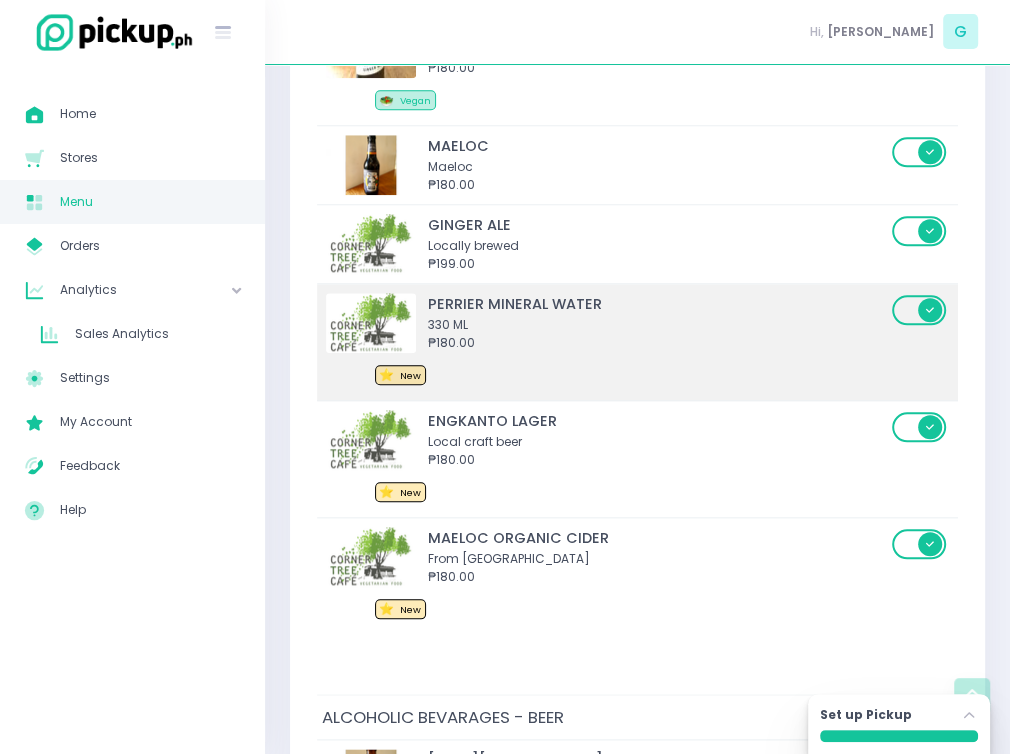 click at bounding box center (920, 310) 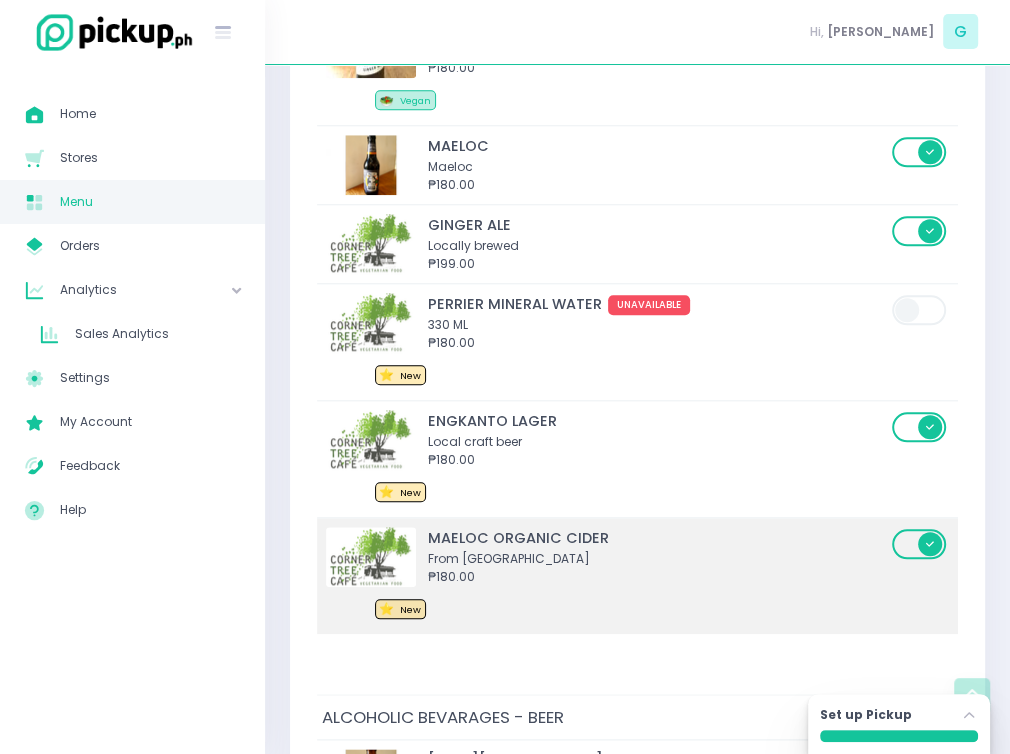 click at bounding box center [920, 544] 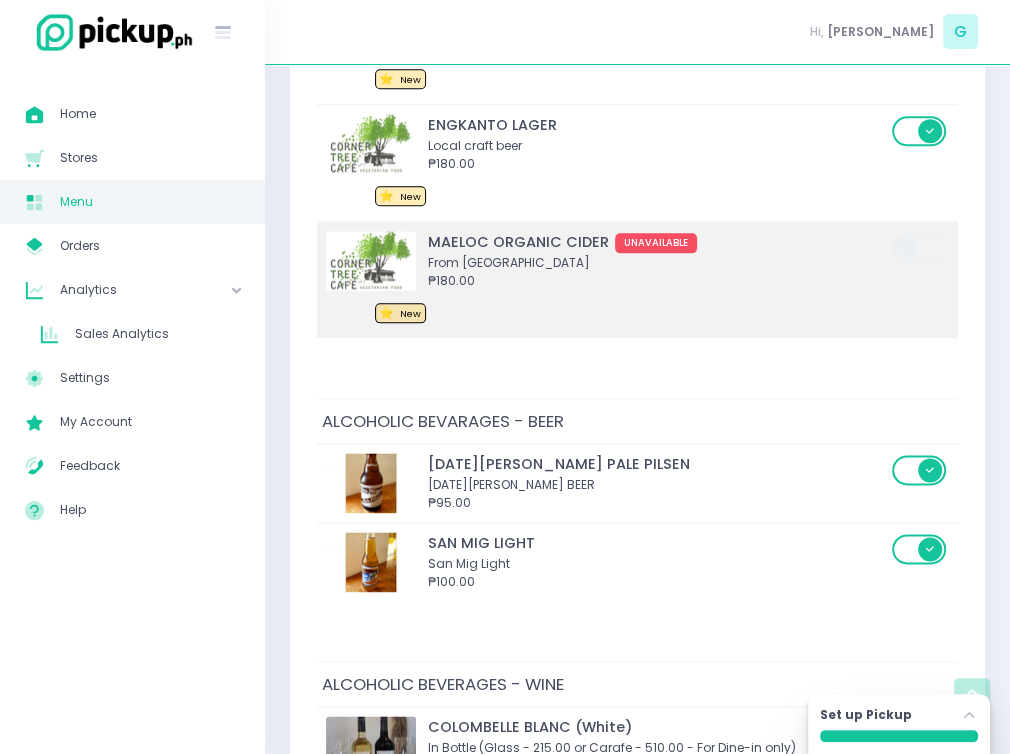 scroll, scrollTop: 10486, scrollLeft: 0, axis: vertical 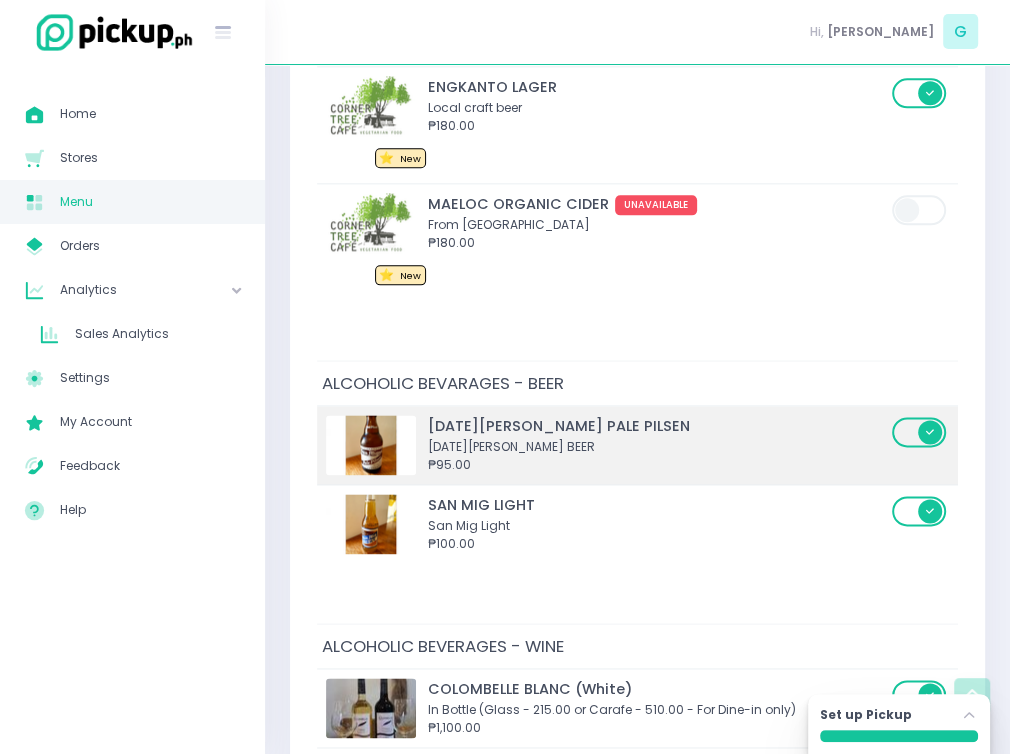 click at bounding box center [920, 445] 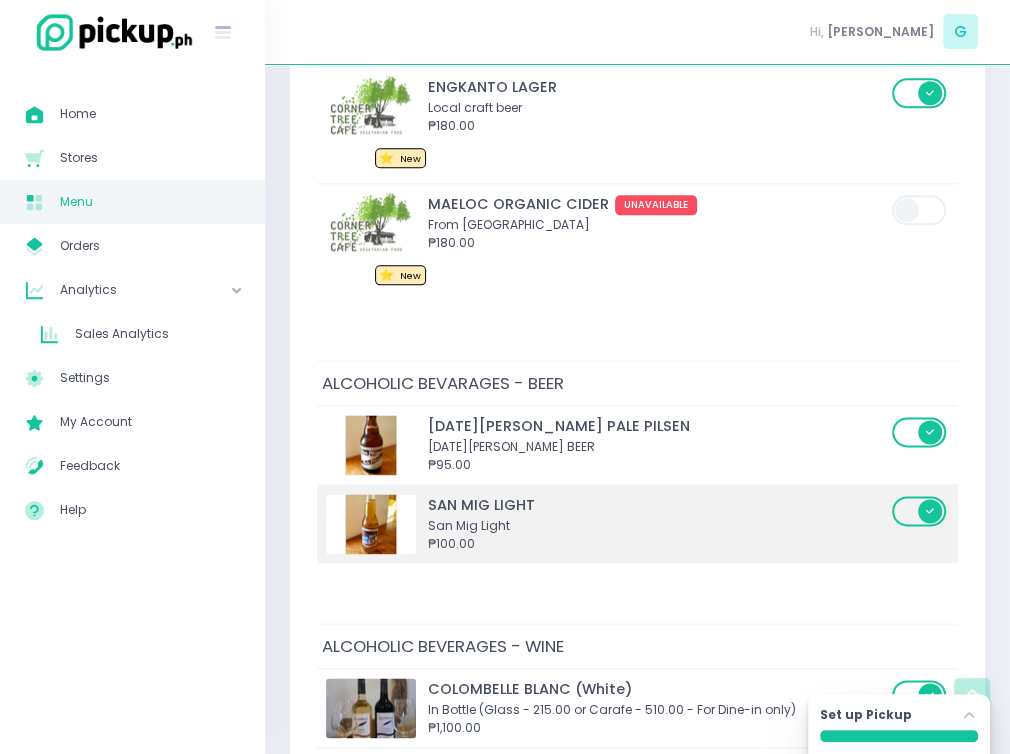 click at bounding box center (920, 511) 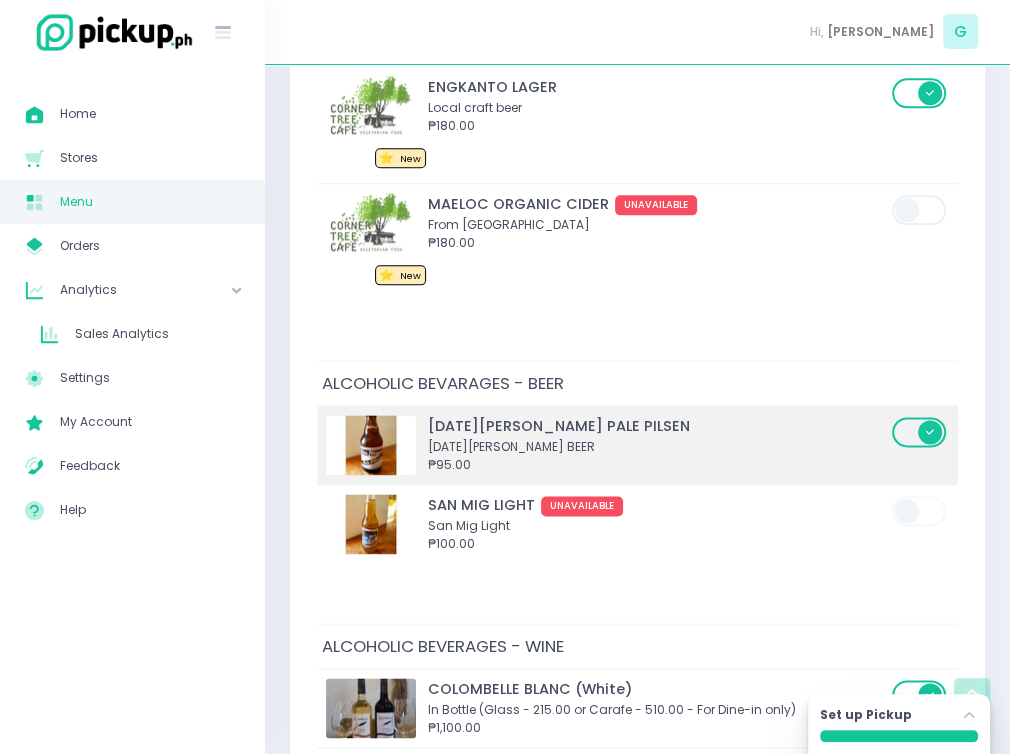 click at bounding box center (920, 432) 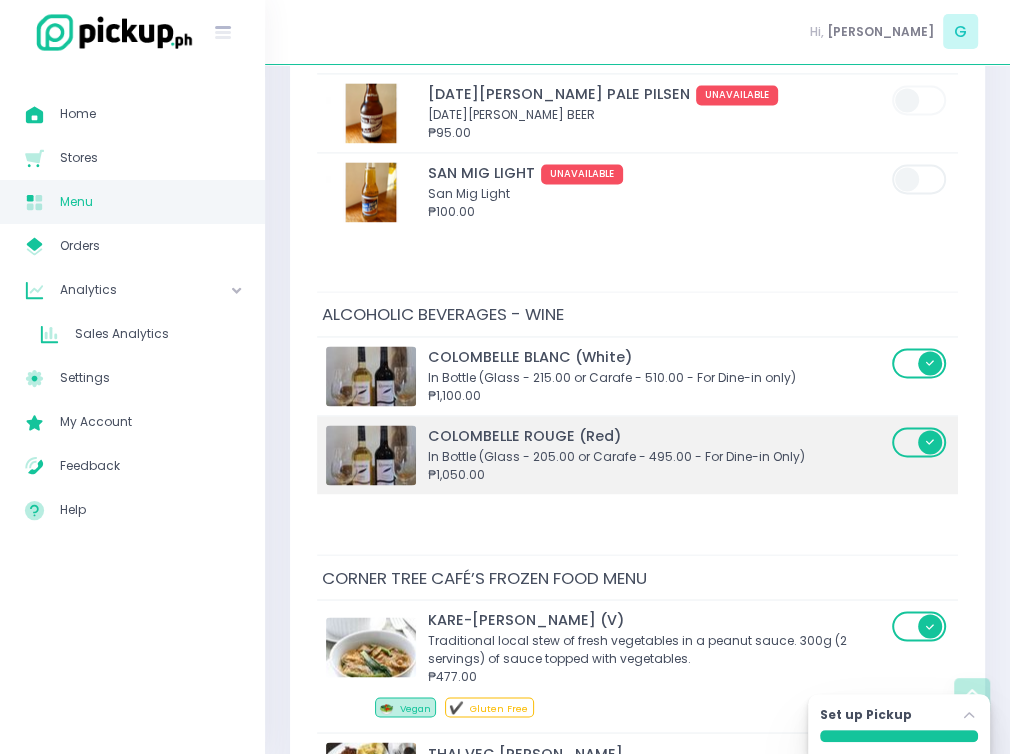 scroll, scrollTop: 10930, scrollLeft: 0, axis: vertical 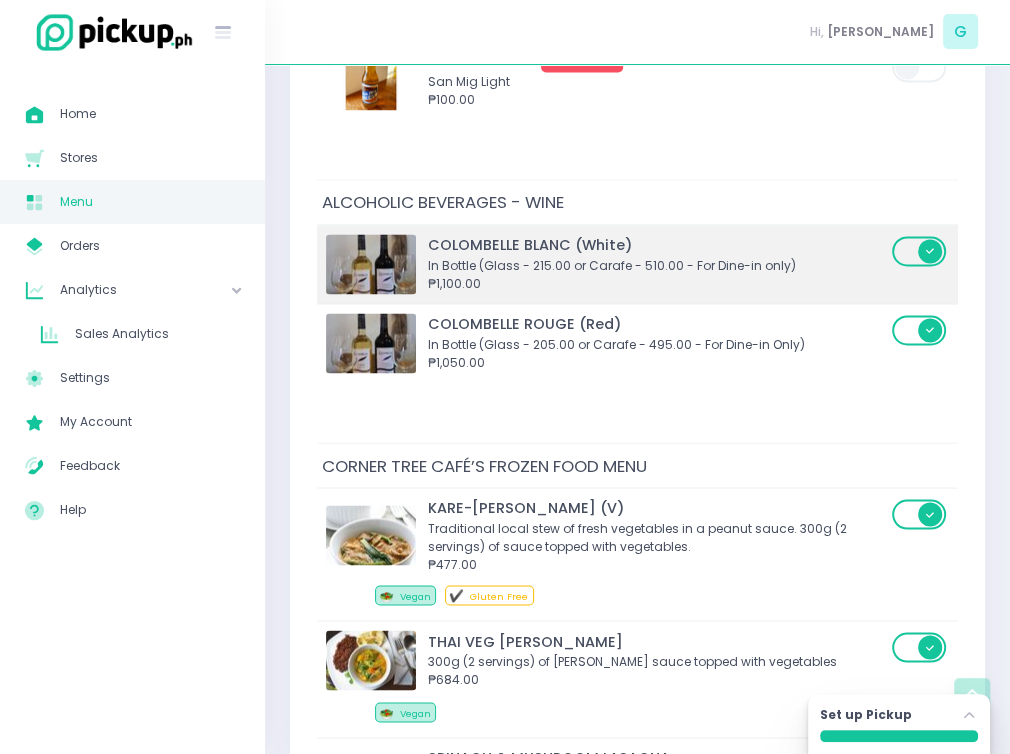 click at bounding box center [920, 251] 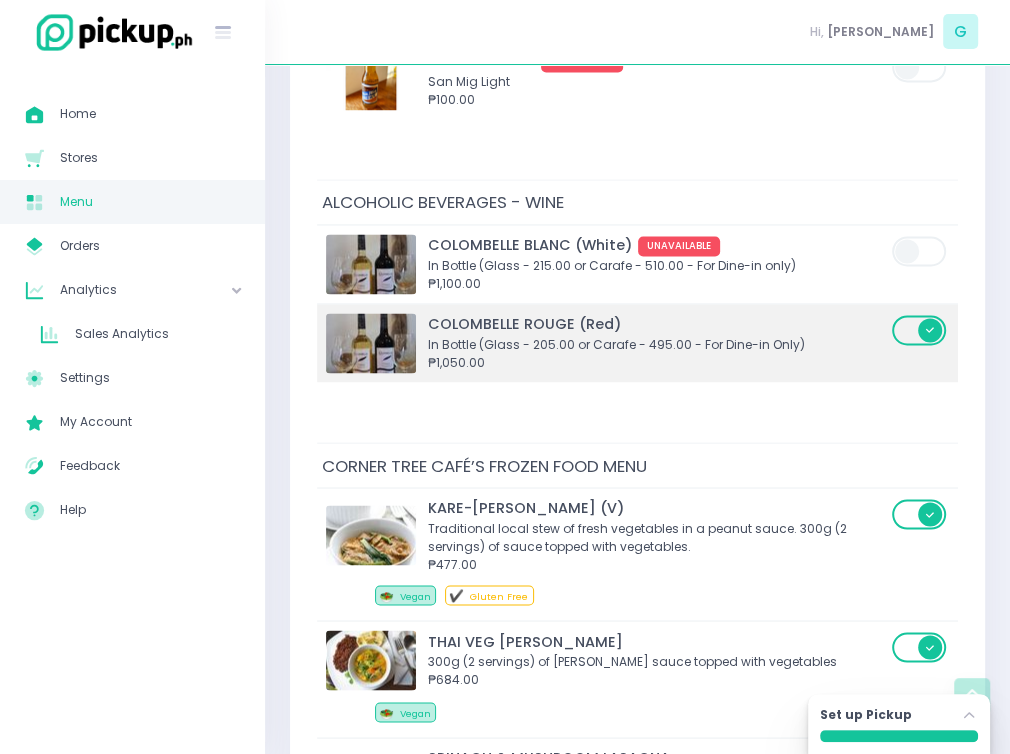 click at bounding box center [920, 330] 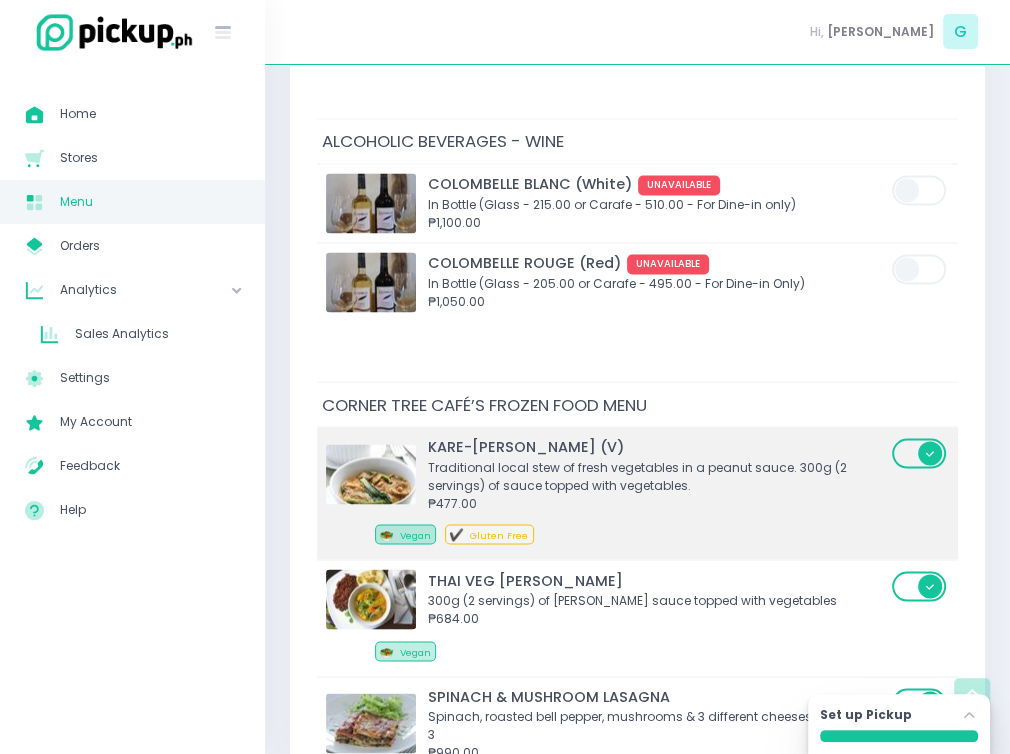 scroll, scrollTop: 11041, scrollLeft: 0, axis: vertical 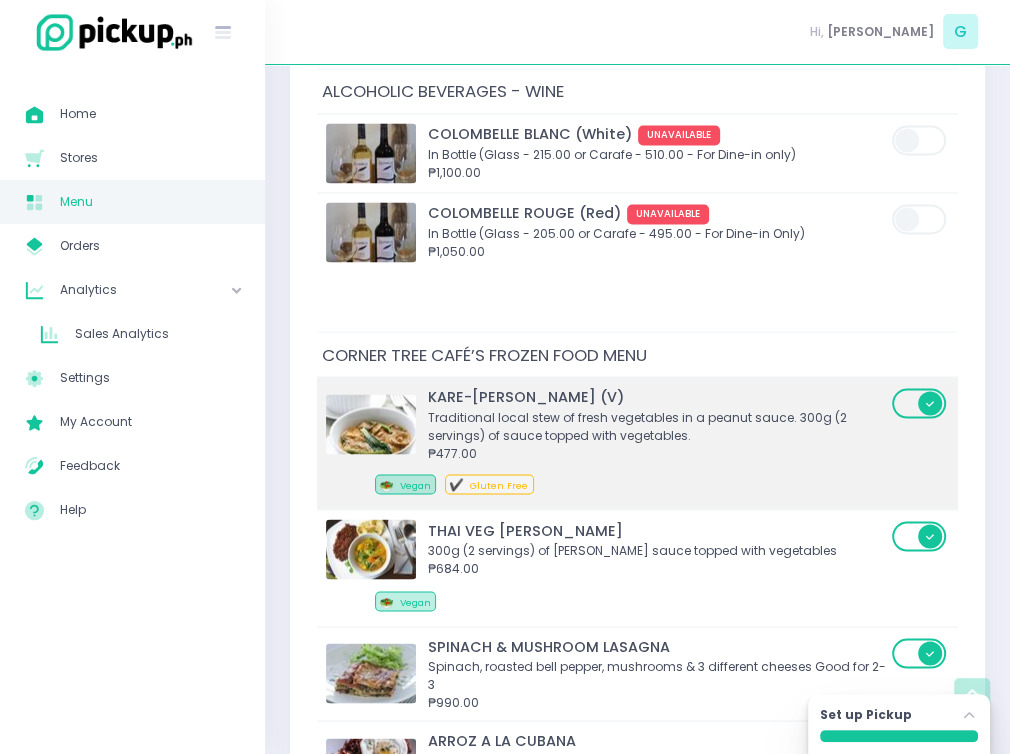 click at bounding box center (920, 403) 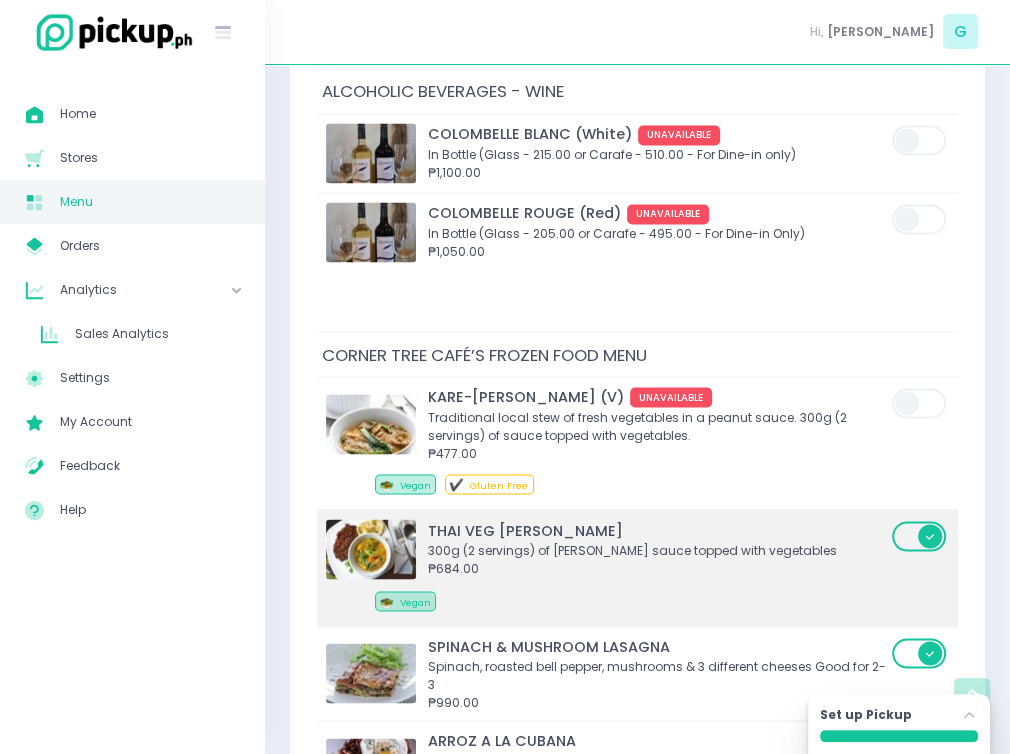 click at bounding box center [920, 536] 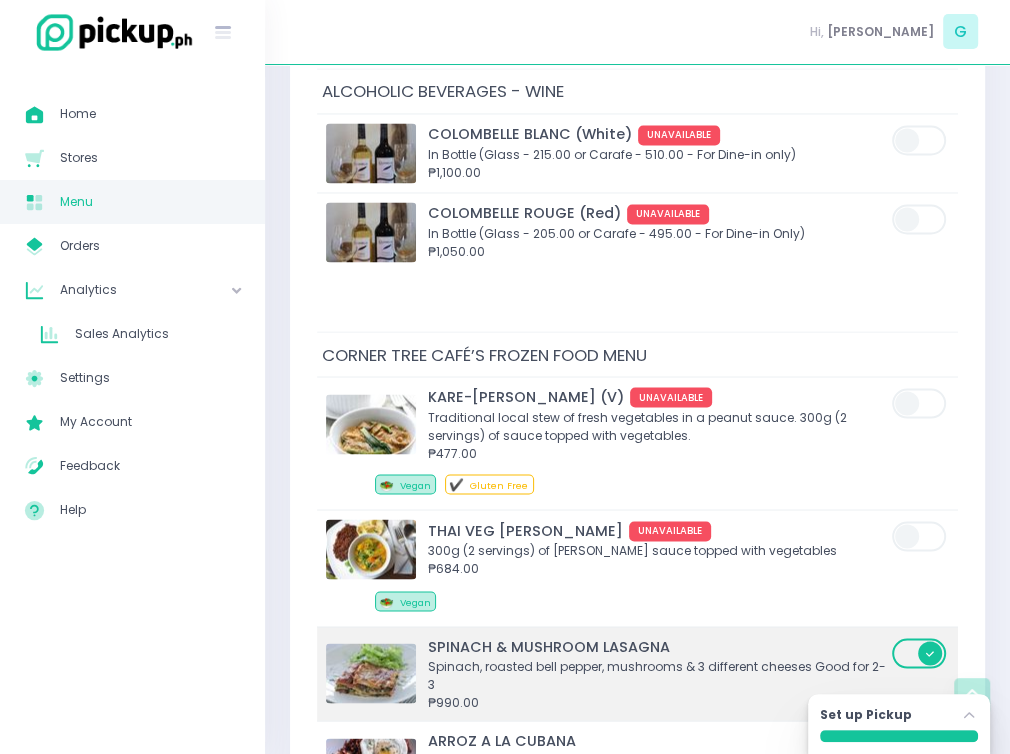 click at bounding box center [920, 653] 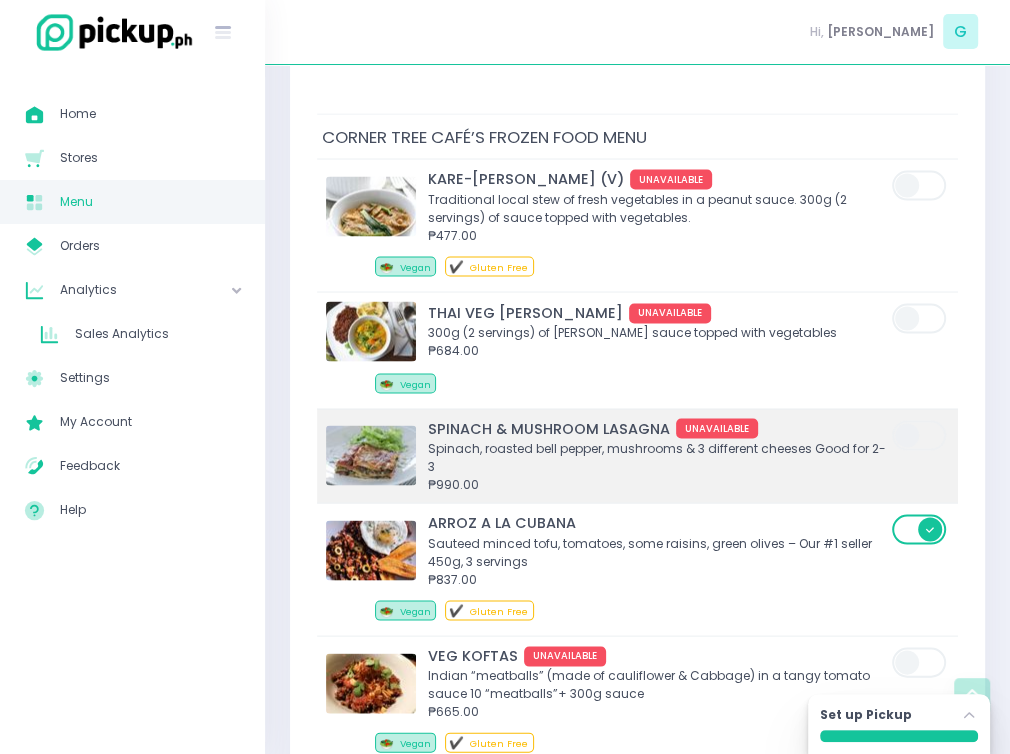 scroll, scrollTop: 11264, scrollLeft: 0, axis: vertical 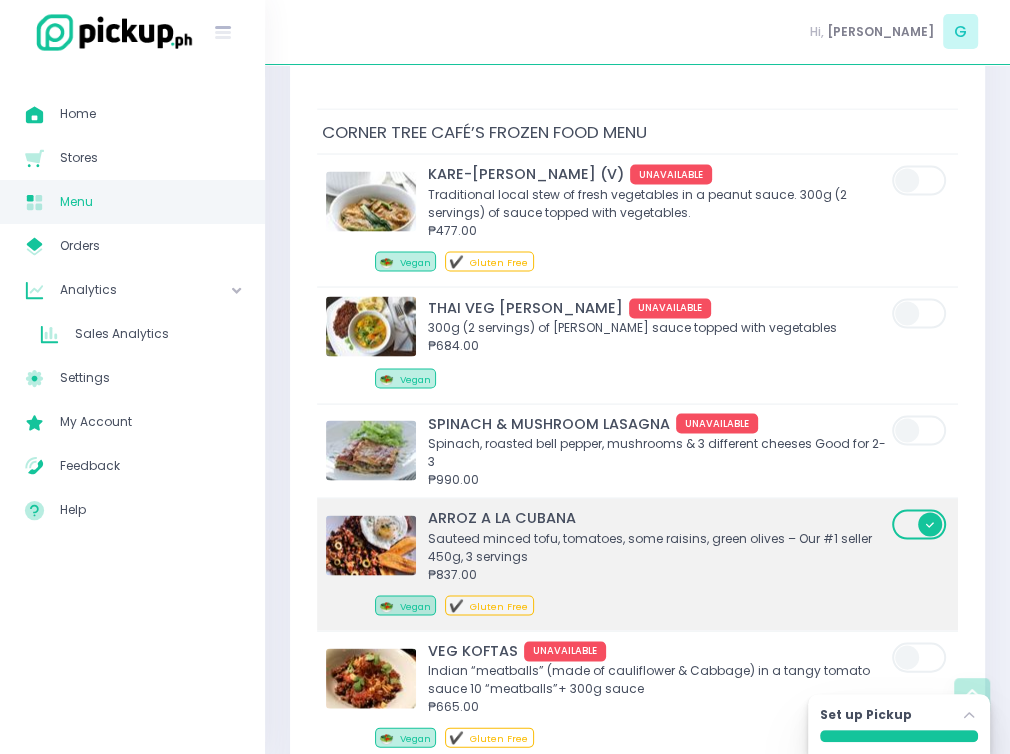 click at bounding box center [920, 524] 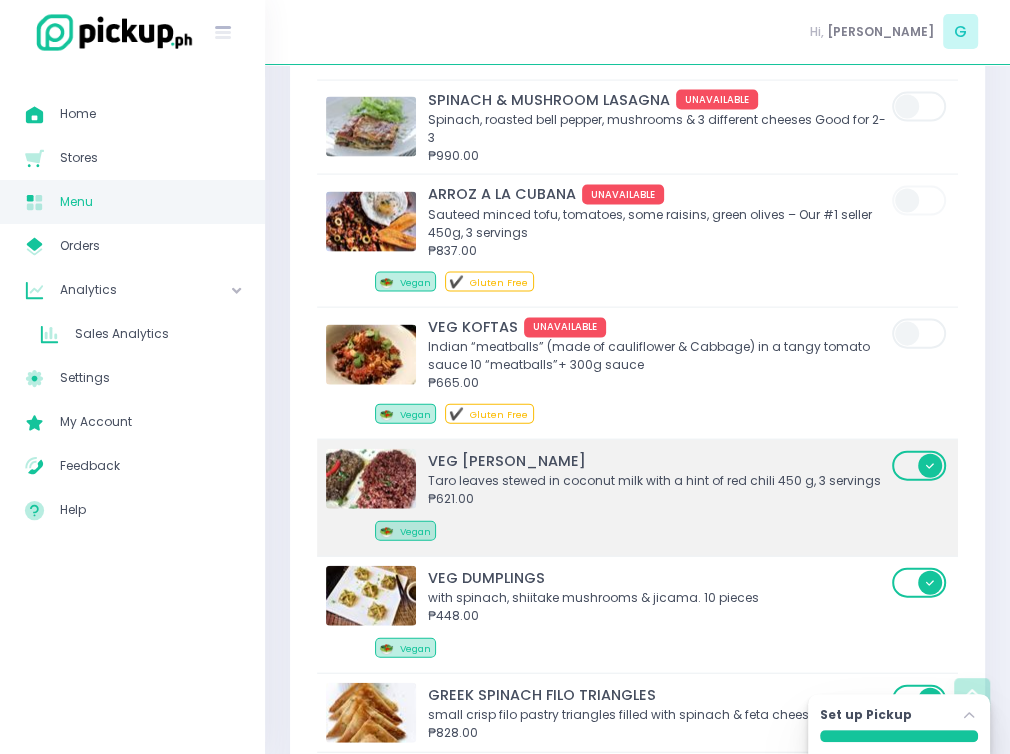 scroll, scrollTop: 11597, scrollLeft: 0, axis: vertical 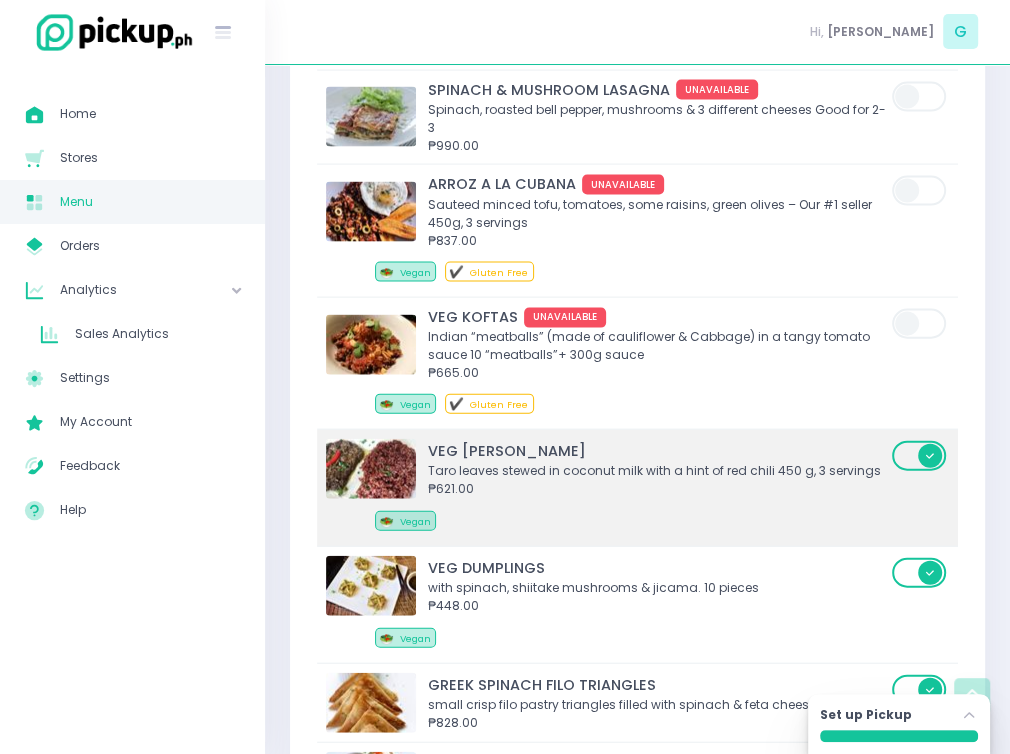 click at bounding box center [920, 456] 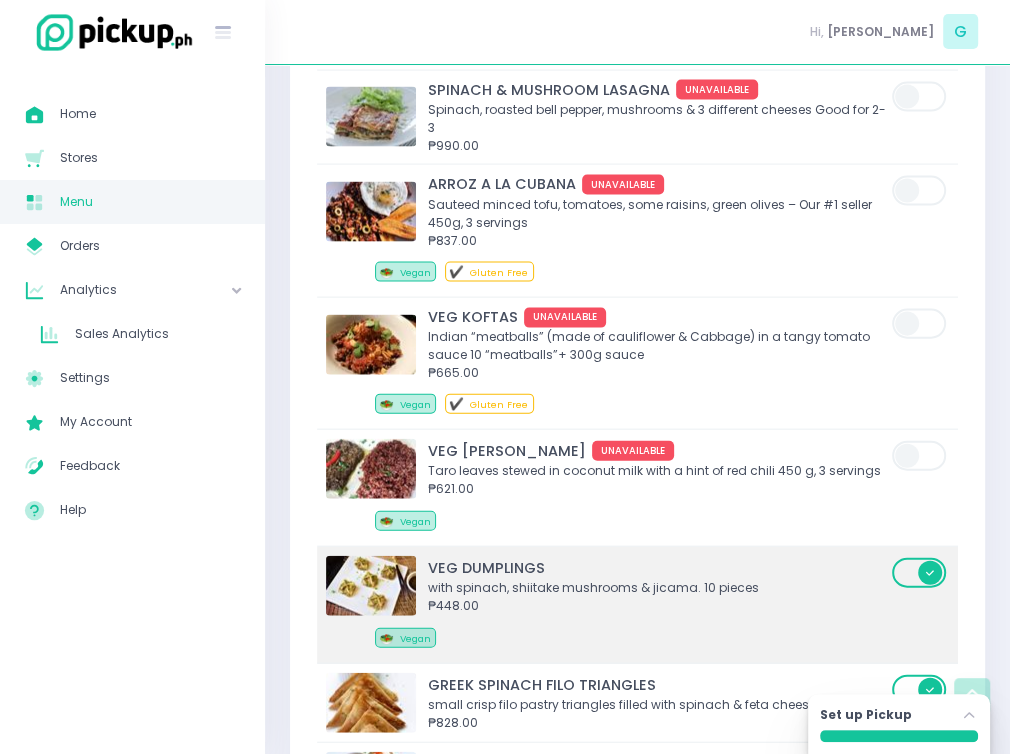 click at bounding box center (920, 573) 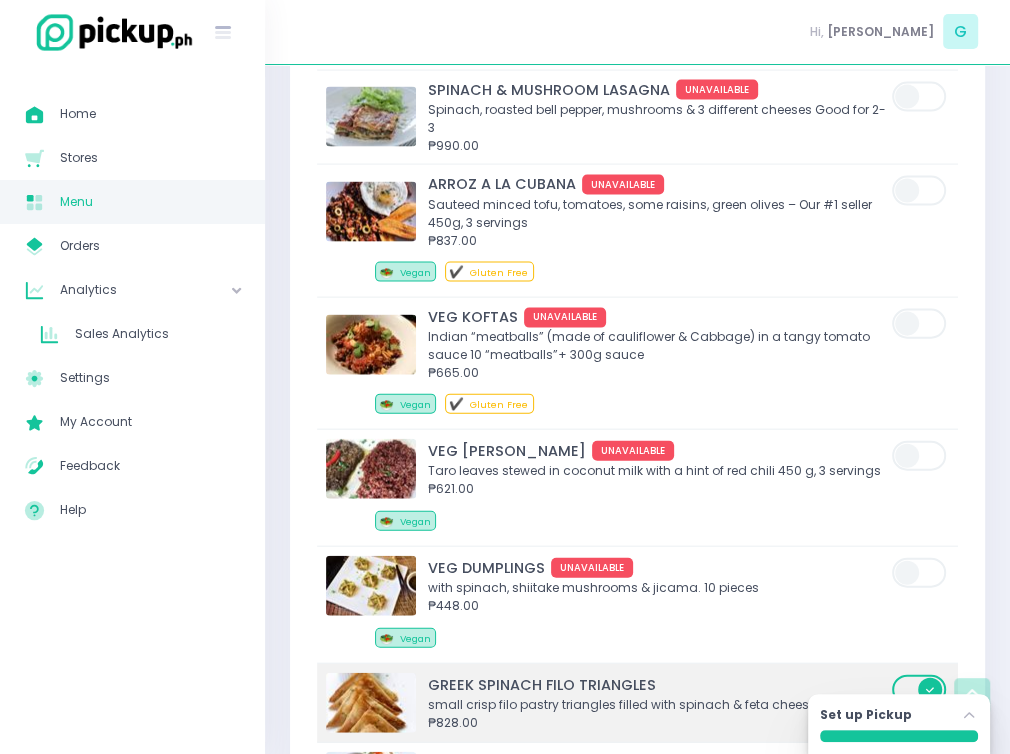 click at bounding box center [920, 690] 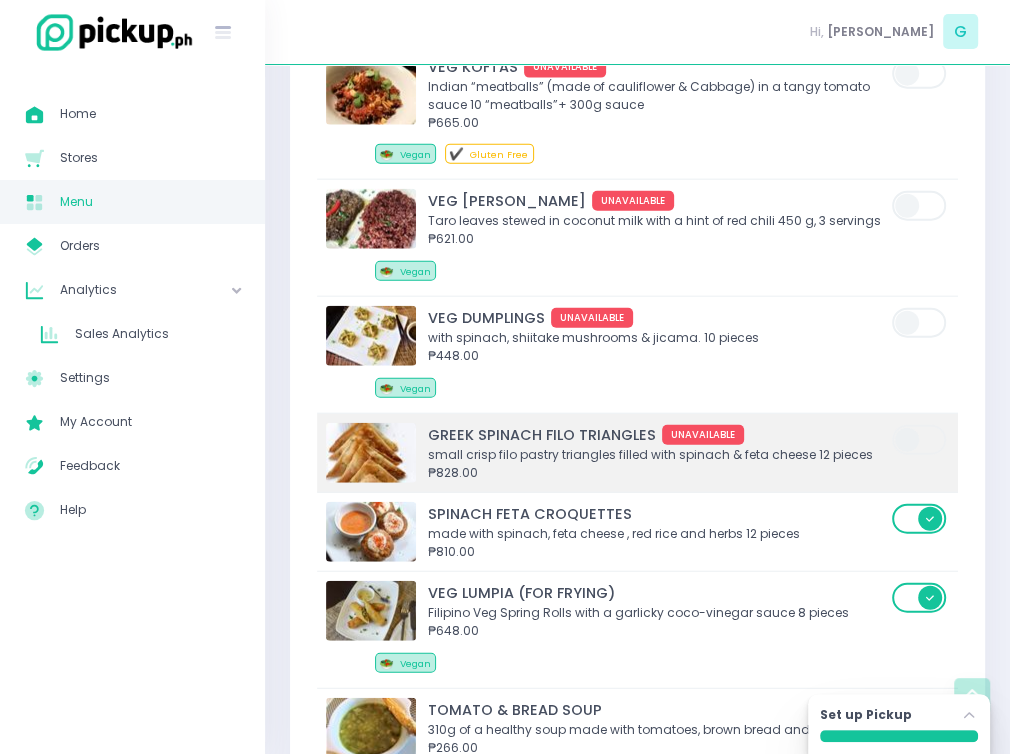 scroll, scrollTop: 11930, scrollLeft: 0, axis: vertical 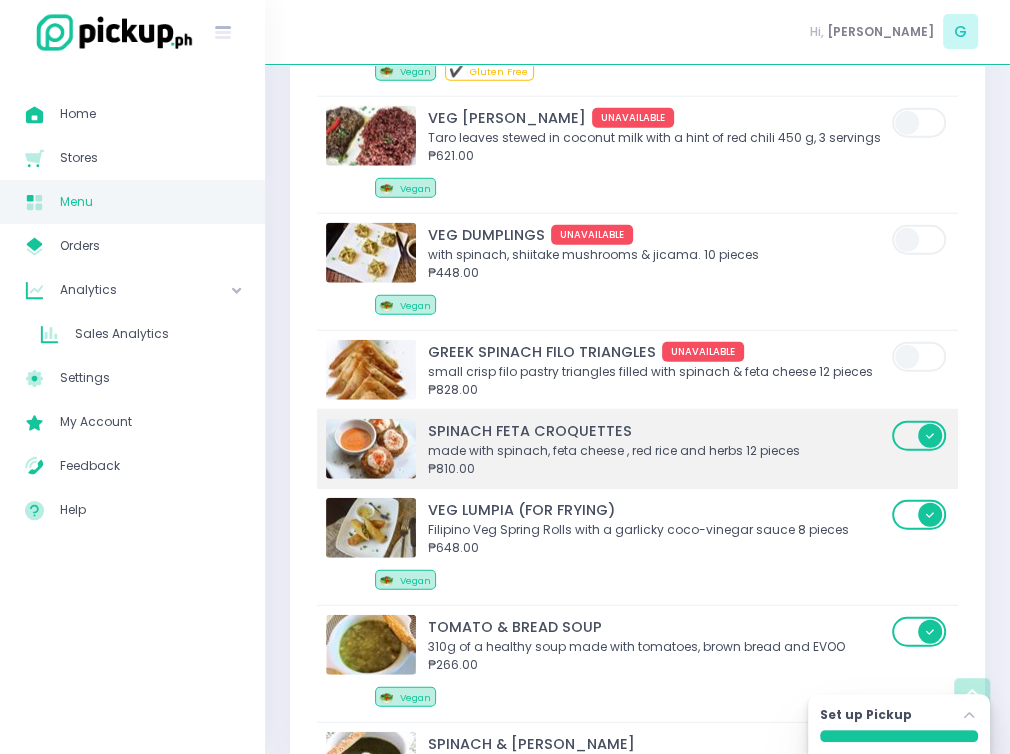 click at bounding box center (920, 436) 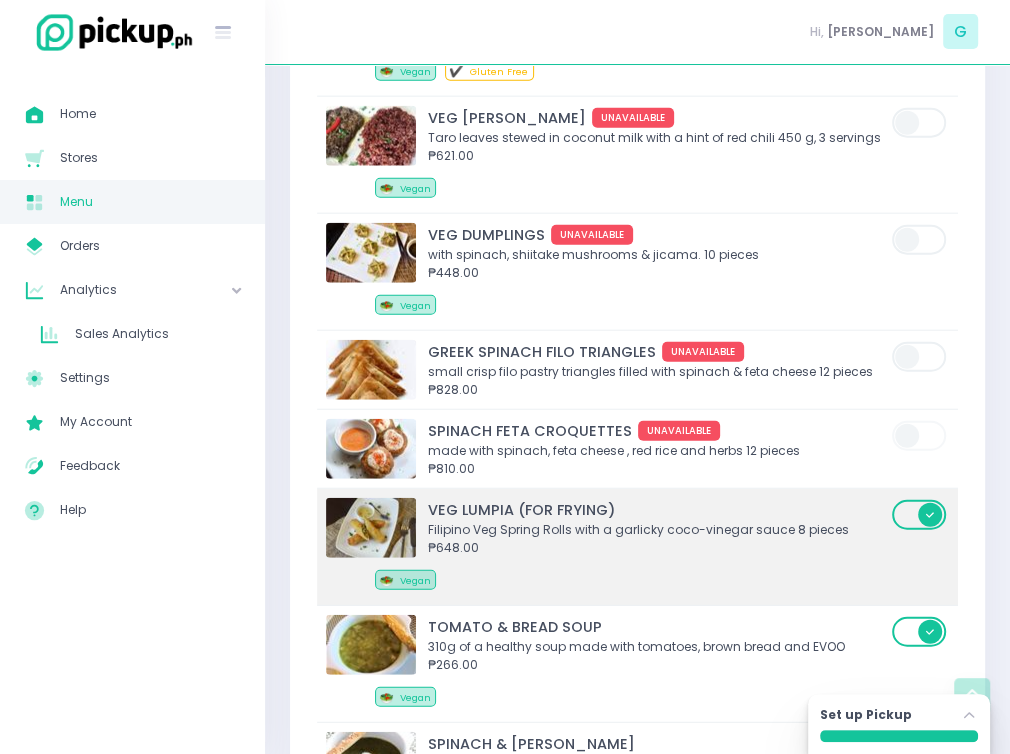 click at bounding box center (920, 515) 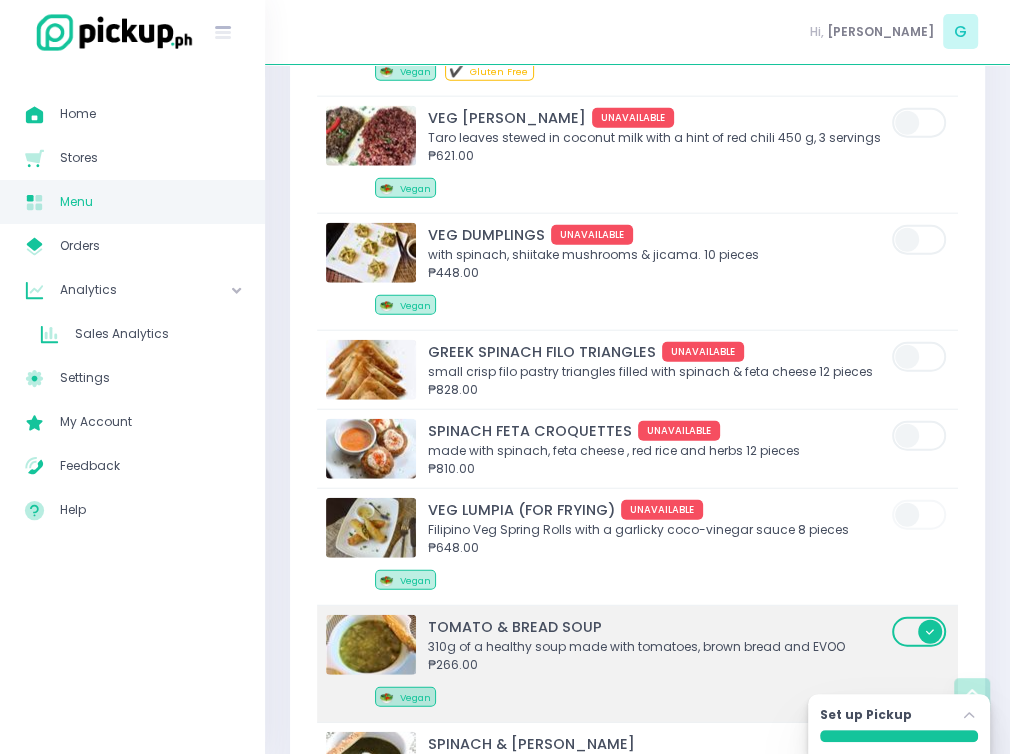 click at bounding box center (920, 632) 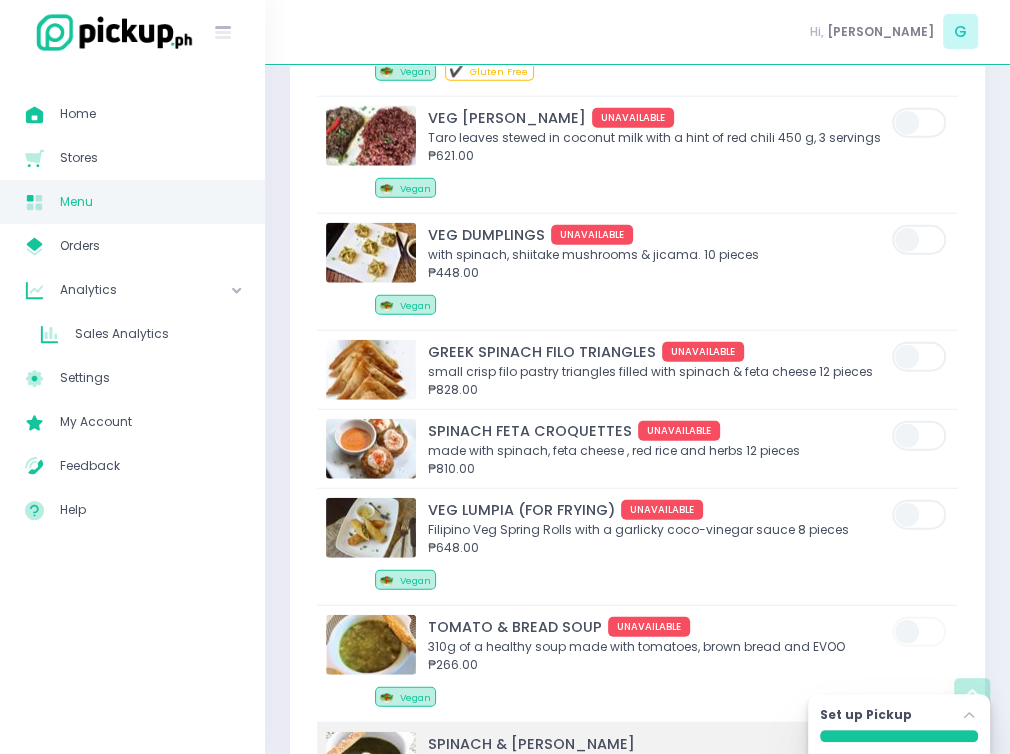 click at bounding box center [920, 749] 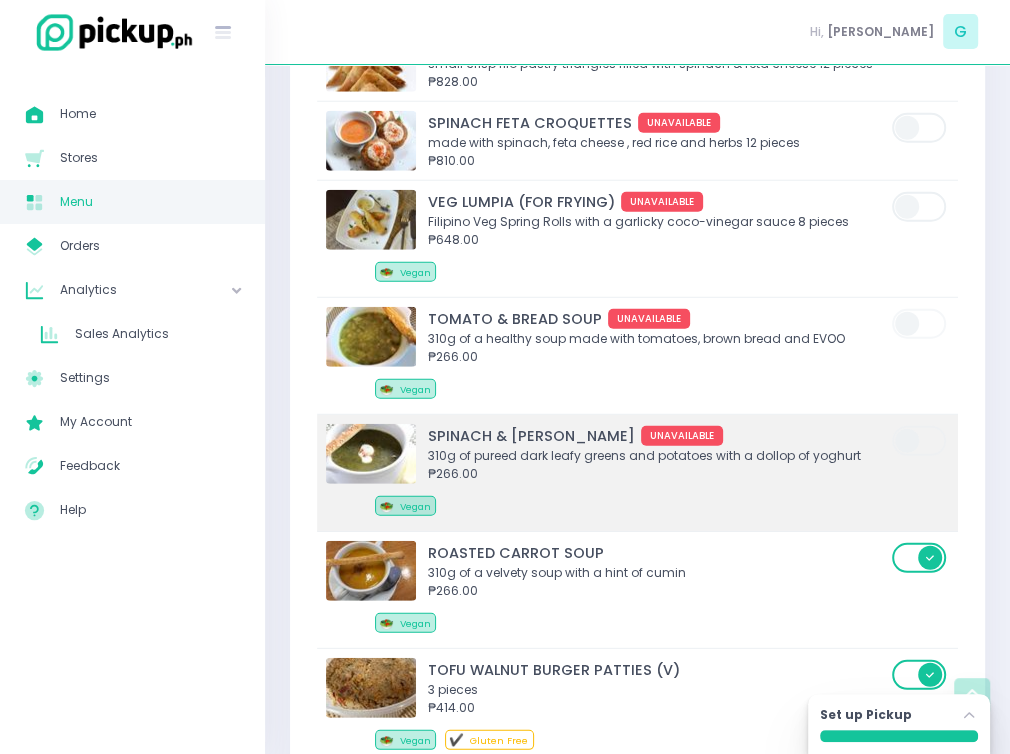 scroll, scrollTop: 12486, scrollLeft: 0, axis: vertical 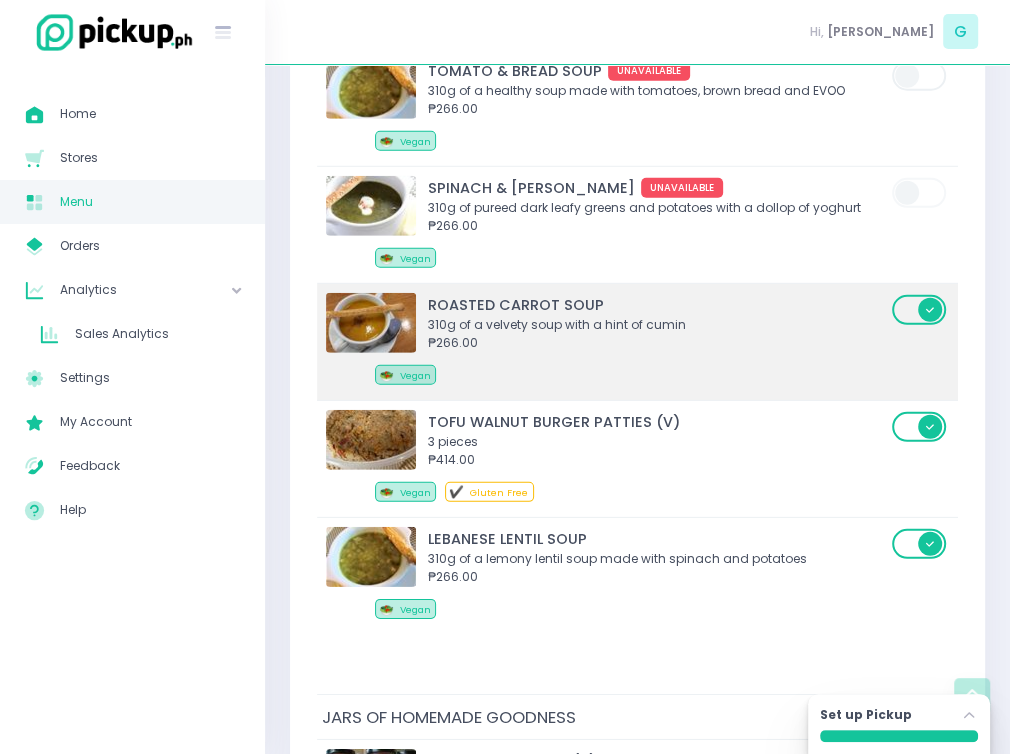 click on "ROASTED CARROT SOUP 310g of a velvety soup with a hint of cumin ₱266.00" at bounding box center [660, 324] 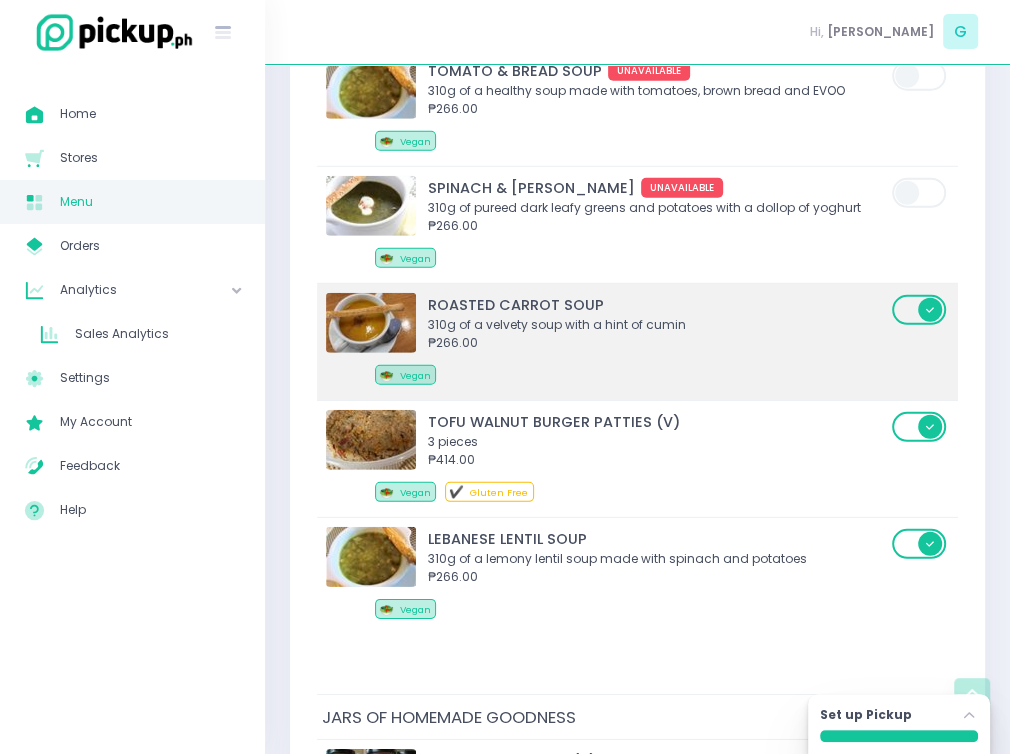 click at bounding box center (920, 310) 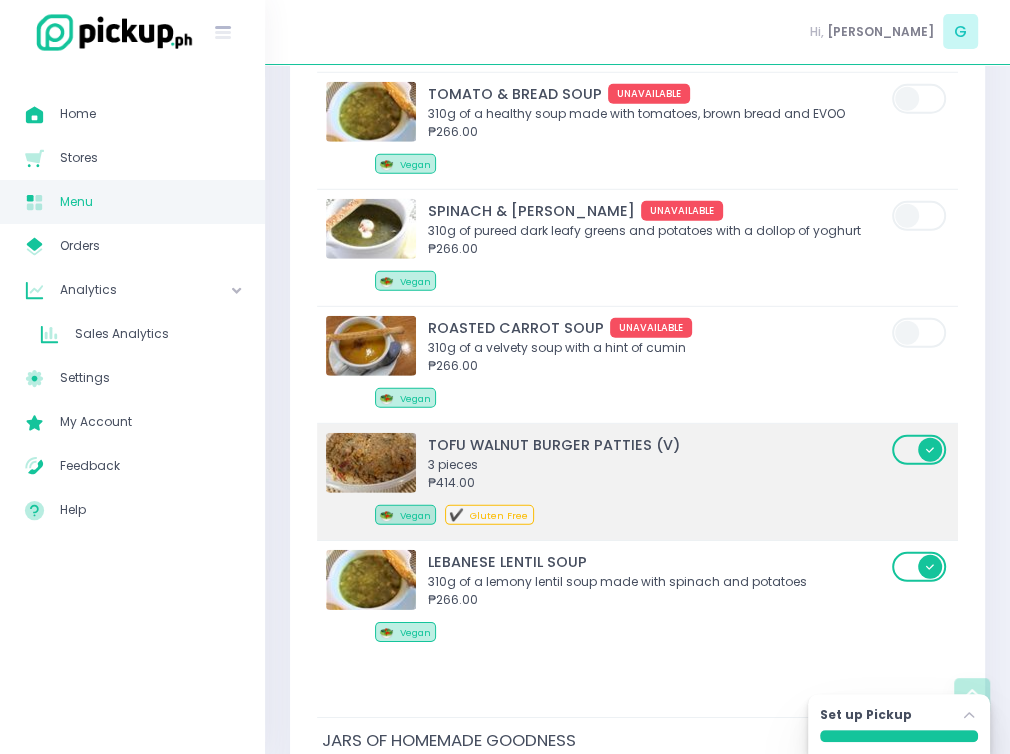 scroll, scrollTop: 12486, scrollLeft: 0, axis: vertical 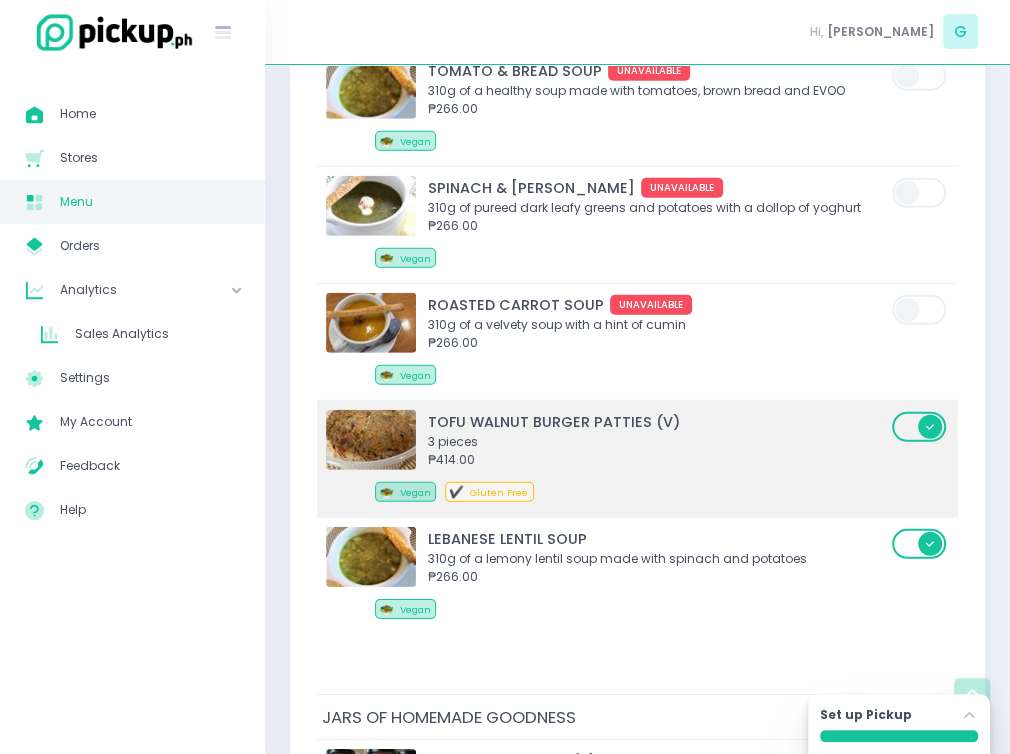 click at bounding box center [920, 427] 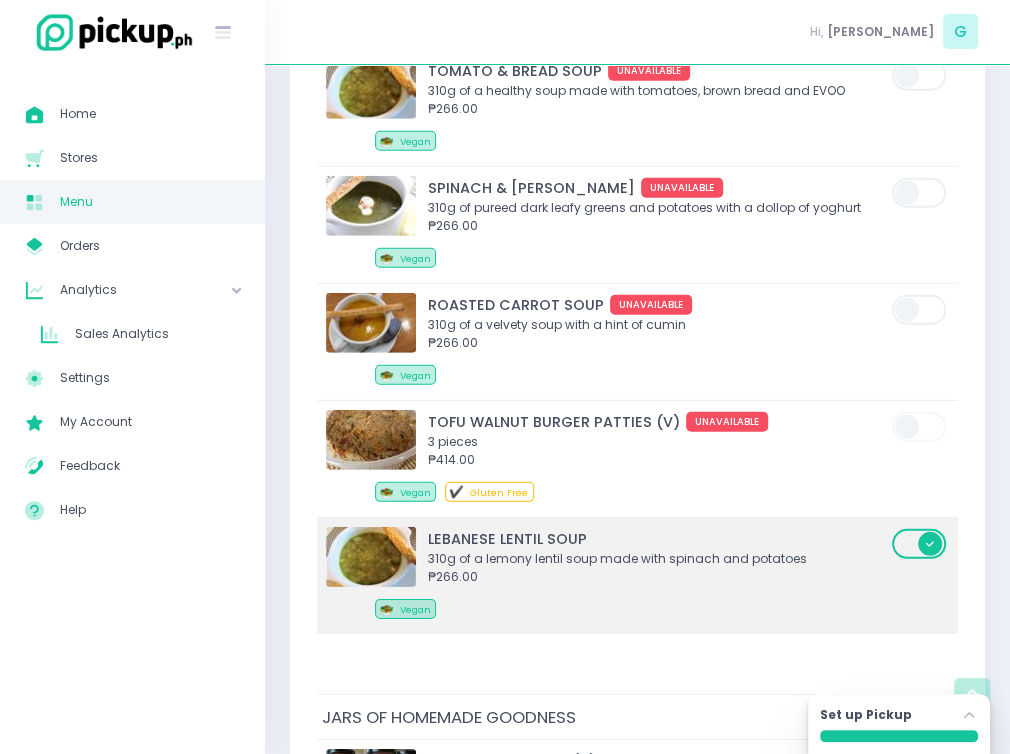 click at bounding box center (920, 544) 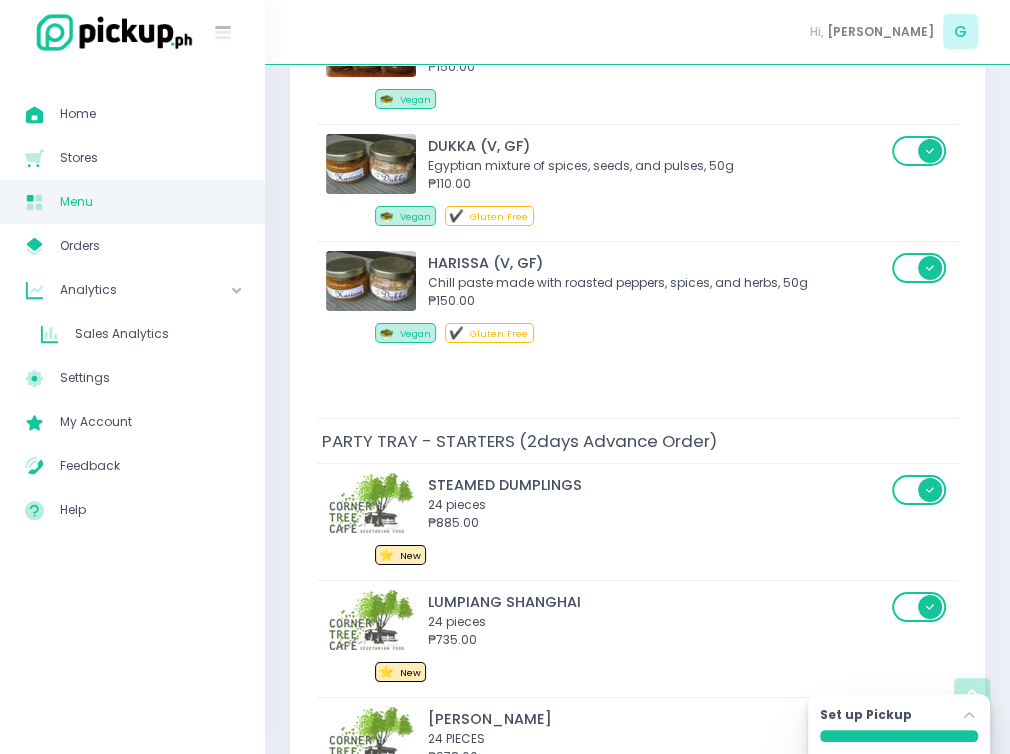 scroll, scrollTop: 13486, scrollLeft: 0, axis: vertical 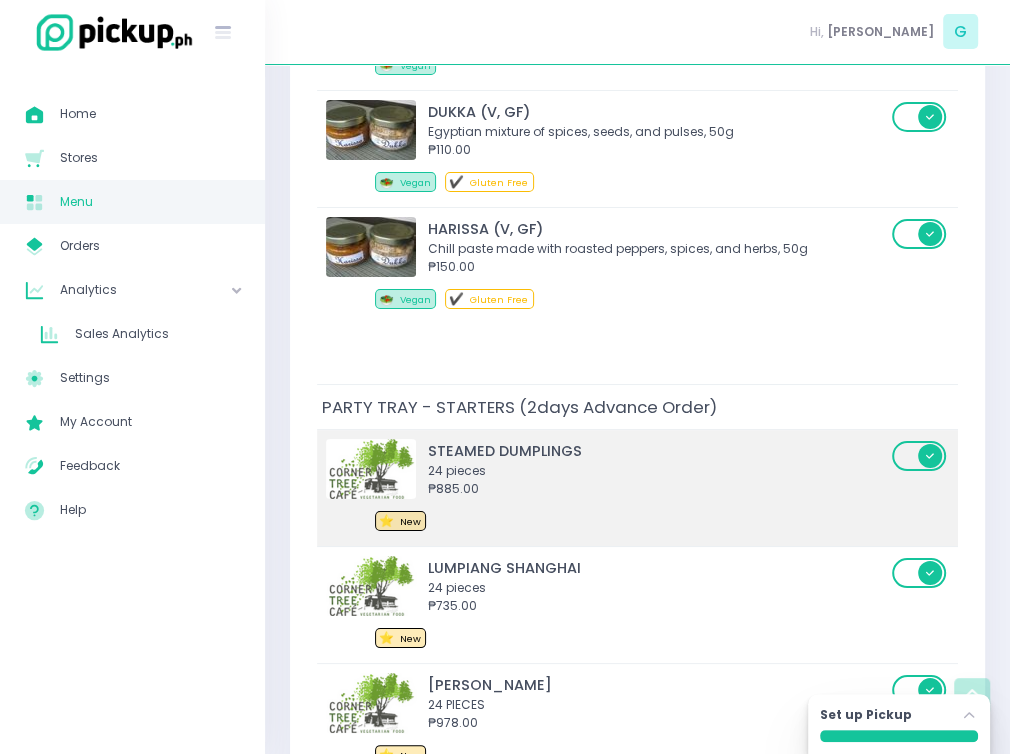 click at bounding box center [920, 488] 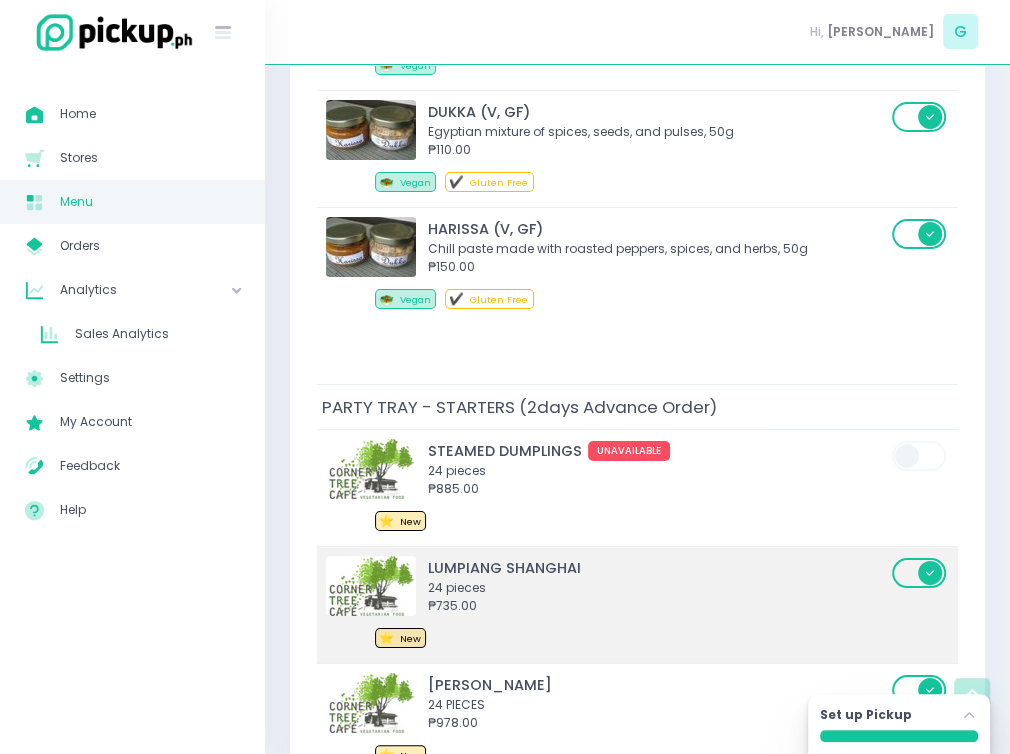 click at bounding box center (920, 573) 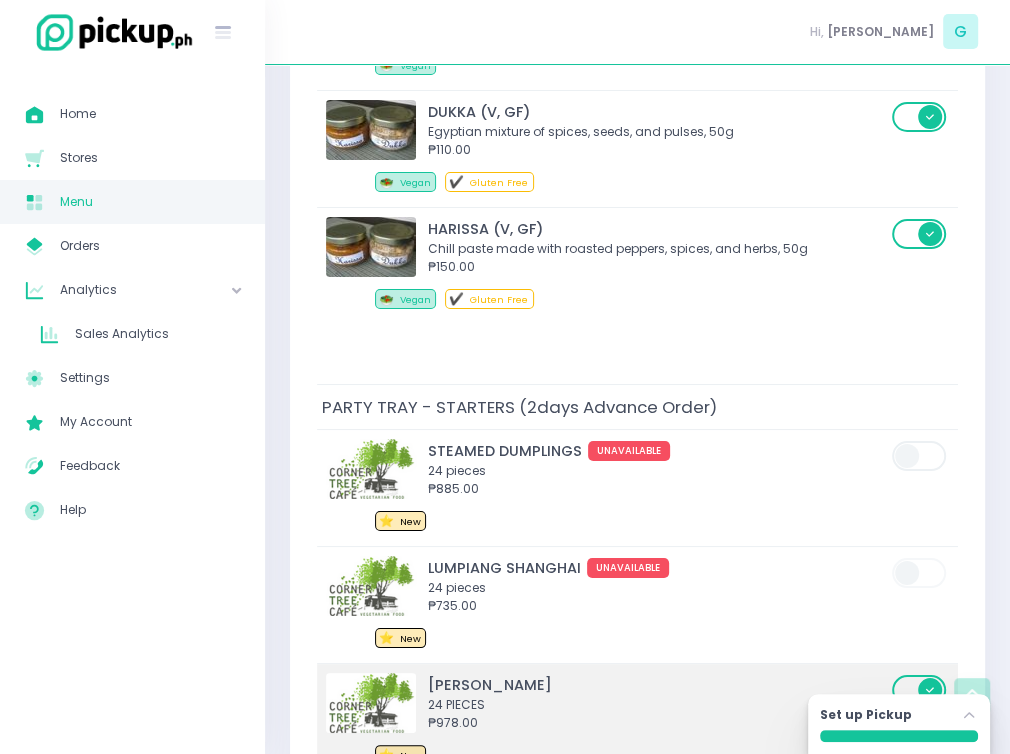 click at bounding box center (920, 690) 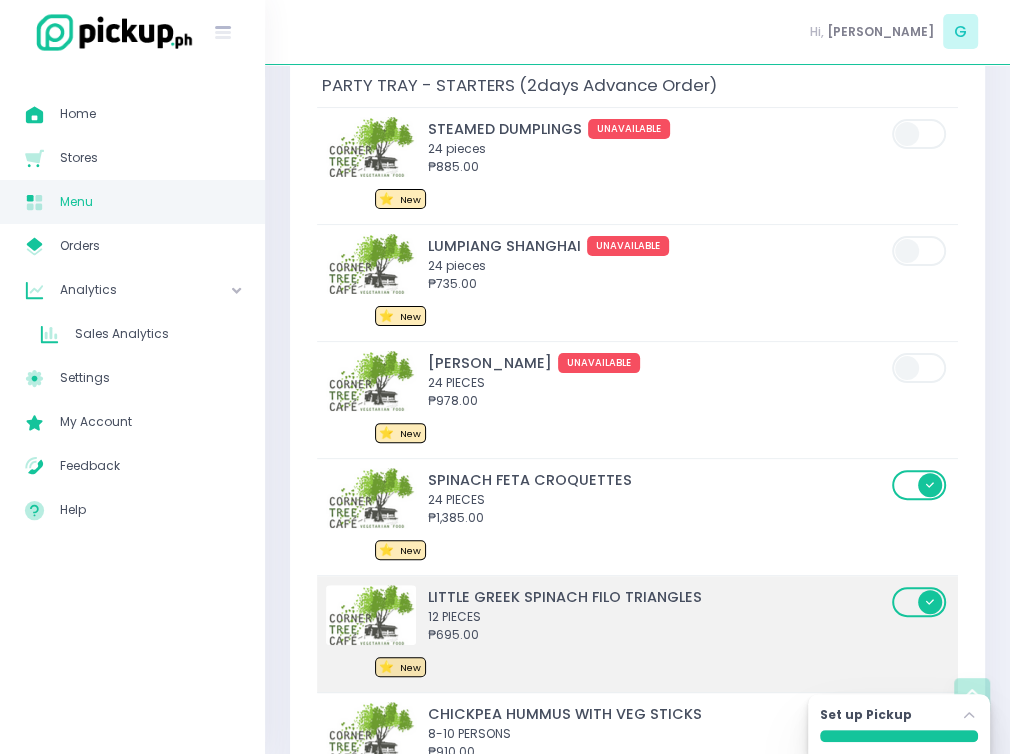 scroll, scrollTop: 13819, scrollLeft: 0, axis: vertical 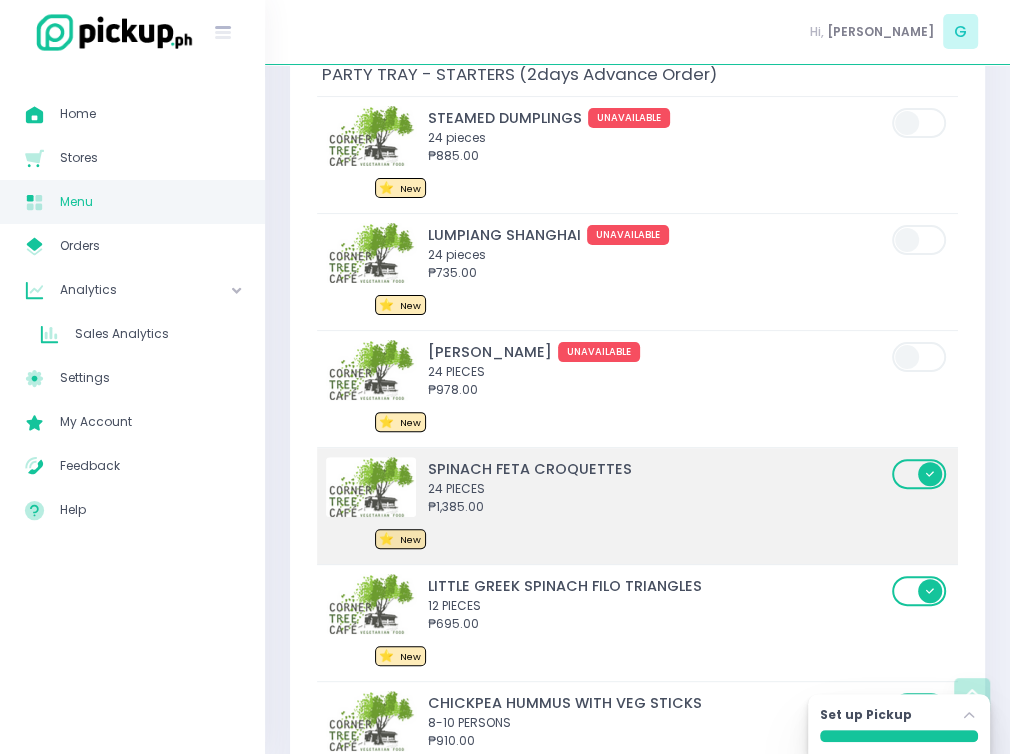 click at bounding box center (920, 474) 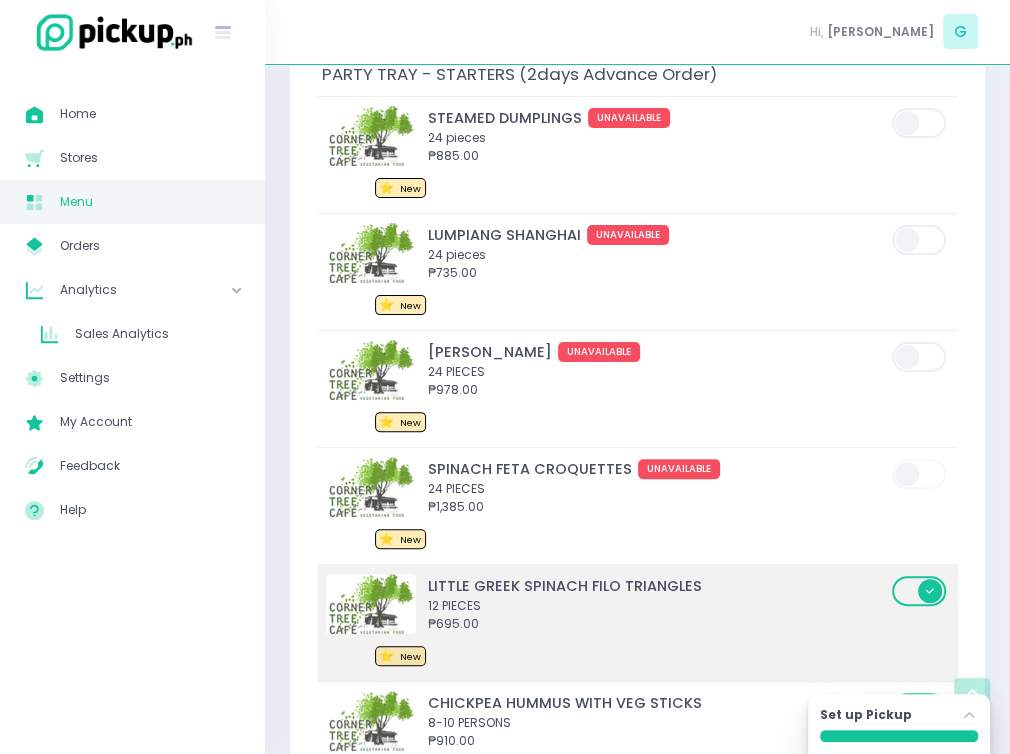 click at bounding box center (920, 591) 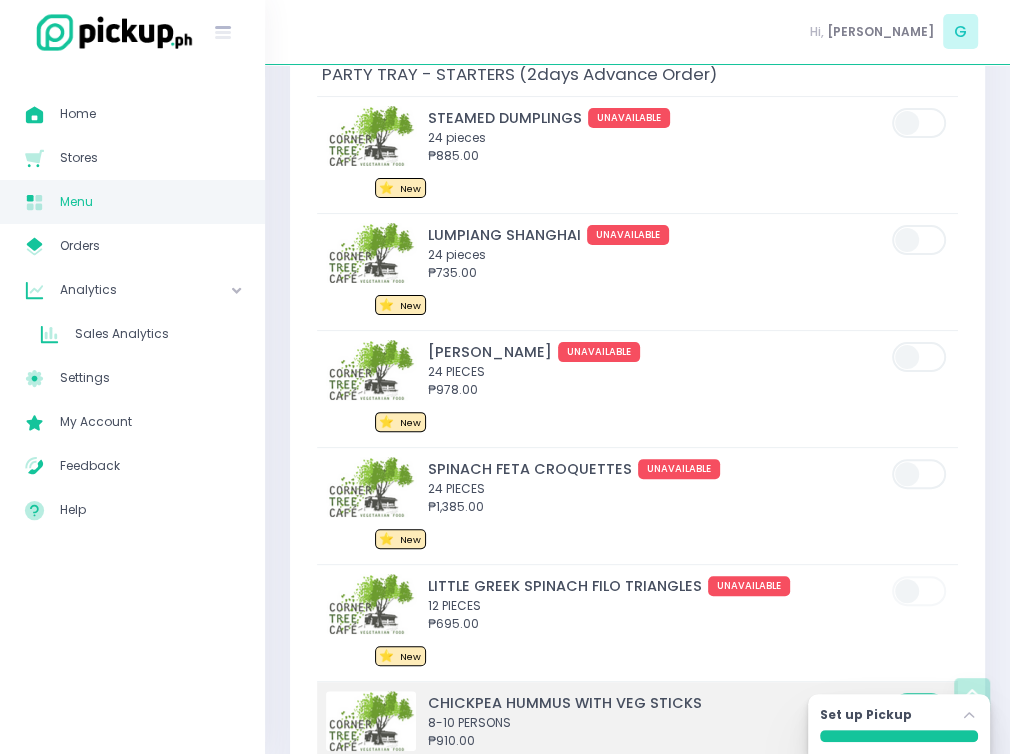 click at bounding box center (920, 708) 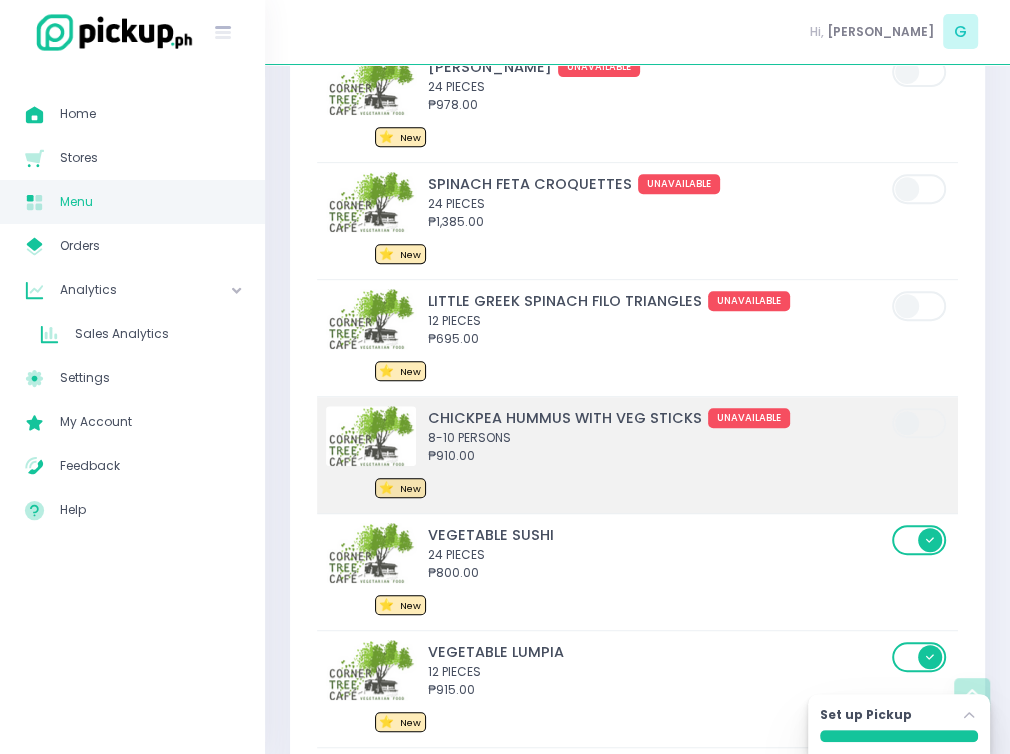 scroll, scrollTop: 14152, scrollLeft: 0, axis: vertical 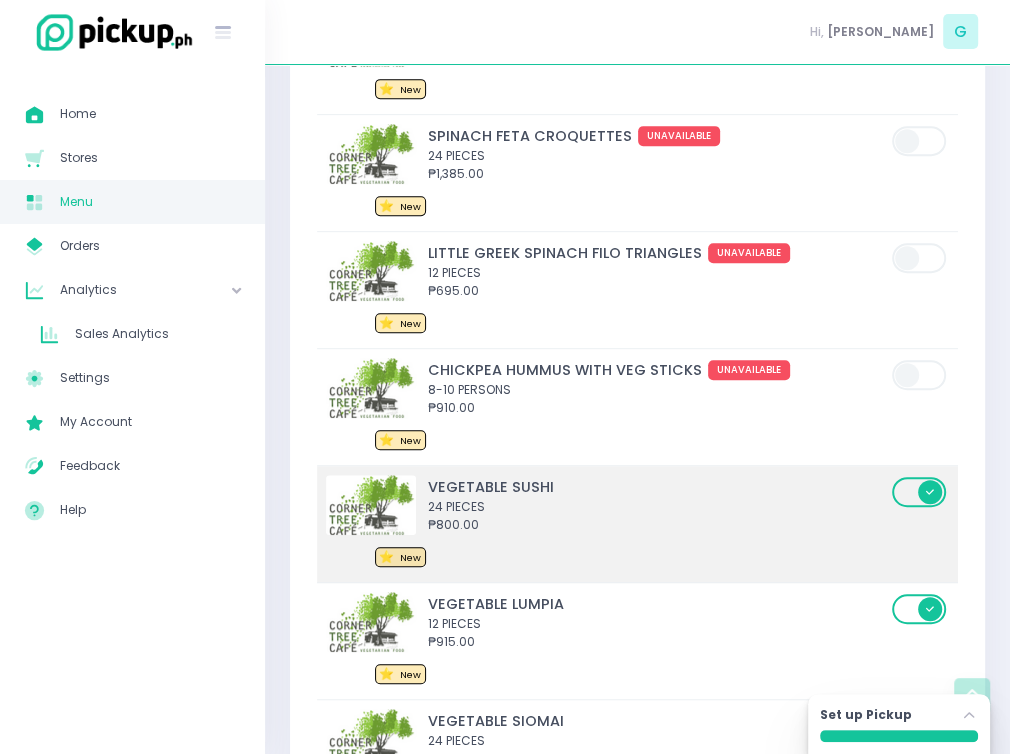 click at bounding box center [920, 524] 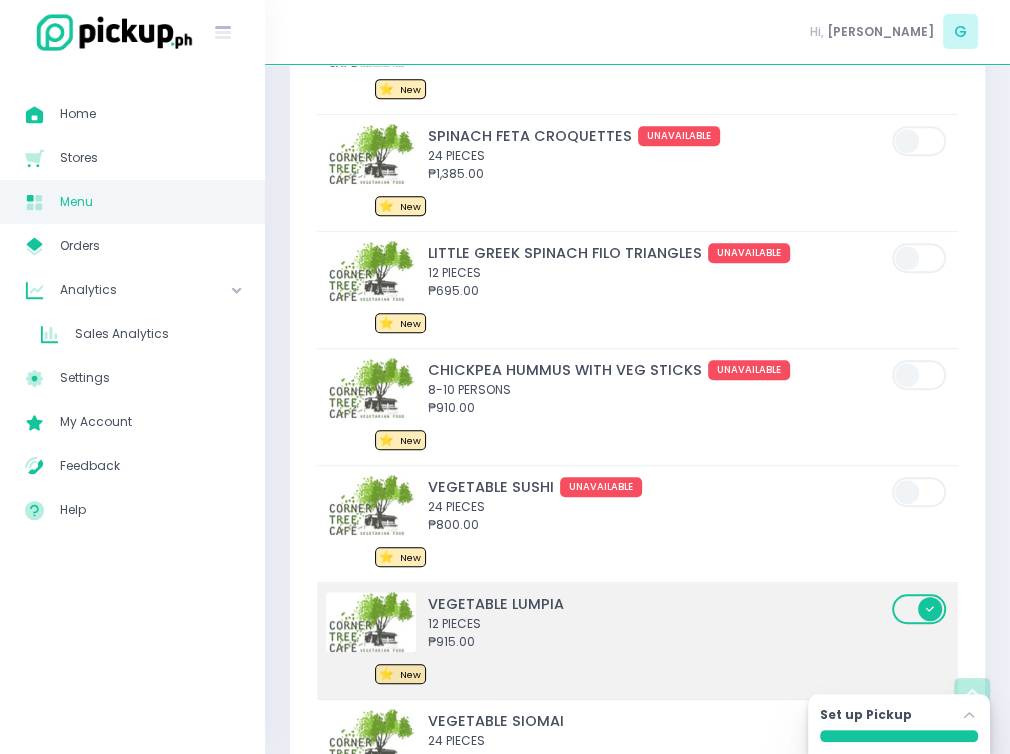click at bounding box center (920, 609) 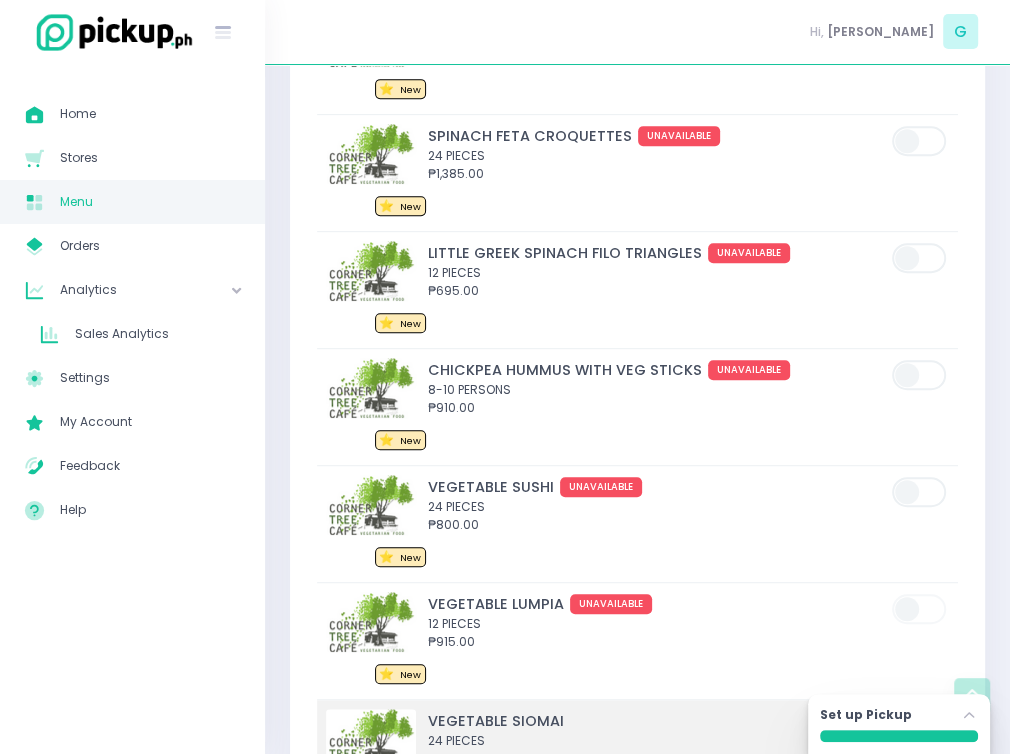 click at bounding box center [920, 726] 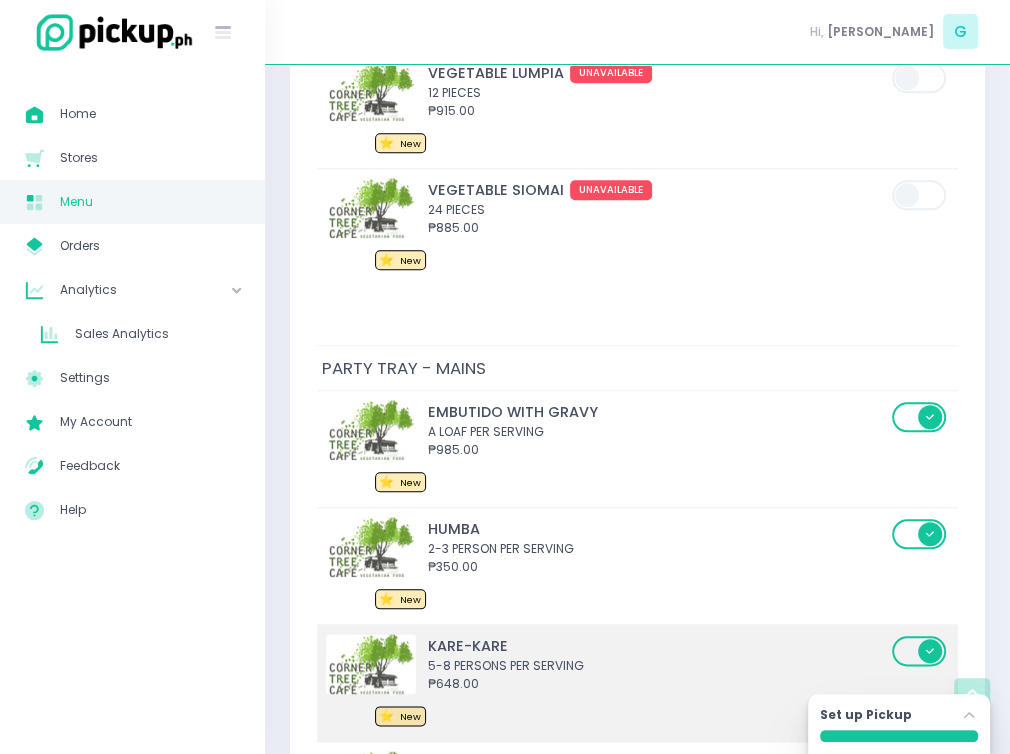 scroll, scrollTop: 14708, scrollLeft: 0, axis: vertical 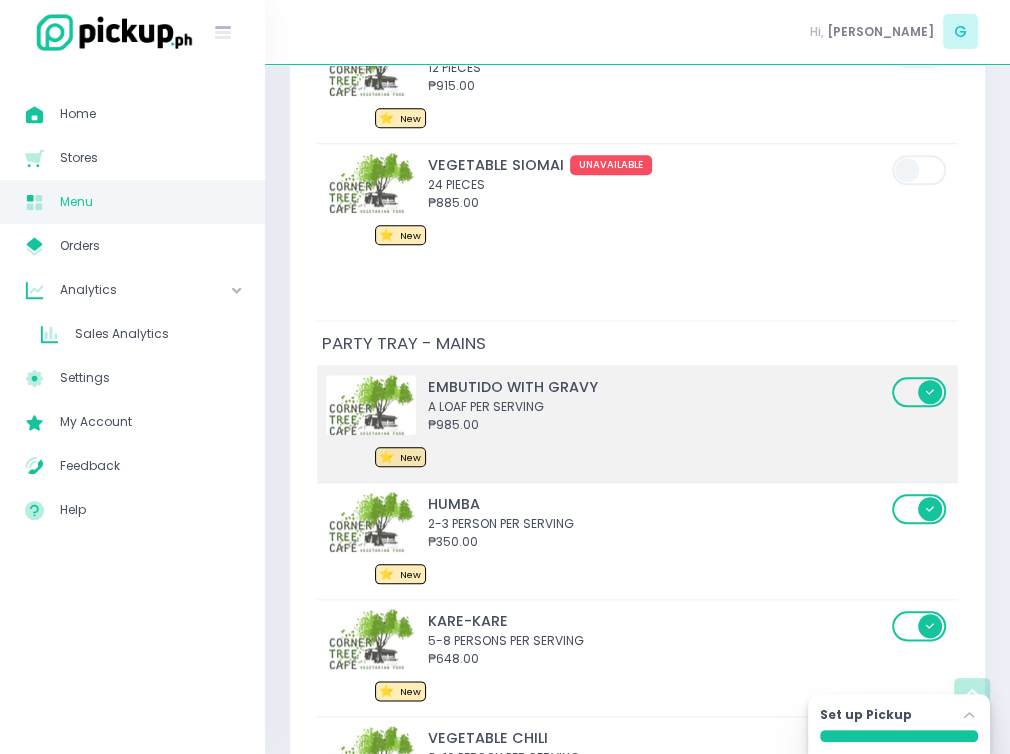 click at bounding box center [920, 392] 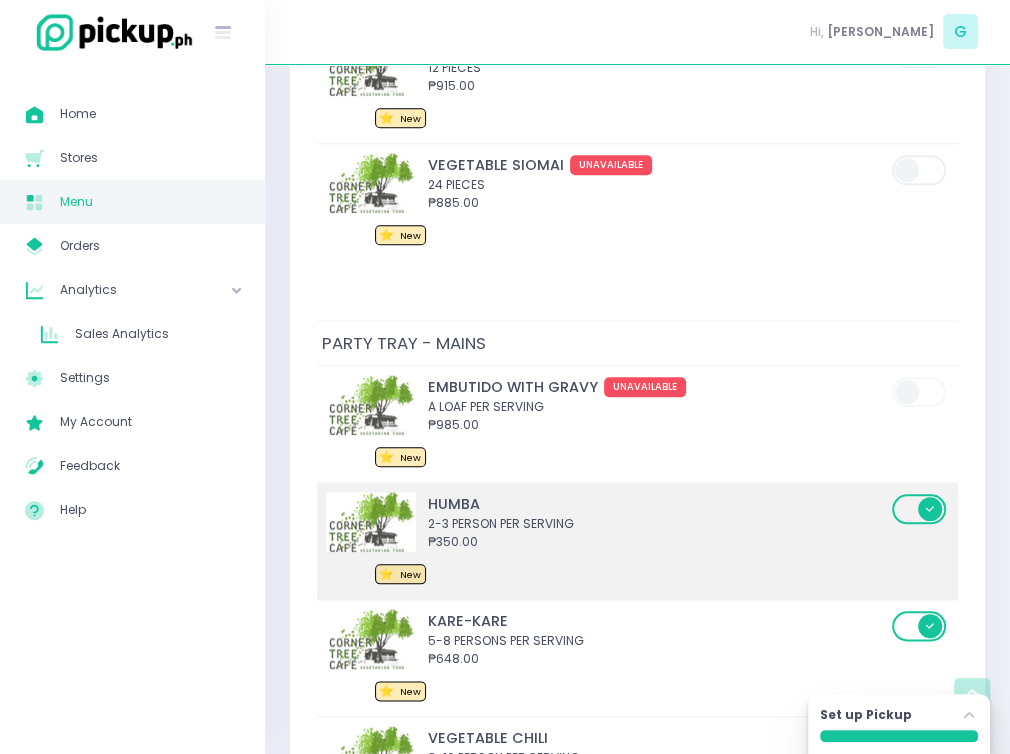 click at bounding box center (920, 509) 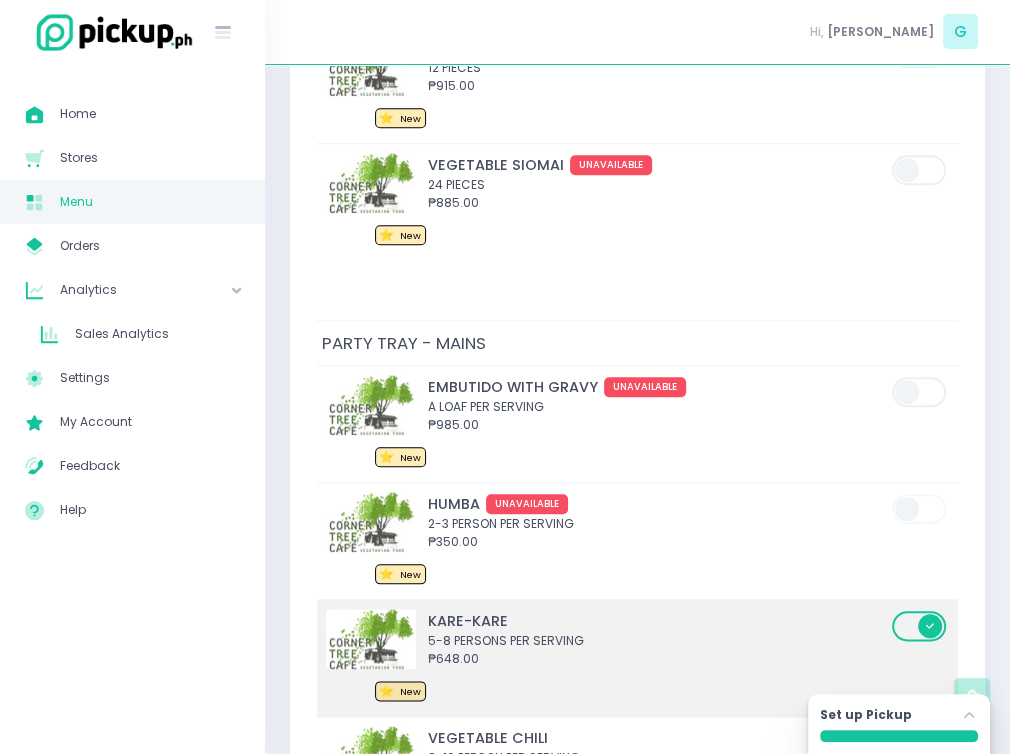 click at bounding box center [920, 626] 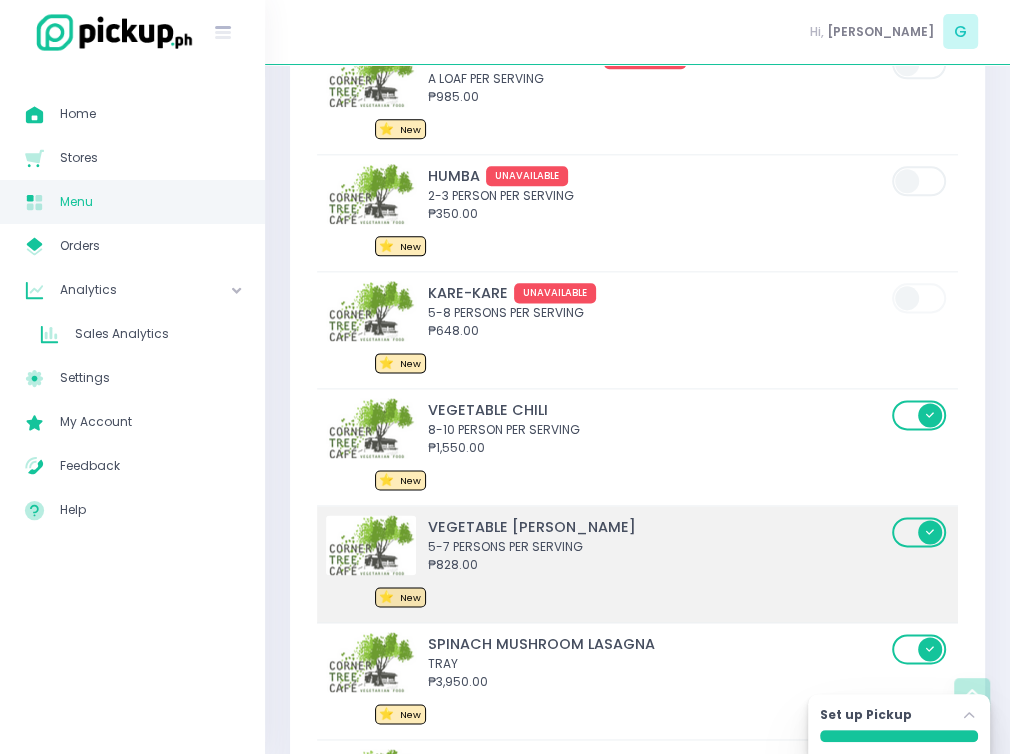 scroll, scrollTop: 15041, scrollLeft: 0, axis: vertical 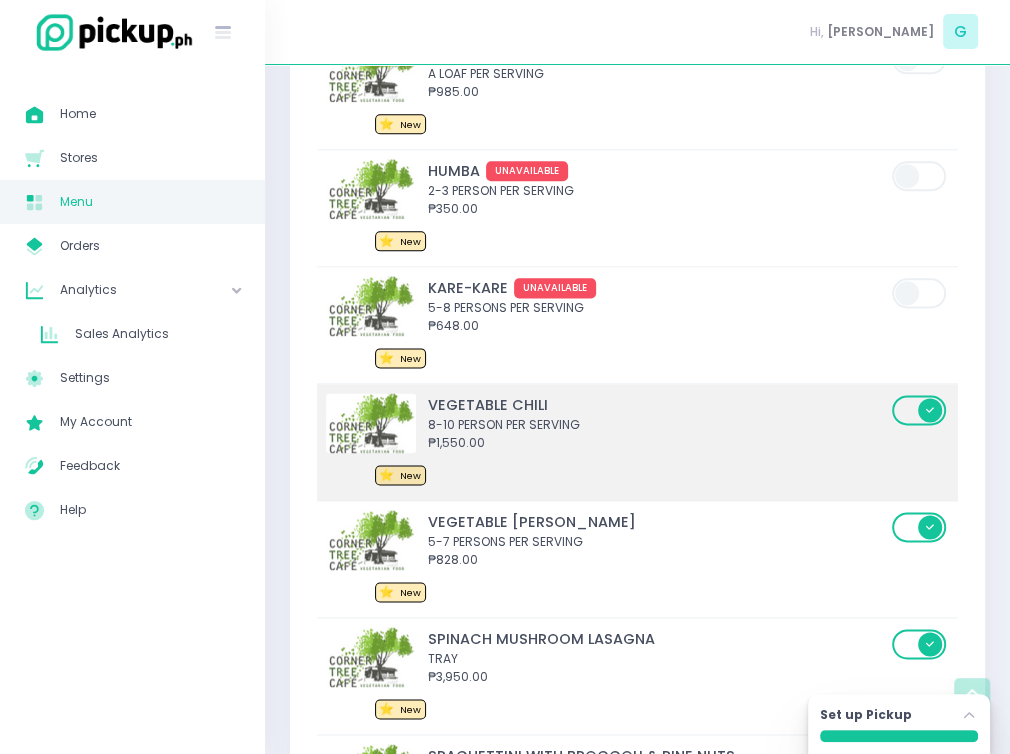 click at bounding box center [920, 410] 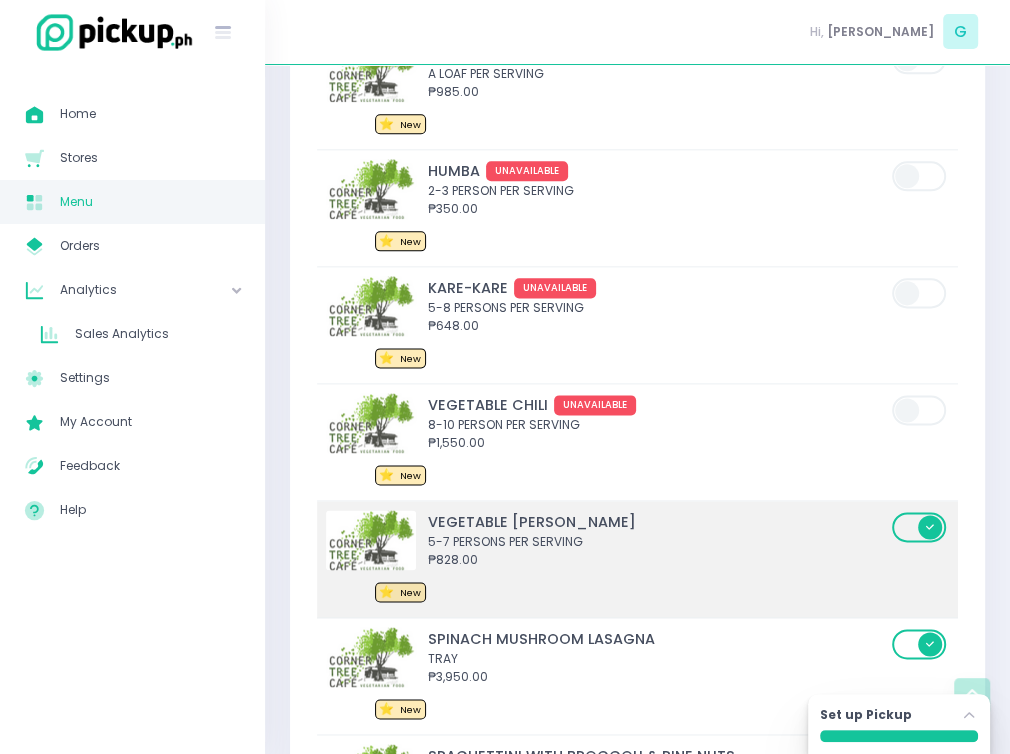 click at bounding box center (920, 559) 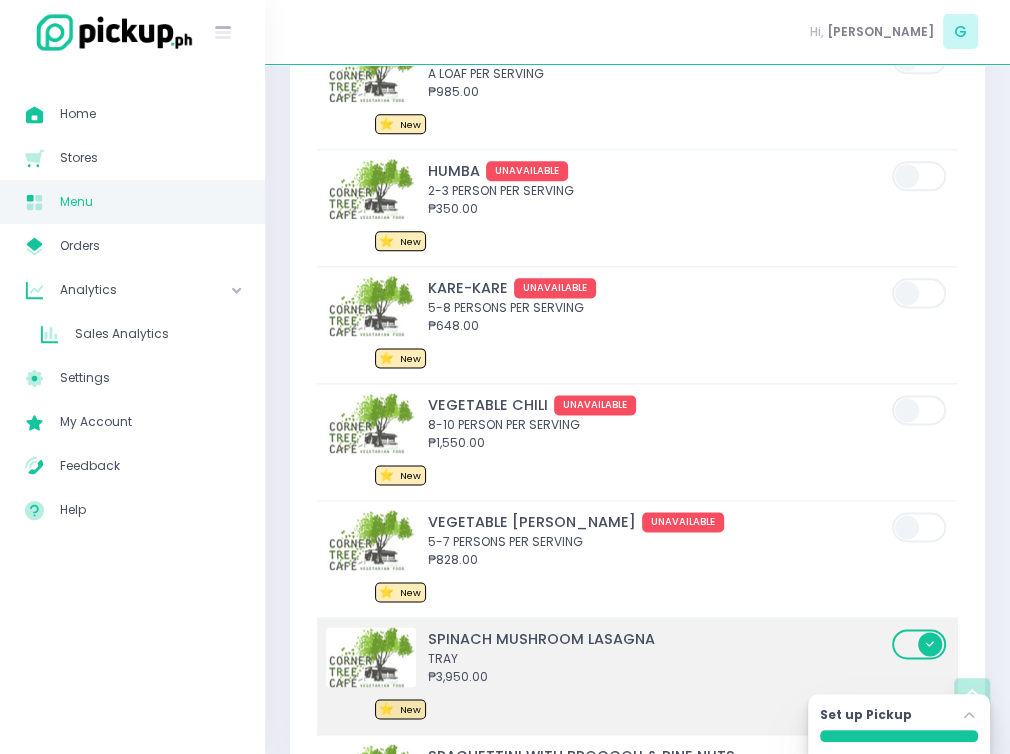 click at bounding box center [920, 644] 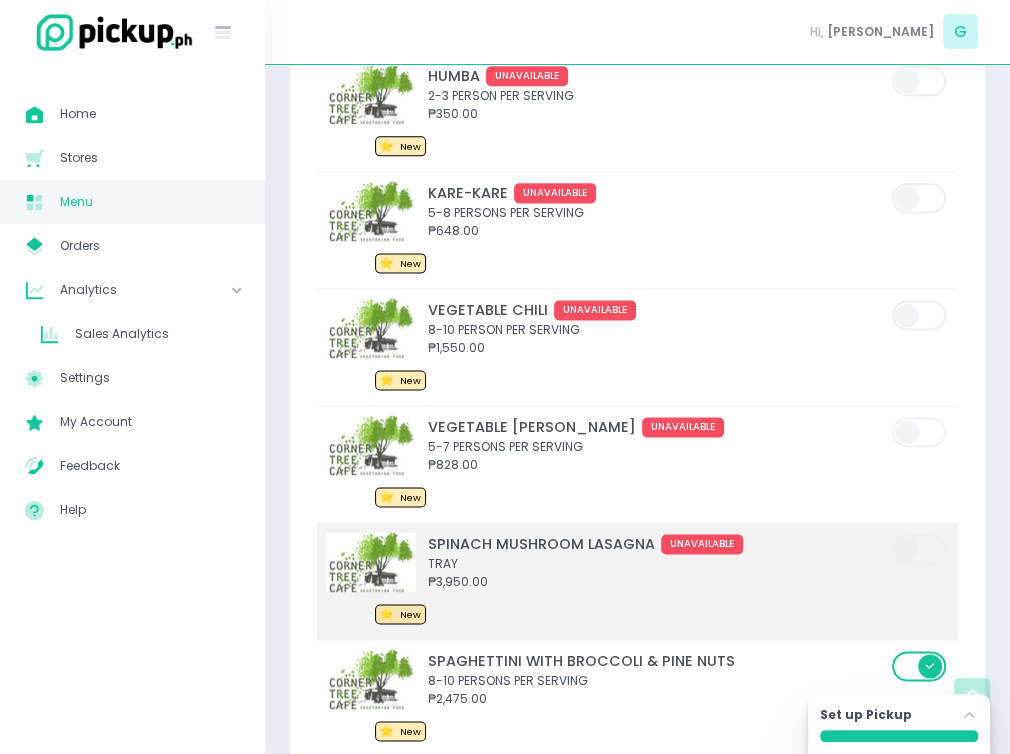 scroll, scrollTop: 15314, scrollLeft: 0, axis: vertical 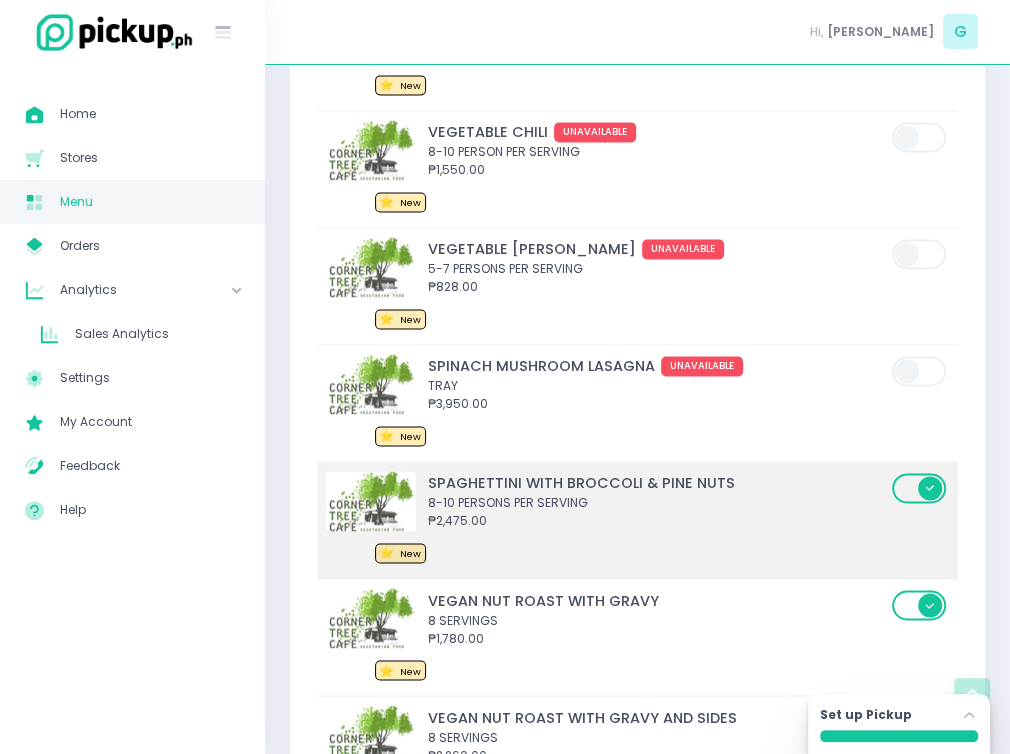 click at bounding box center (920, 488) 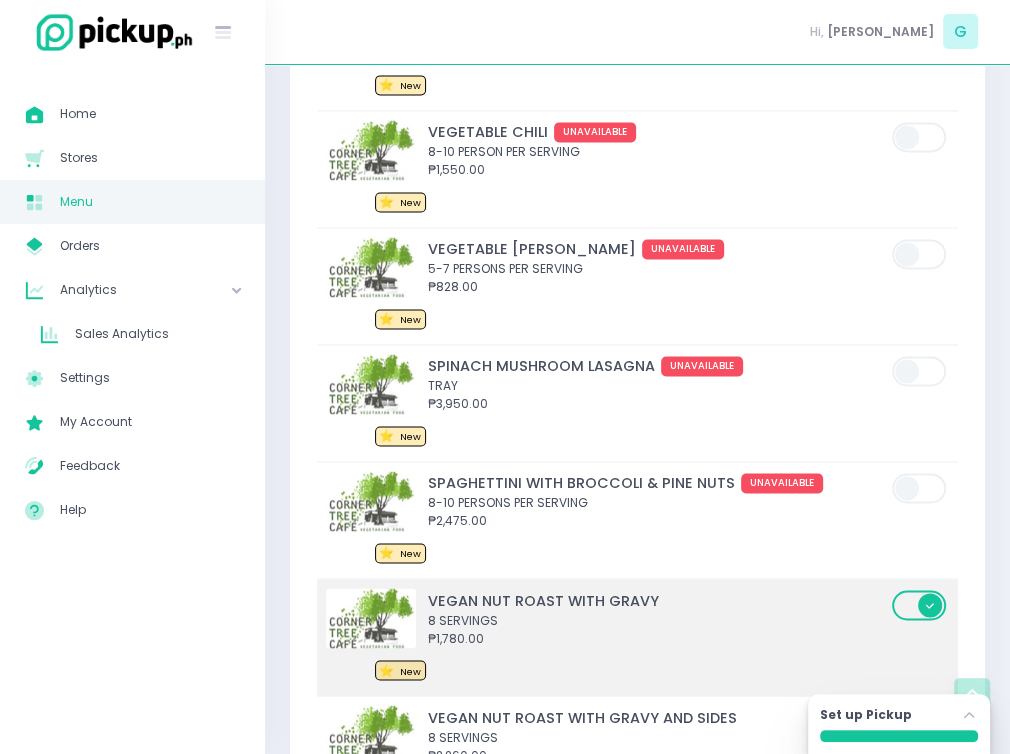 click at bounding box center (920, 605) 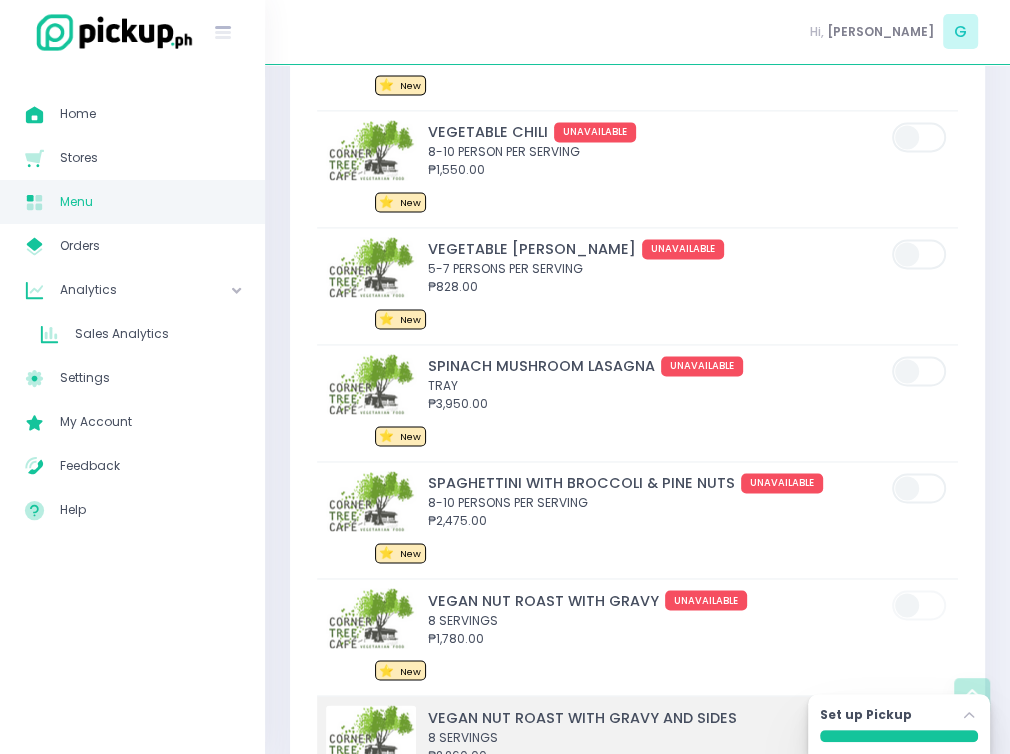 click at bounding box center [920, 722] 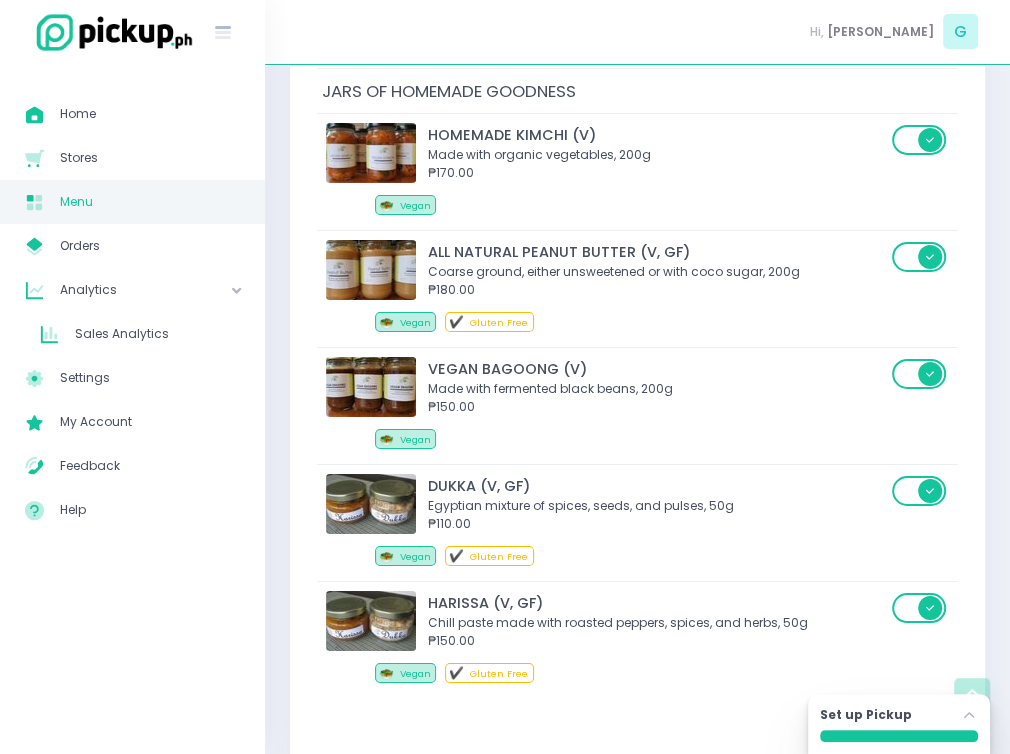 scroll, scrollTop: 13092, scrollLeft: 0, axis: vertical 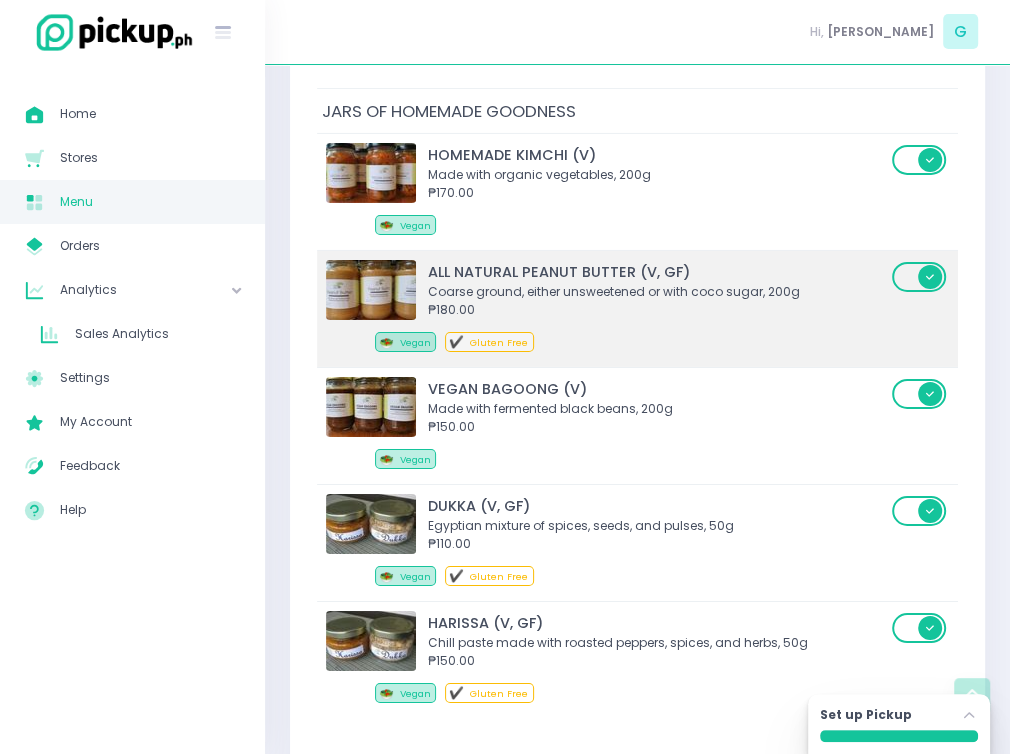 click at bounding box center [920, 277] 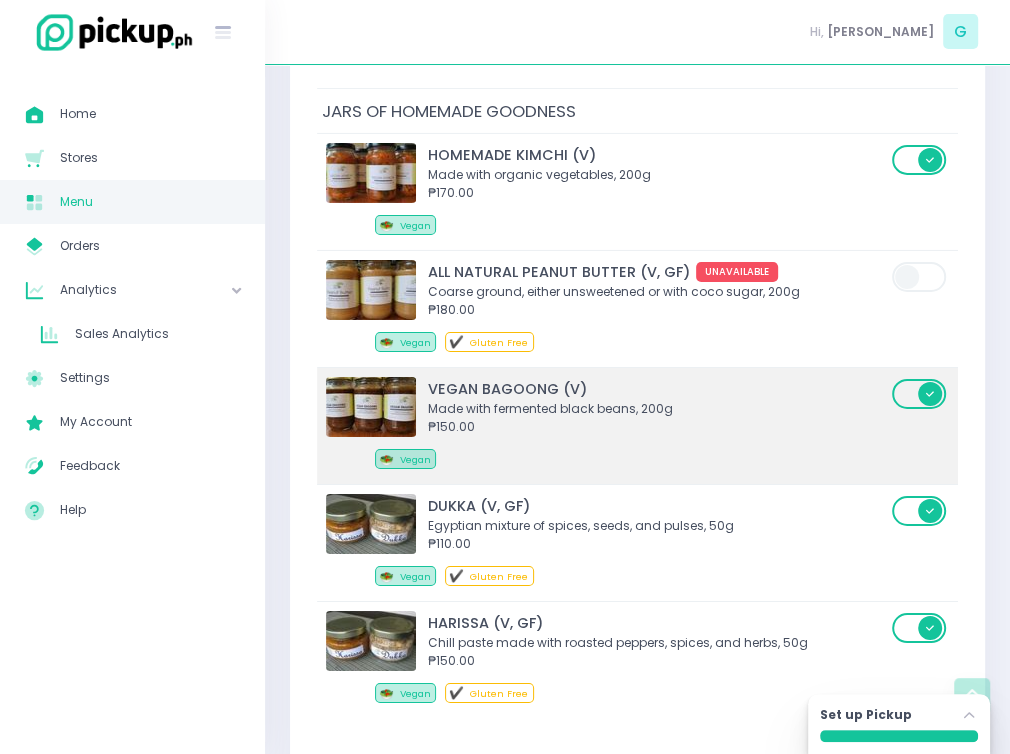 click at bounding box center [920, 394] 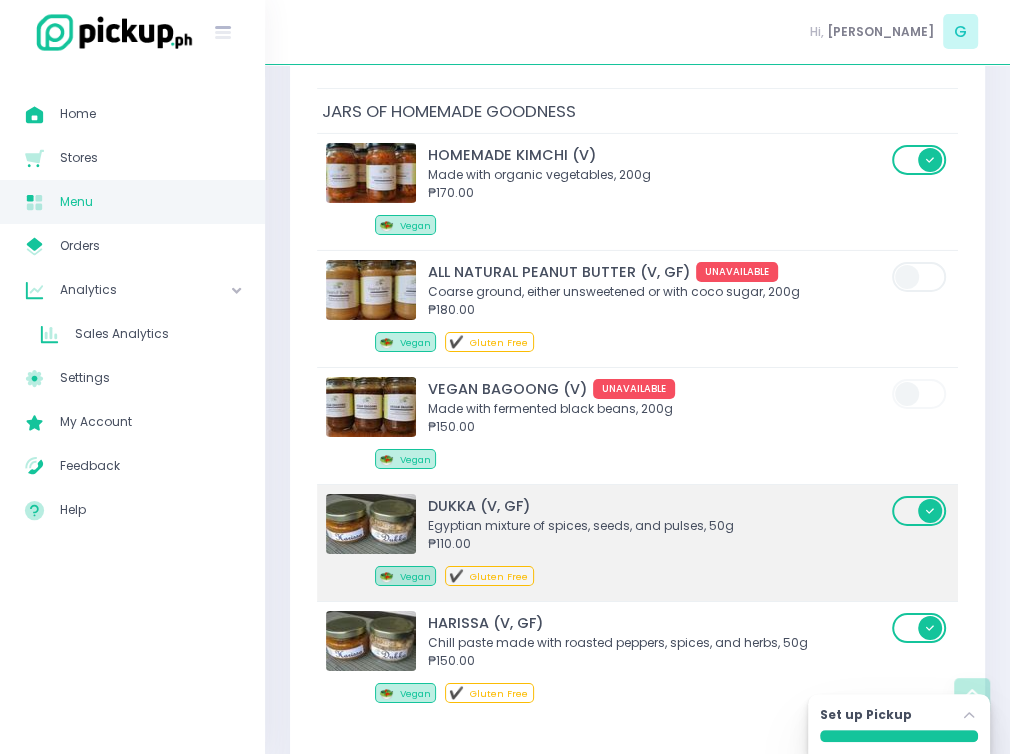 click at bounding box center (920, 511) 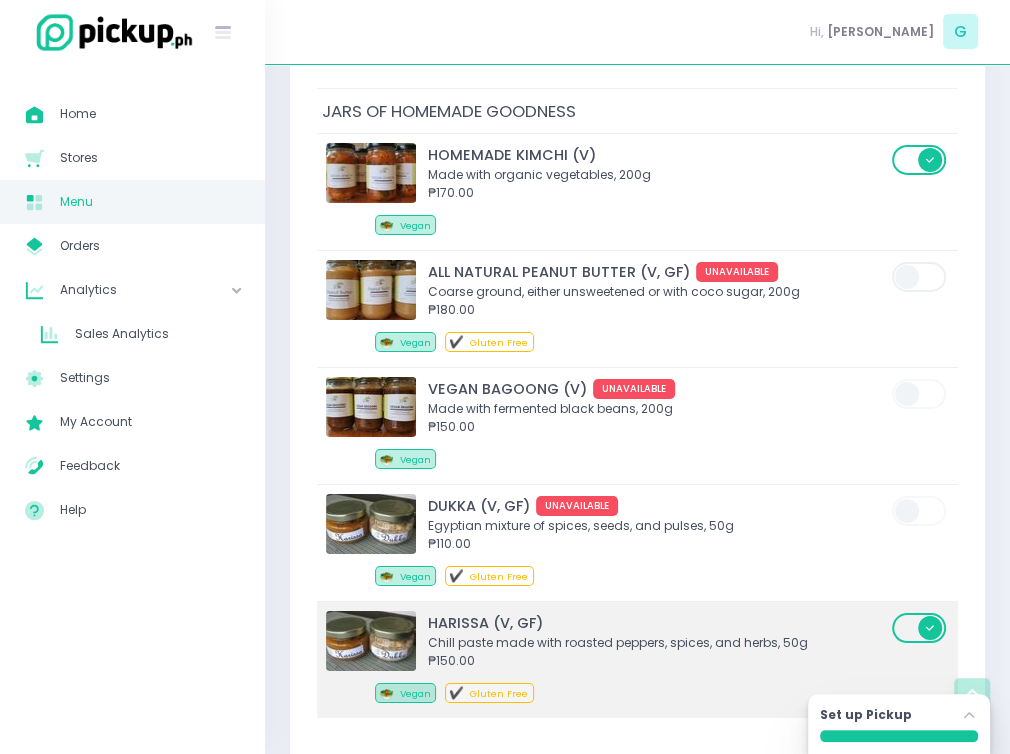 click at bounding box center (920, 628) 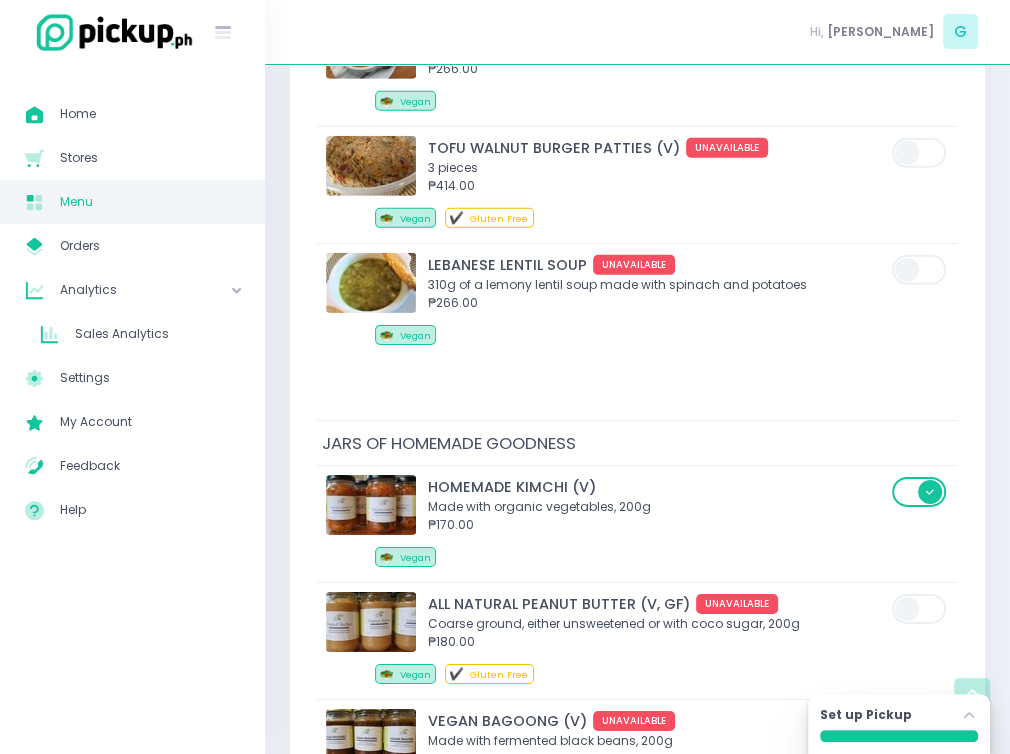 scroll, scrollTop: 12759, scrollLeft: 0, axis: vertical 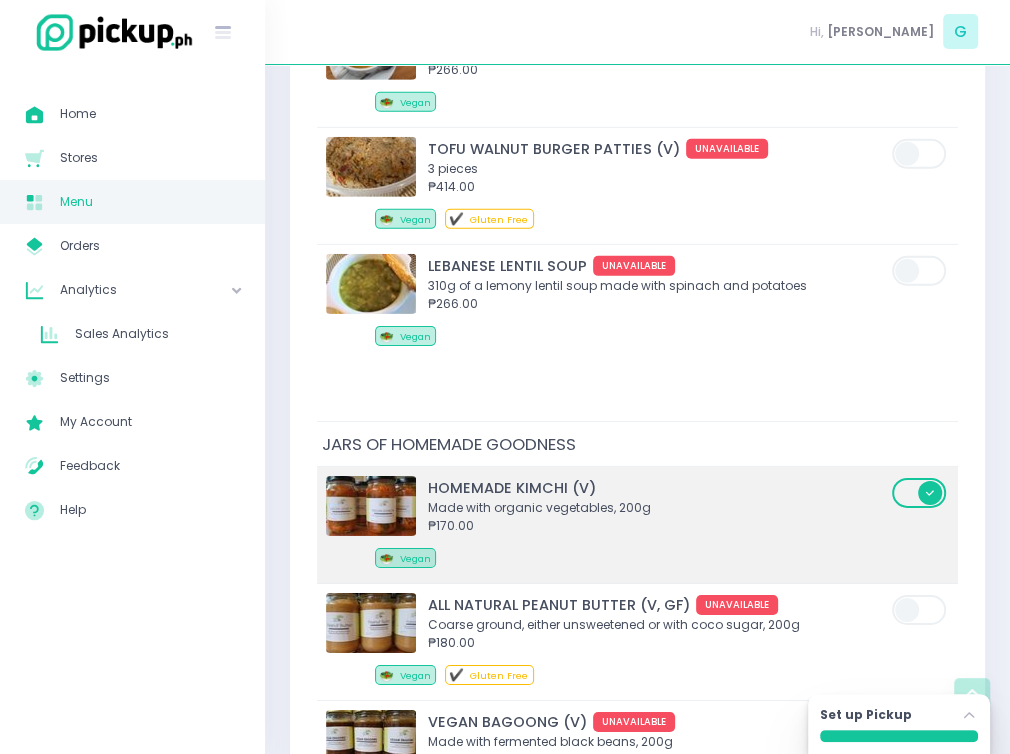 click at bounding box center (920, 493) 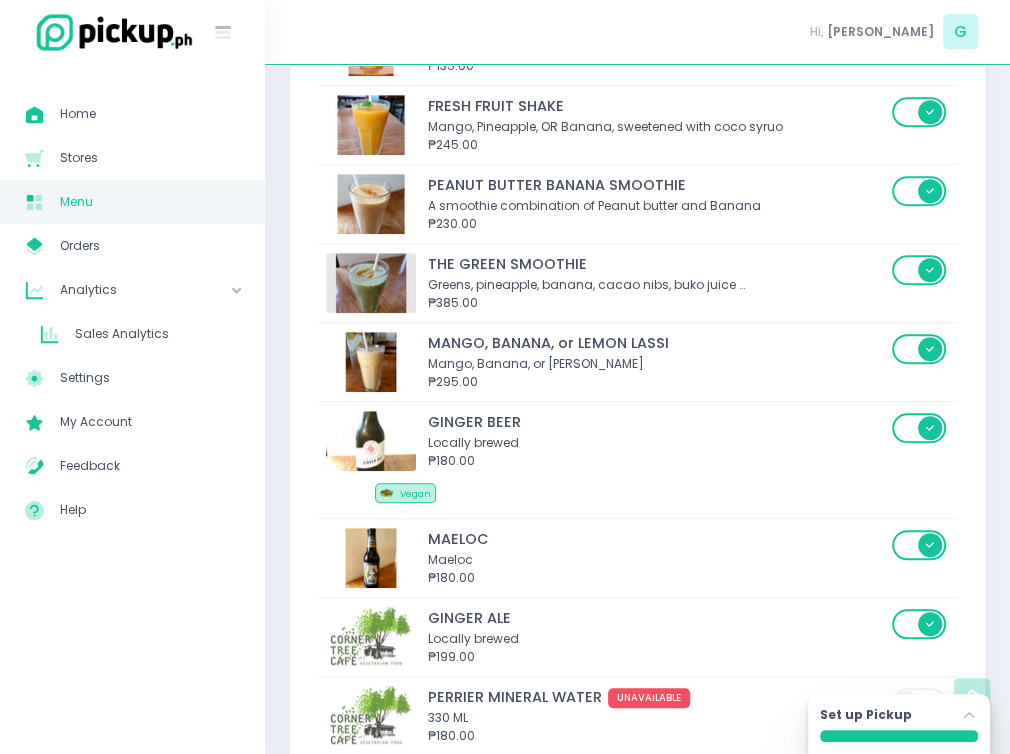 scroll, scrollTop: 9648, scrollLeft: 0, axis: vertical 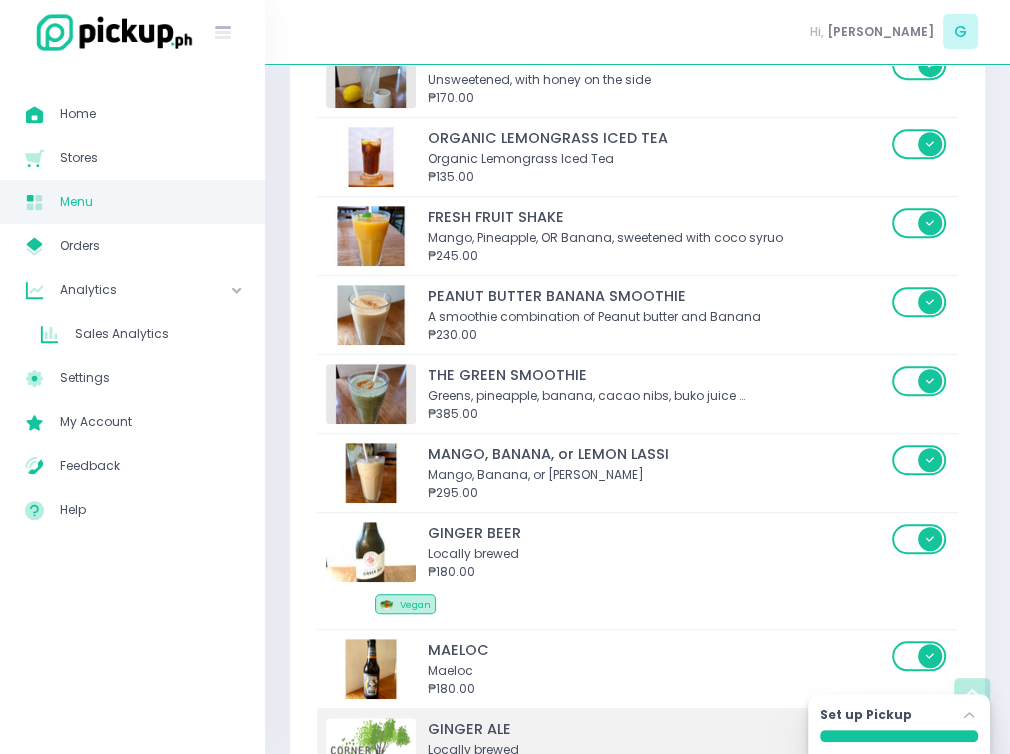 click at bounding box center (920, 735) 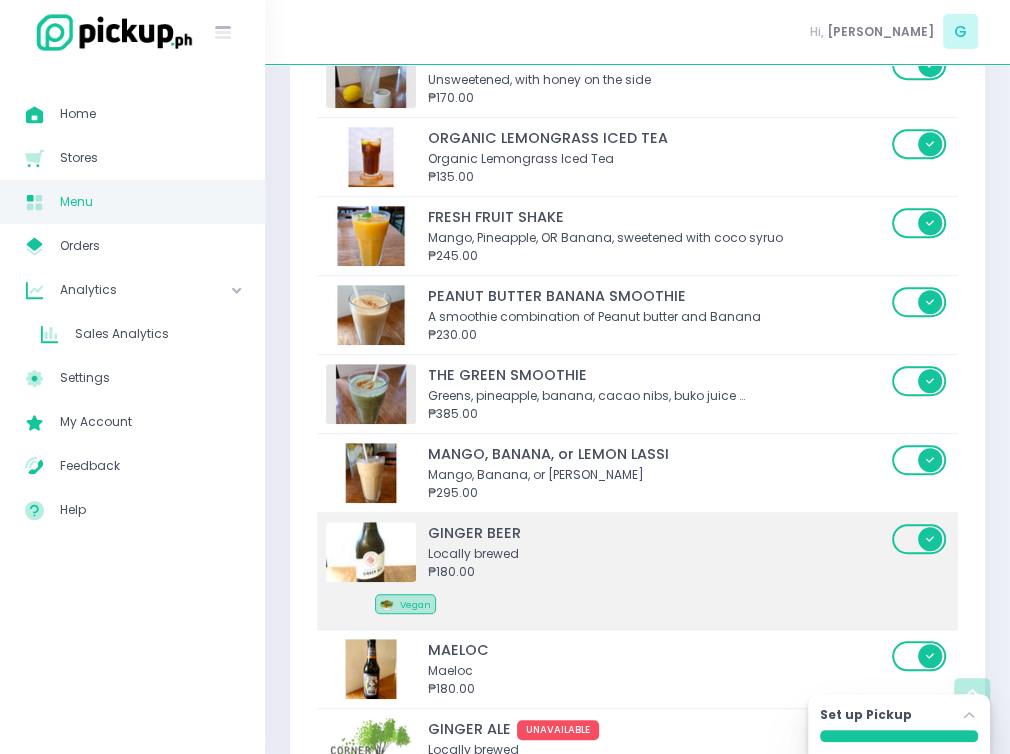 click on "Locally brewed" at bounding box center [657, 554] 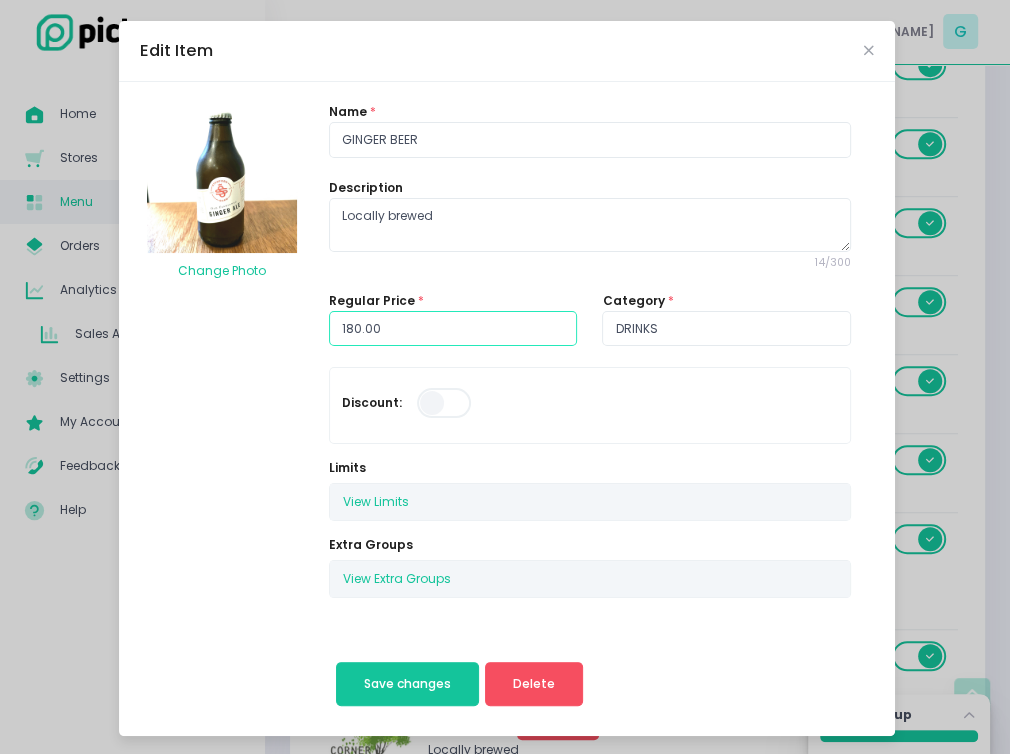 click on "180.00" at bounding box center [453, 329] 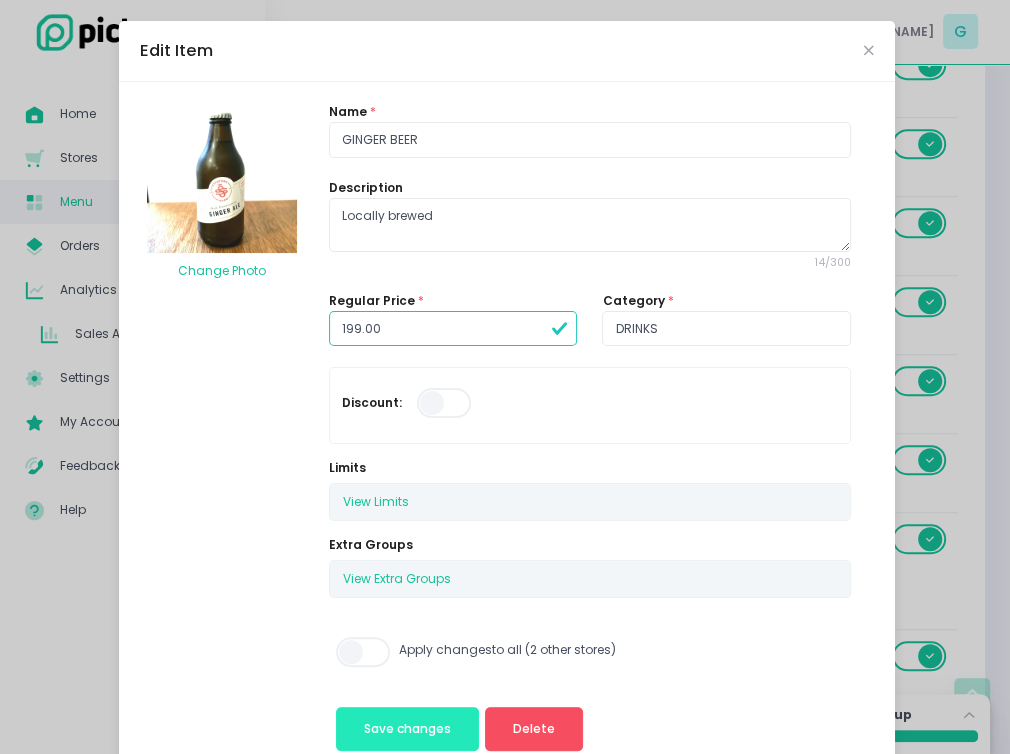 type on "199.00" 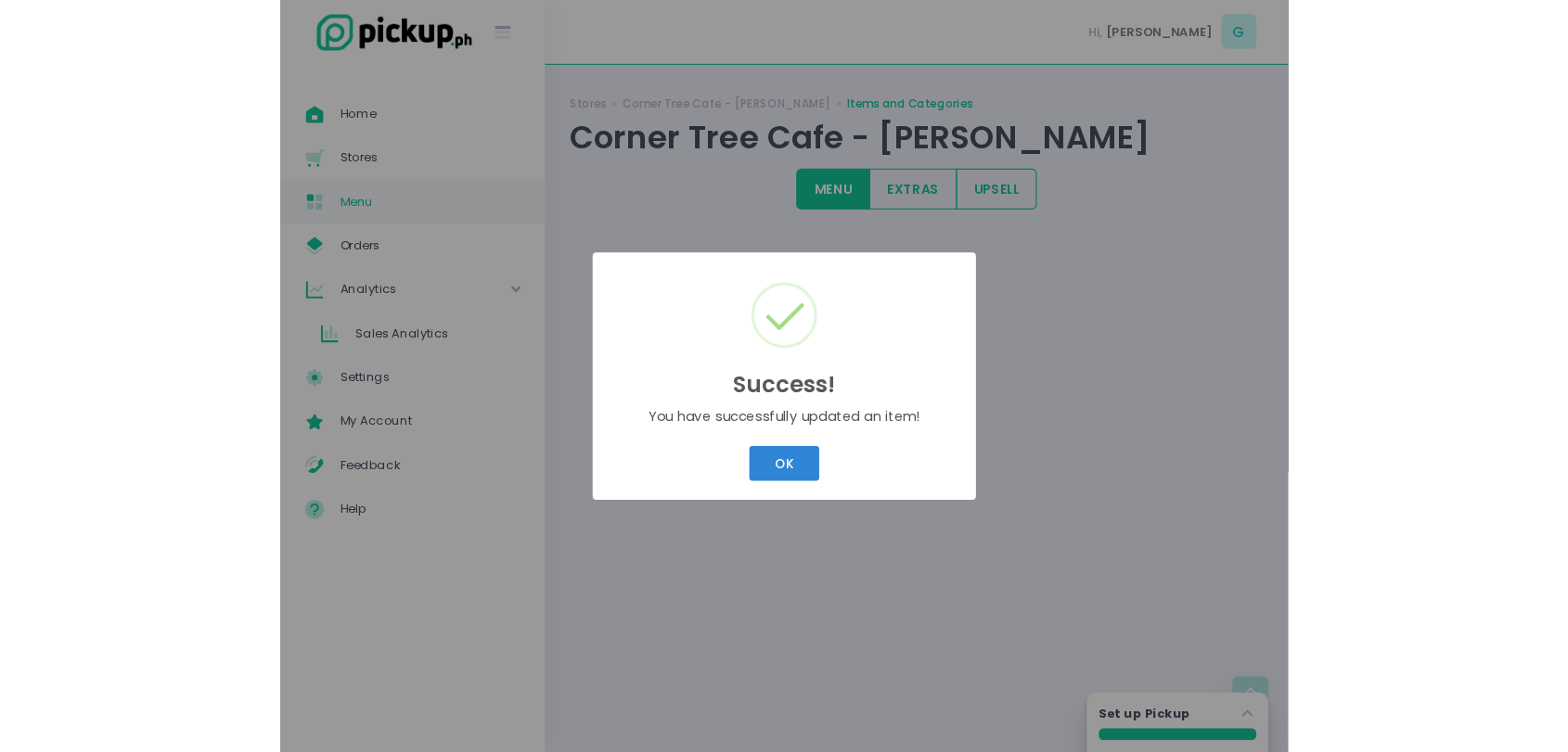 scroll, scrollTop: 0, scrollLeft: 0, axis: both 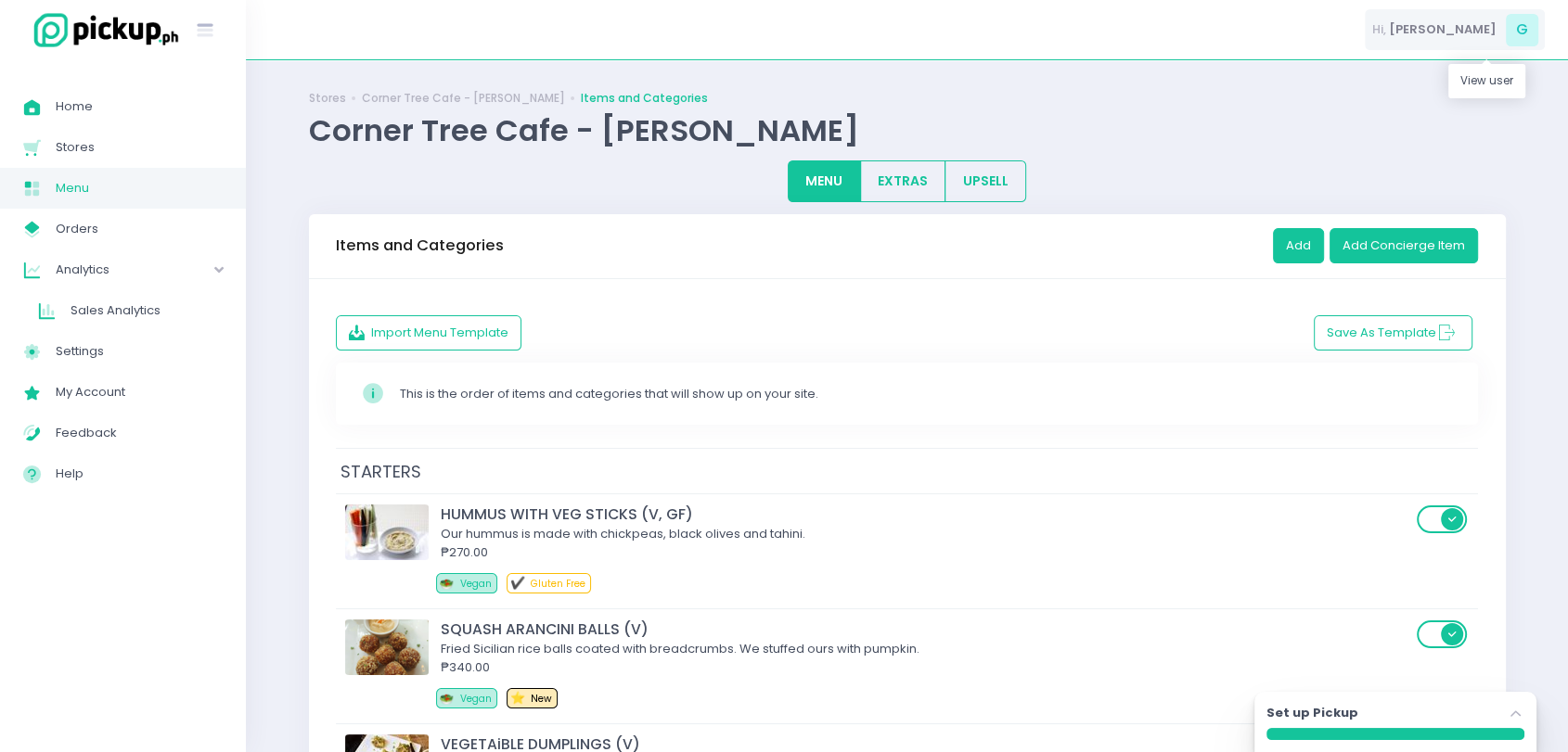 click on "G" at bounding box center [1522, 30] 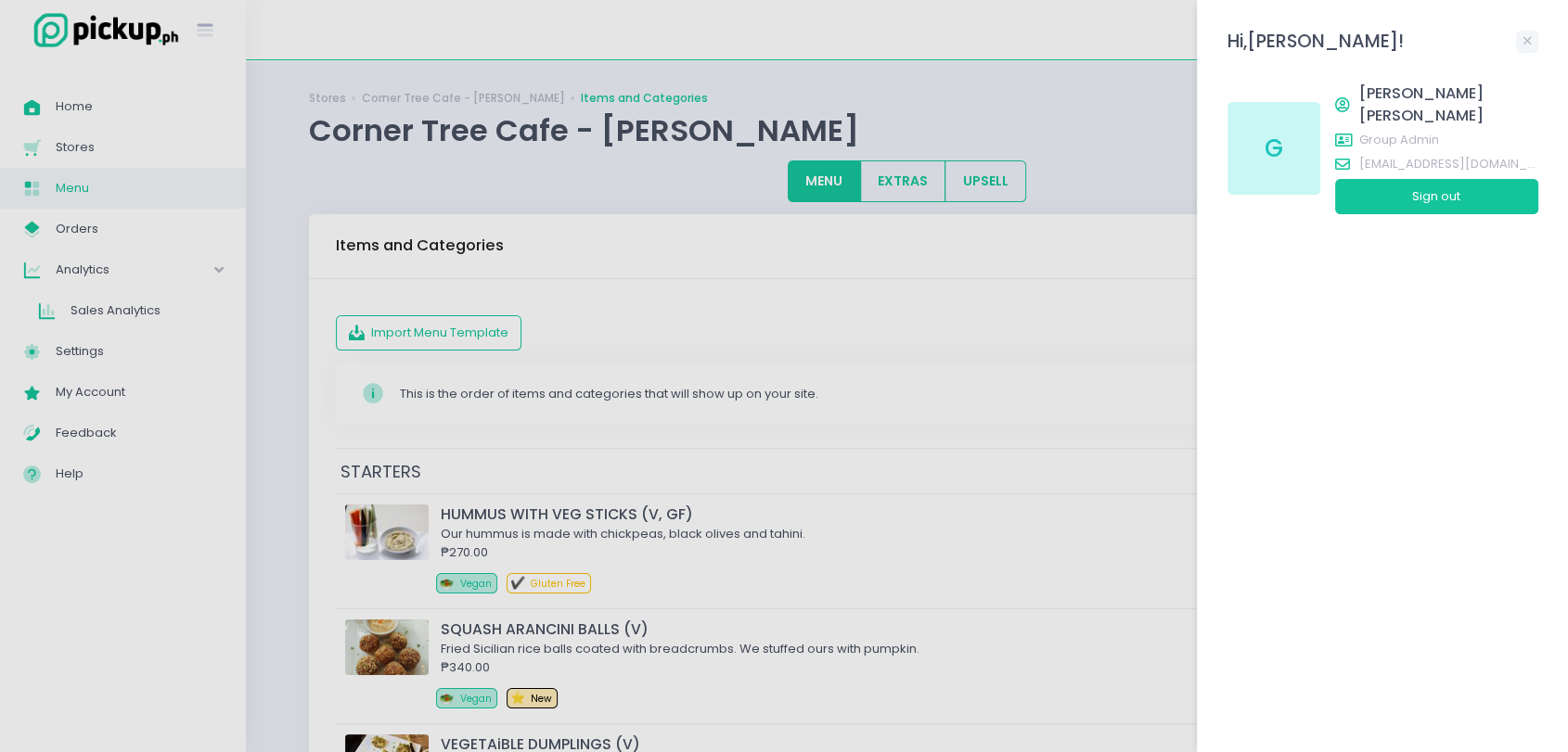 click at bounding box center [784, 376] 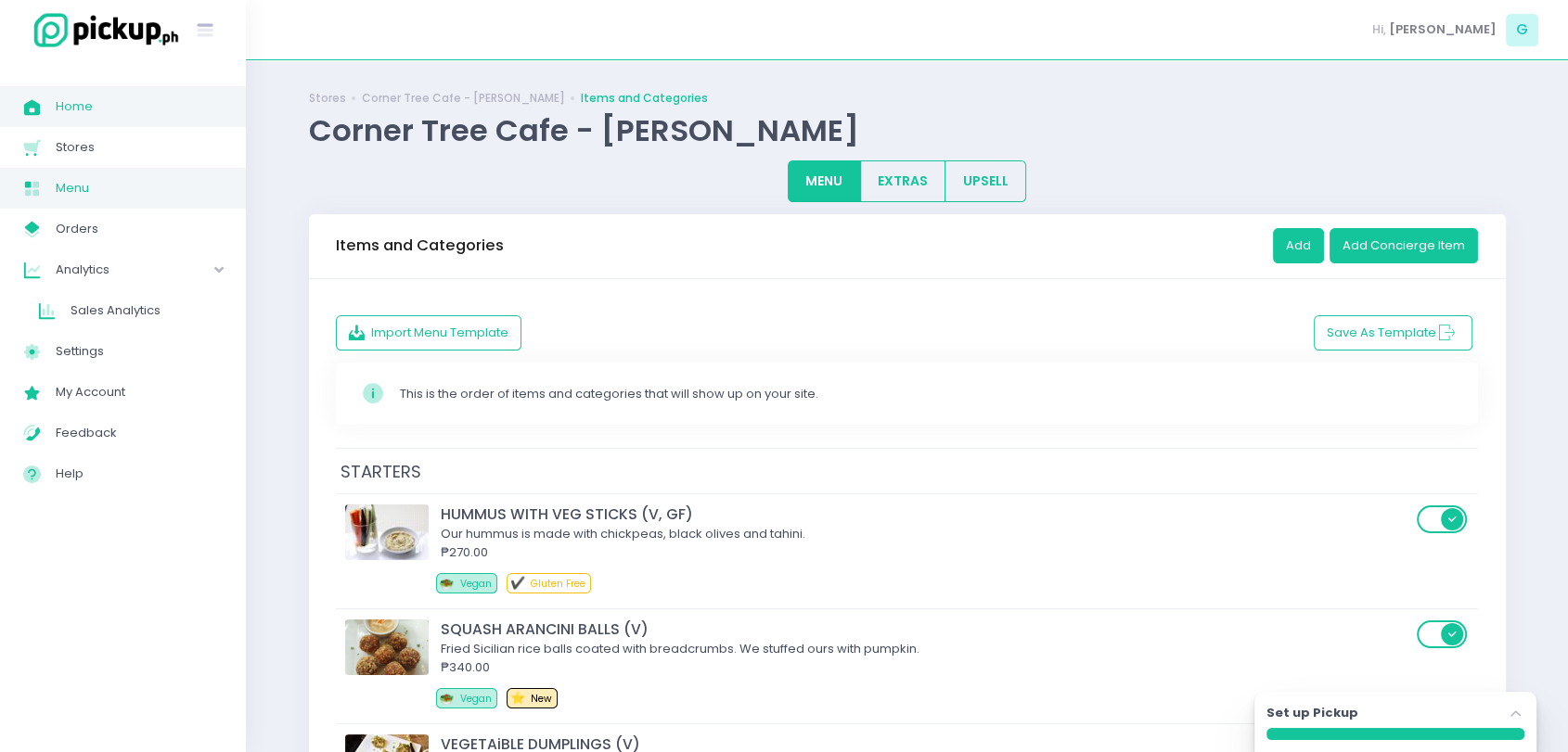 click on "Home" at bounding box center [139, 107] 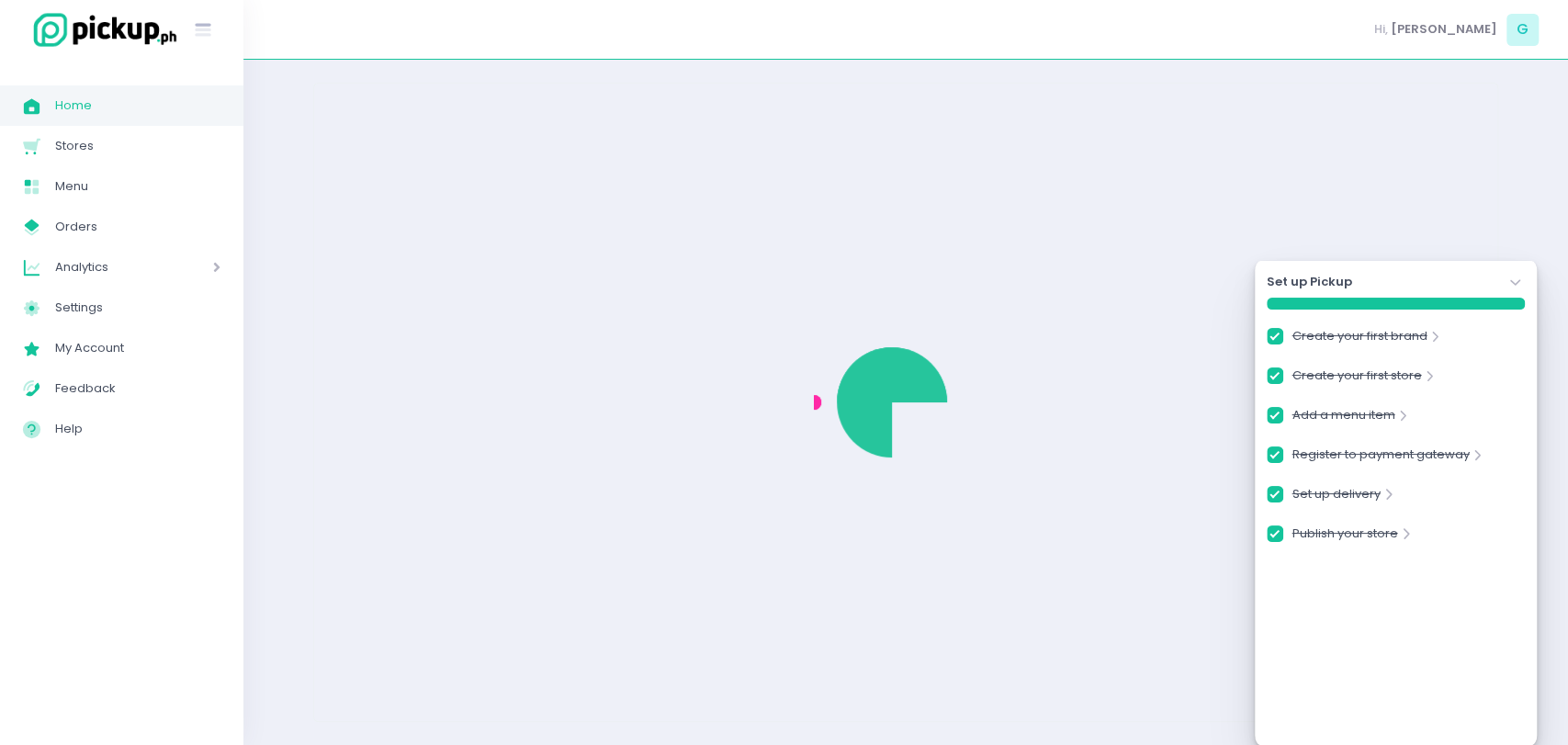 checkbox on "true" 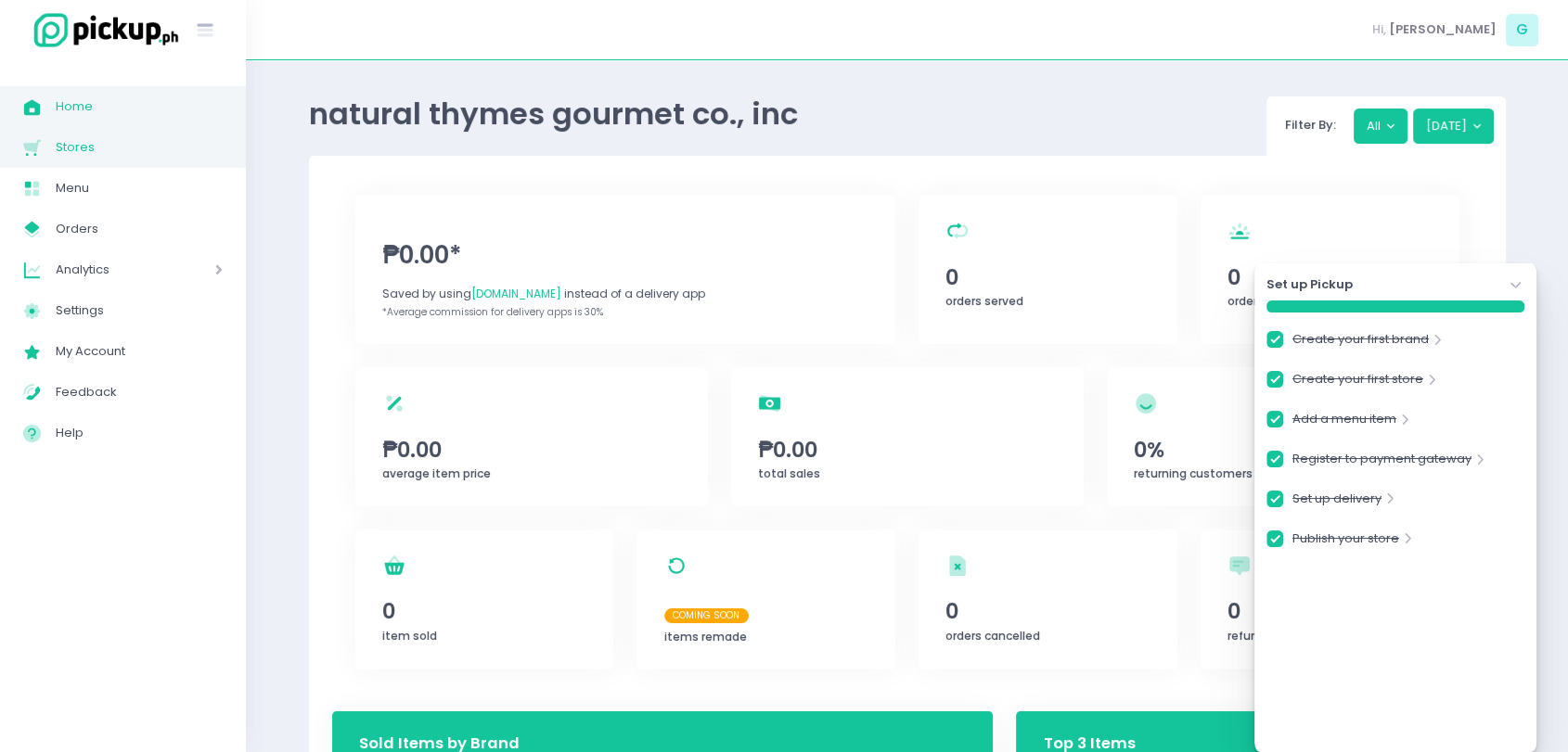 click on "Stores" at bounding box center [139, 147] 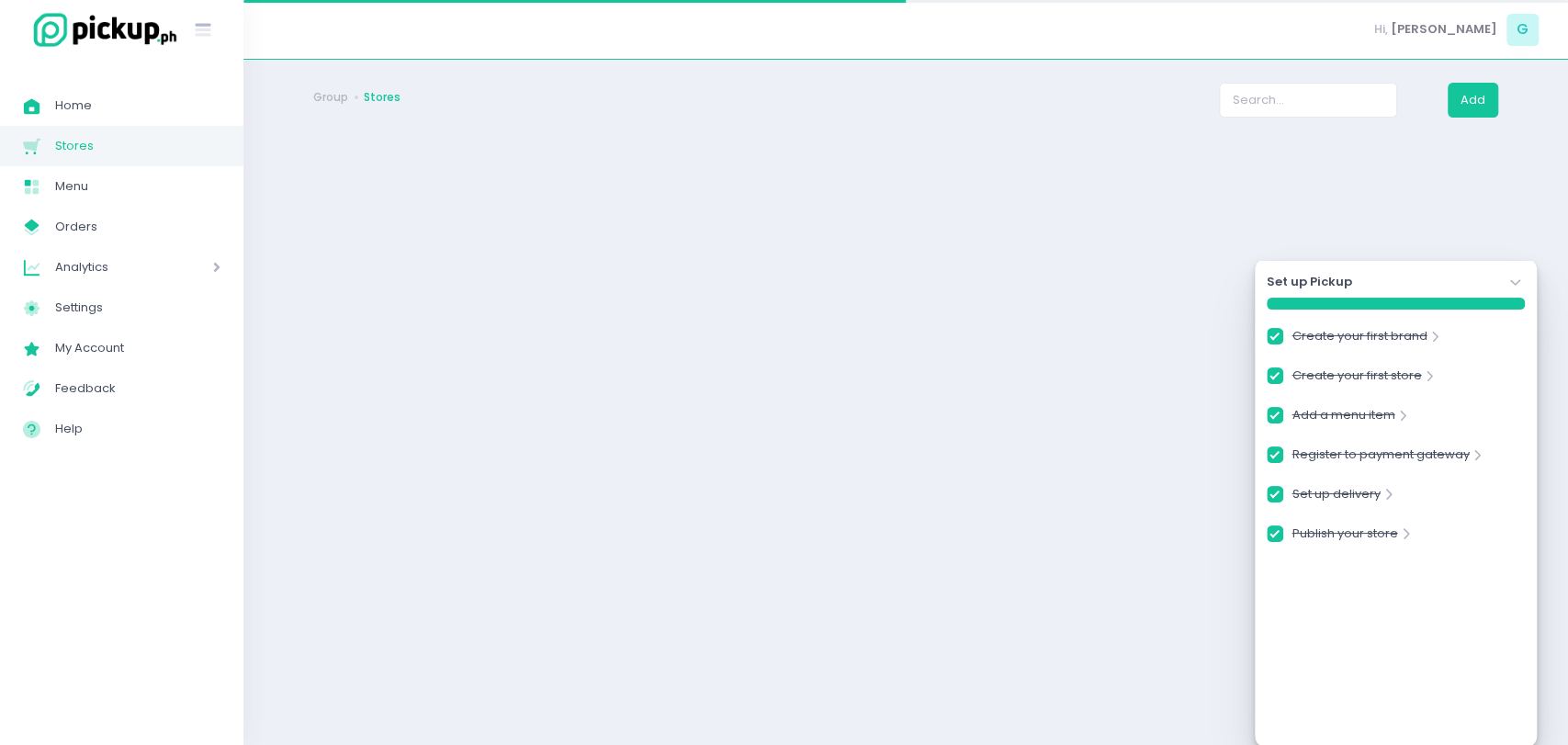 checkbox on "true" 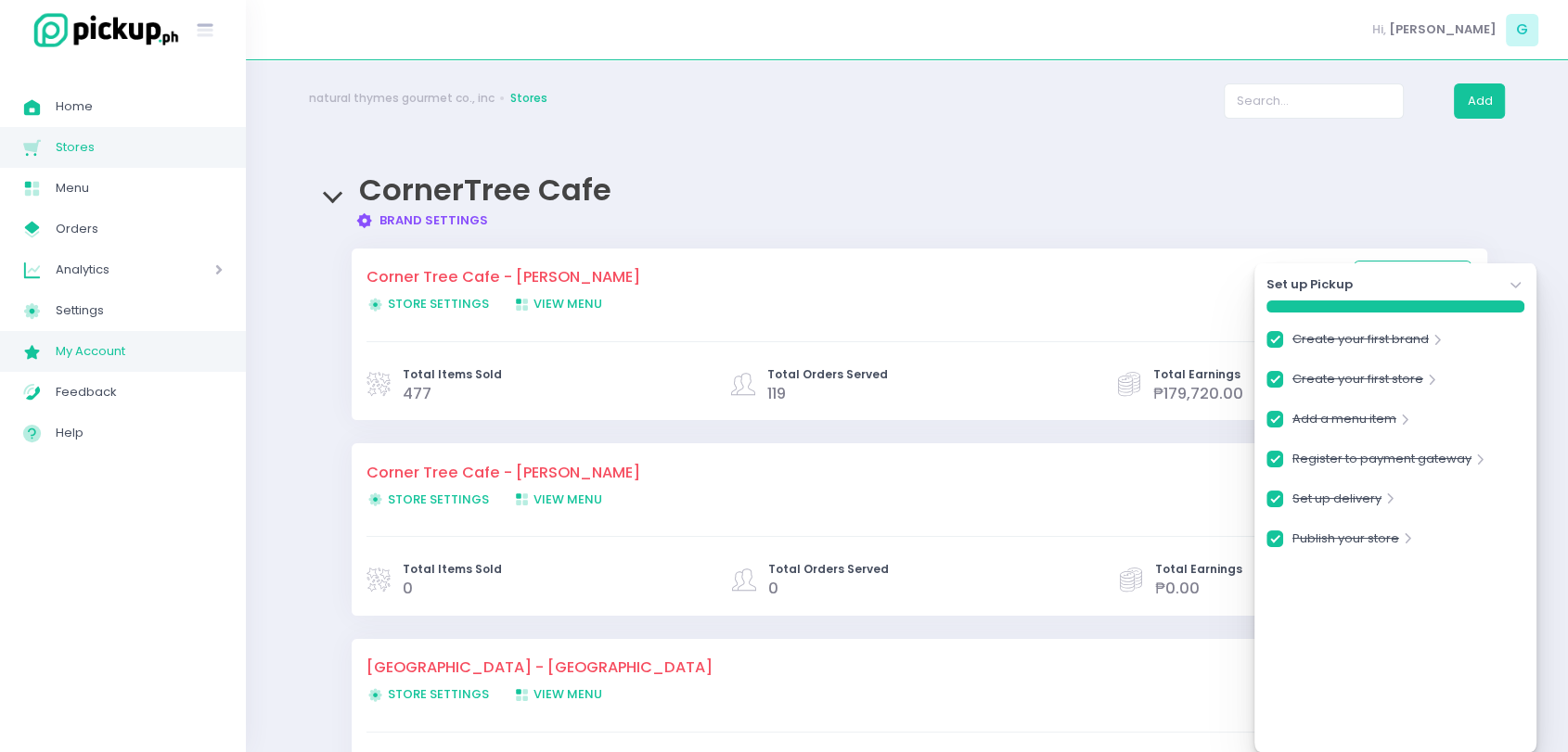 click on "My Account" at bounding box center [139, 351] 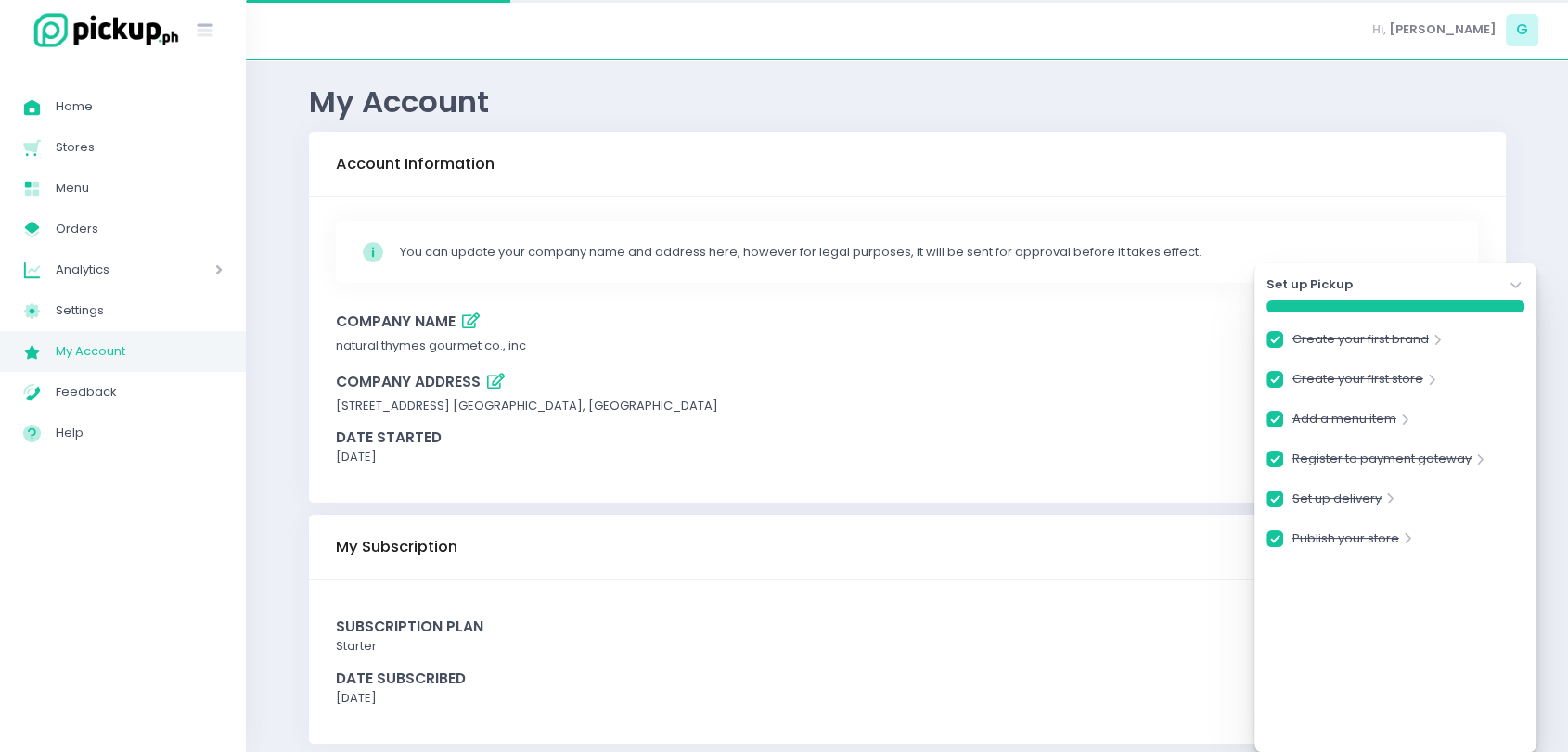 checkbox on "true" 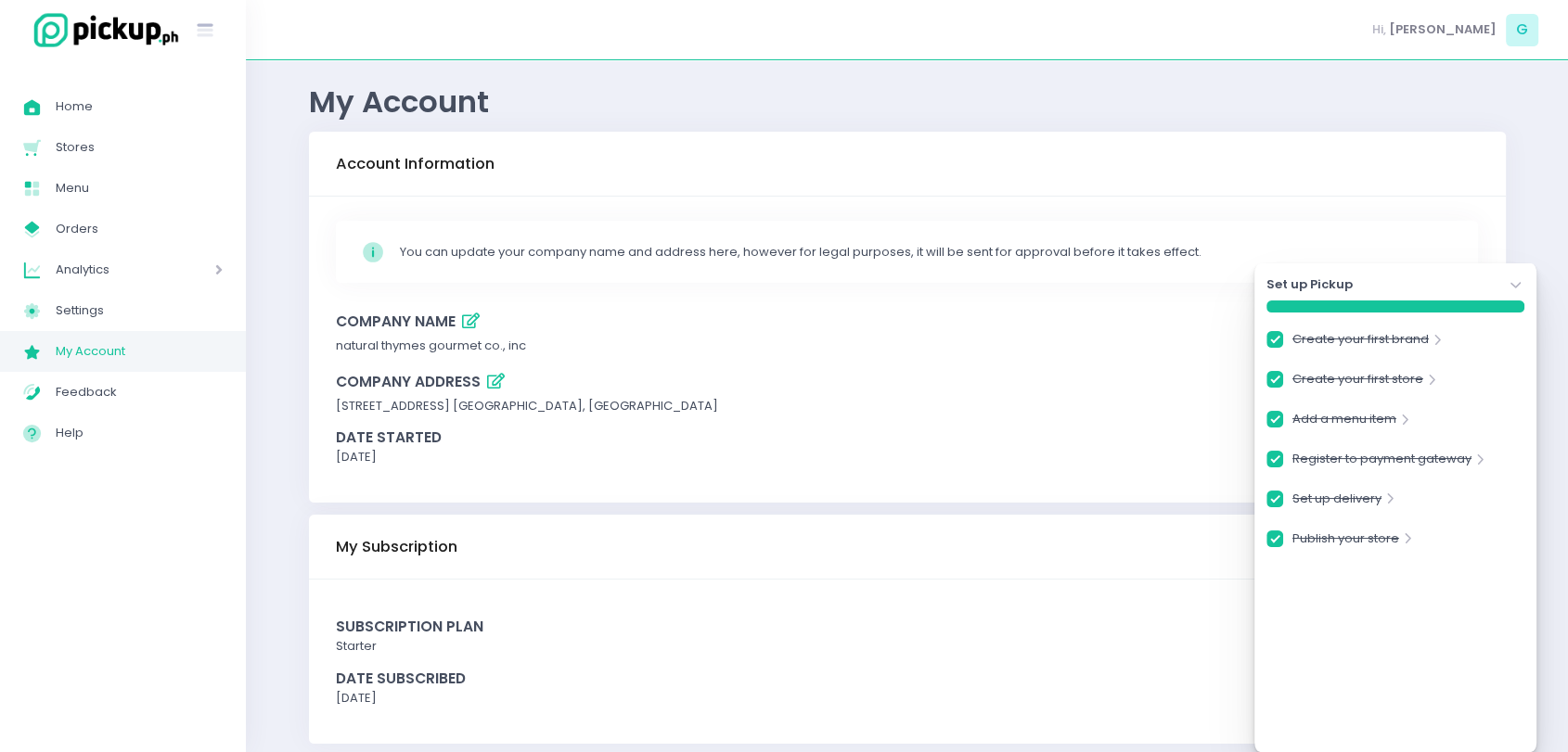 click at bounding box center (495, 381) 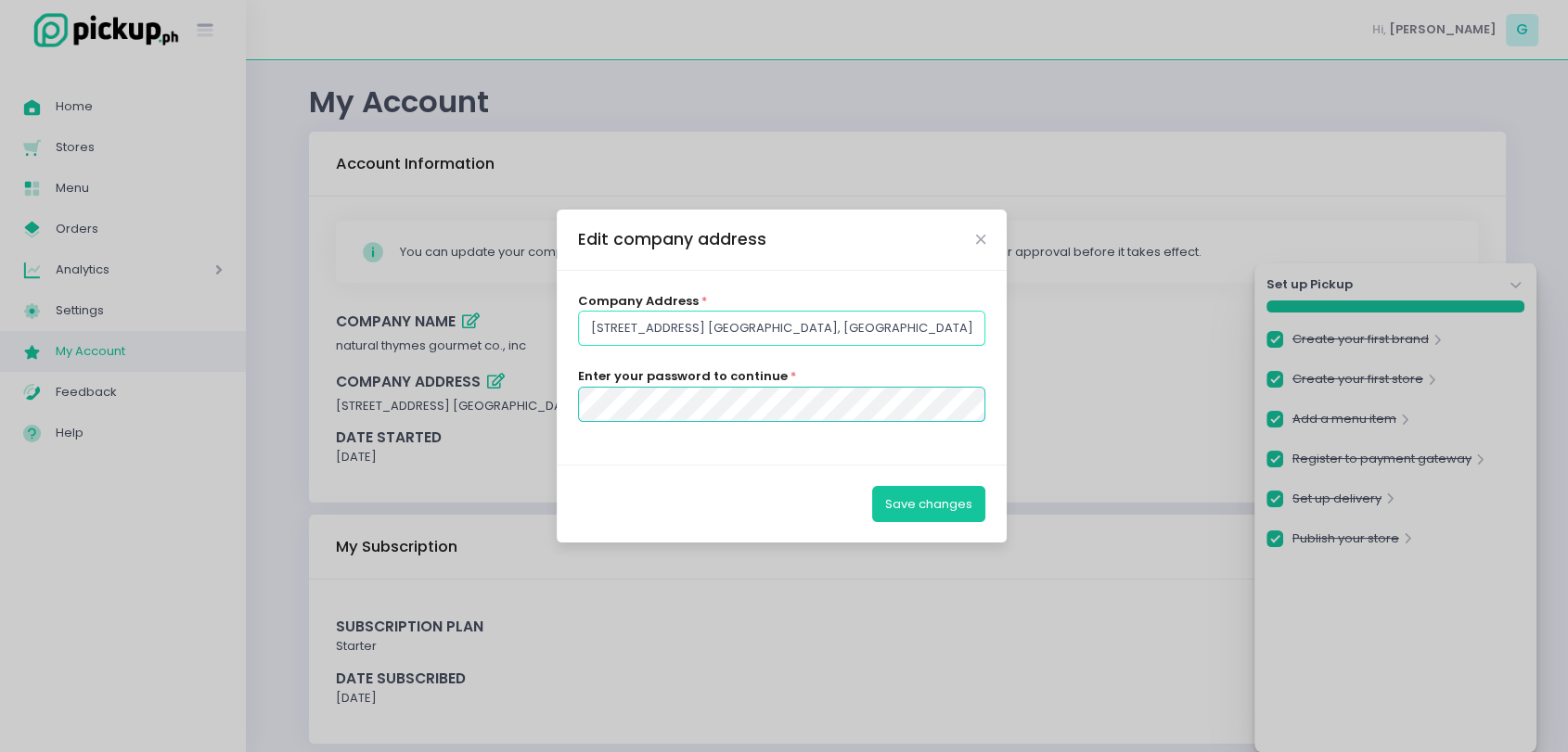 drag, startPoint x: 593, startPoint y: 329, endPoint x: 934, endPoint y: 325, distance: 341.02346 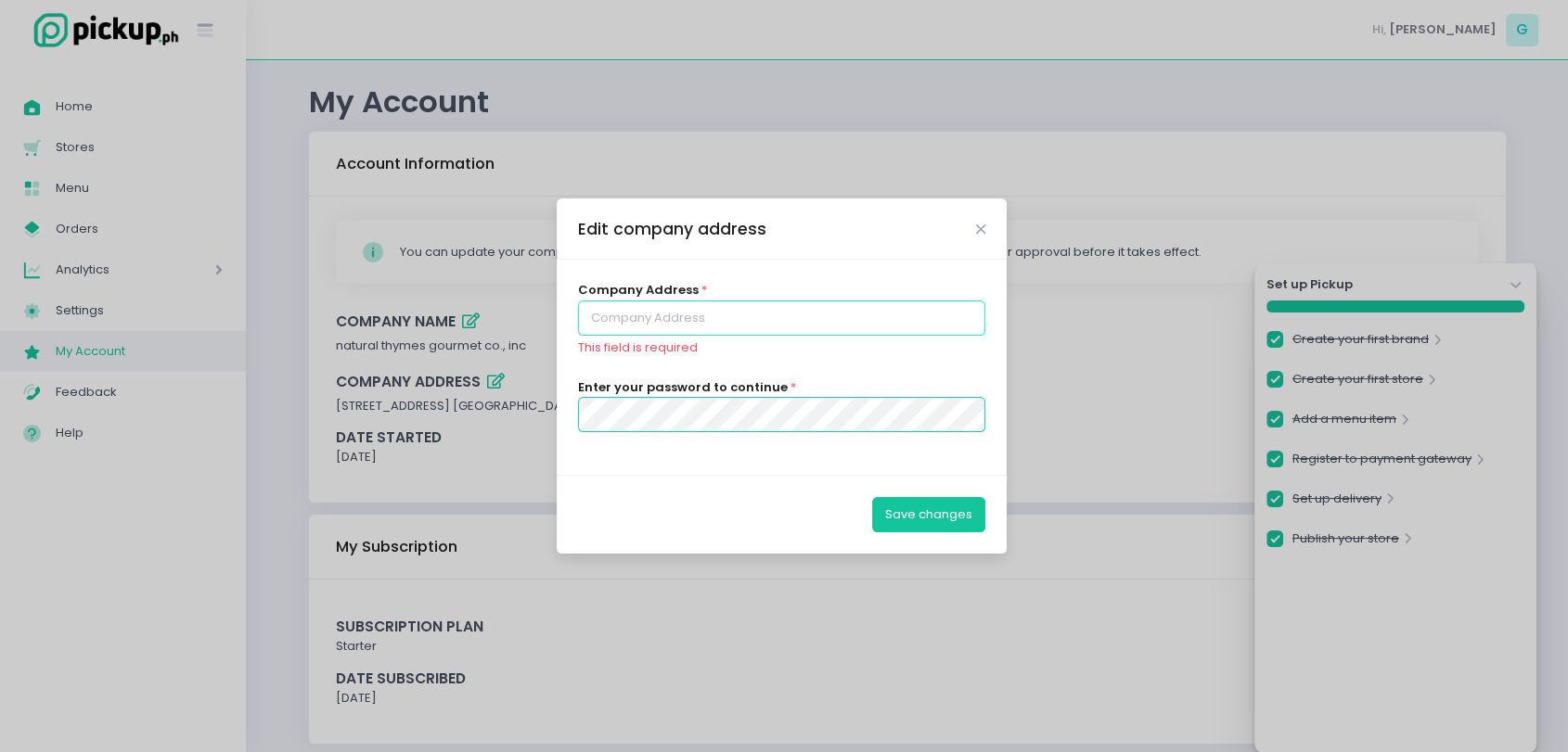 type on "UNIT 202. [STREET_ADDRESS][PERSON_NAME] [GEOGRAPHIC_DATA], [GEOGRAPHIC_DATA]" 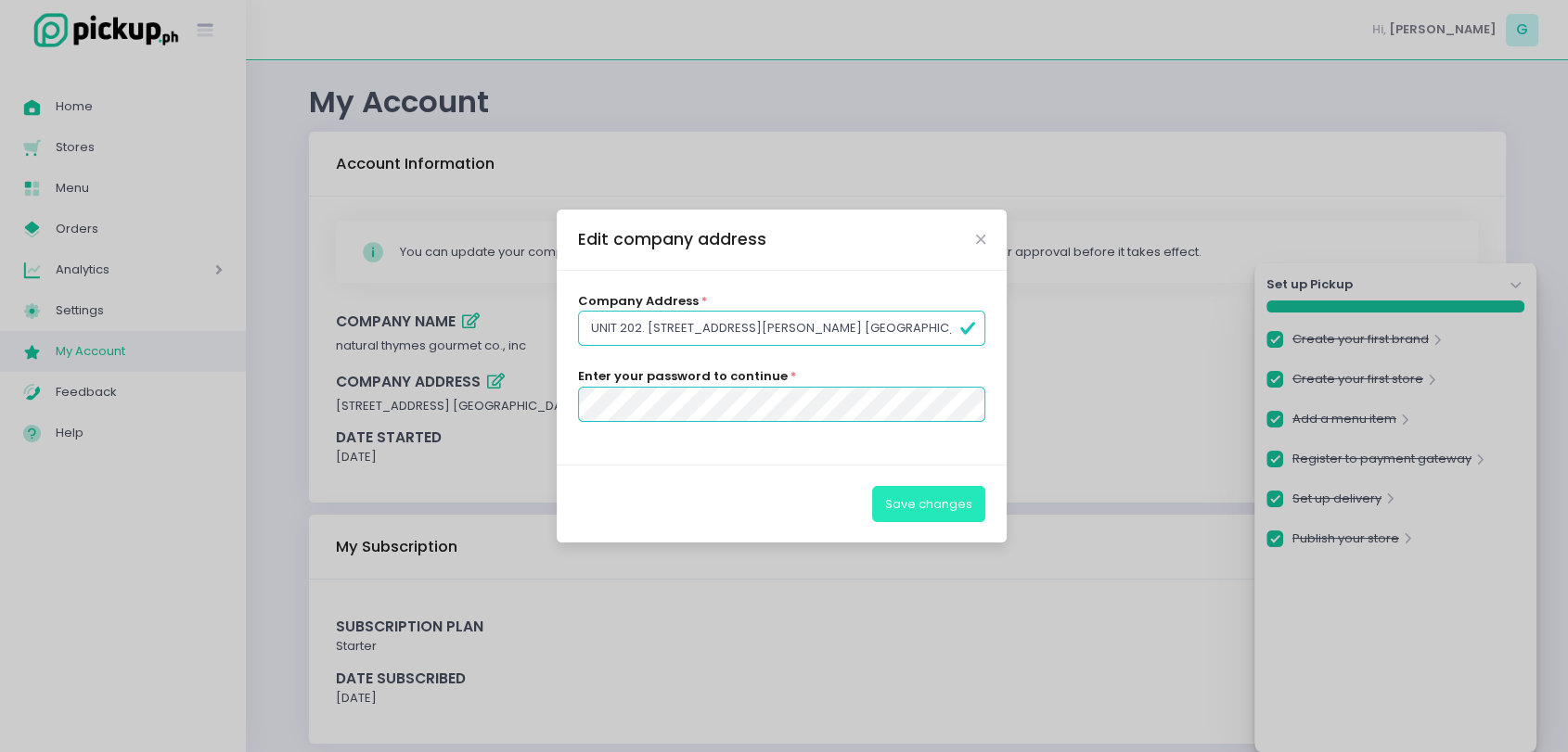 click on "Save changes" at bounding box center (929, 503) 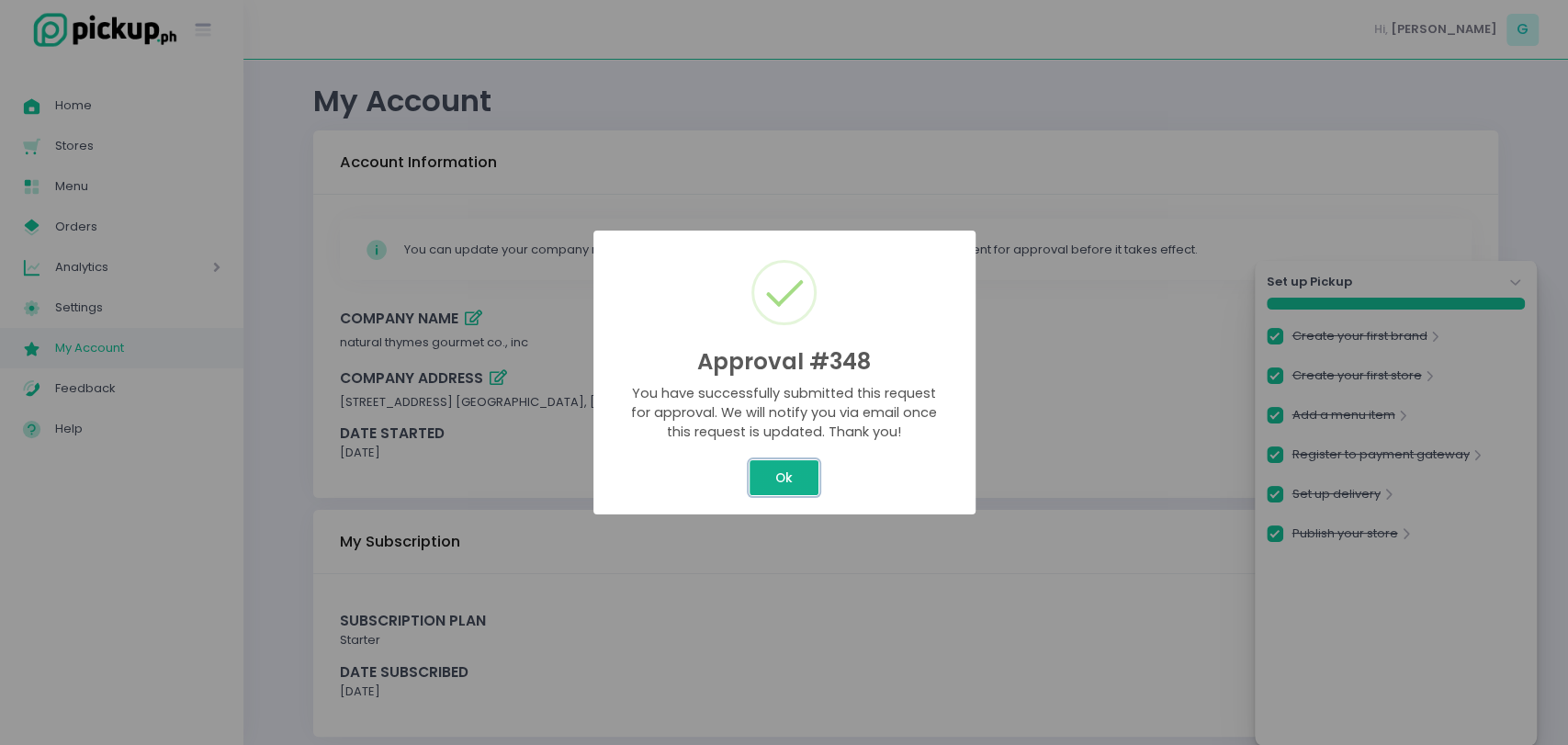 click on "Ok" at bounding box center (784, 478) 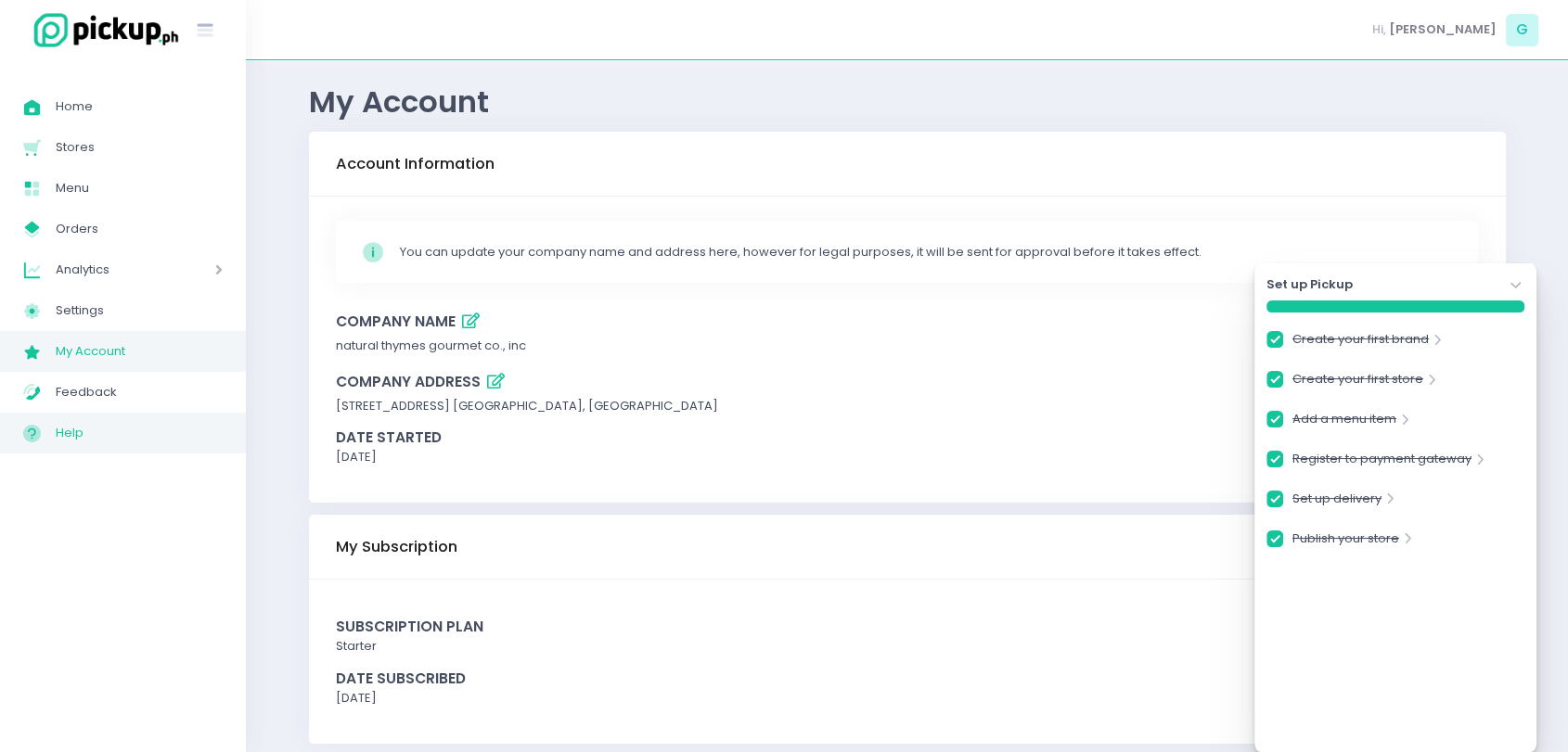 click on "Help" at bounding box center [139, 433] 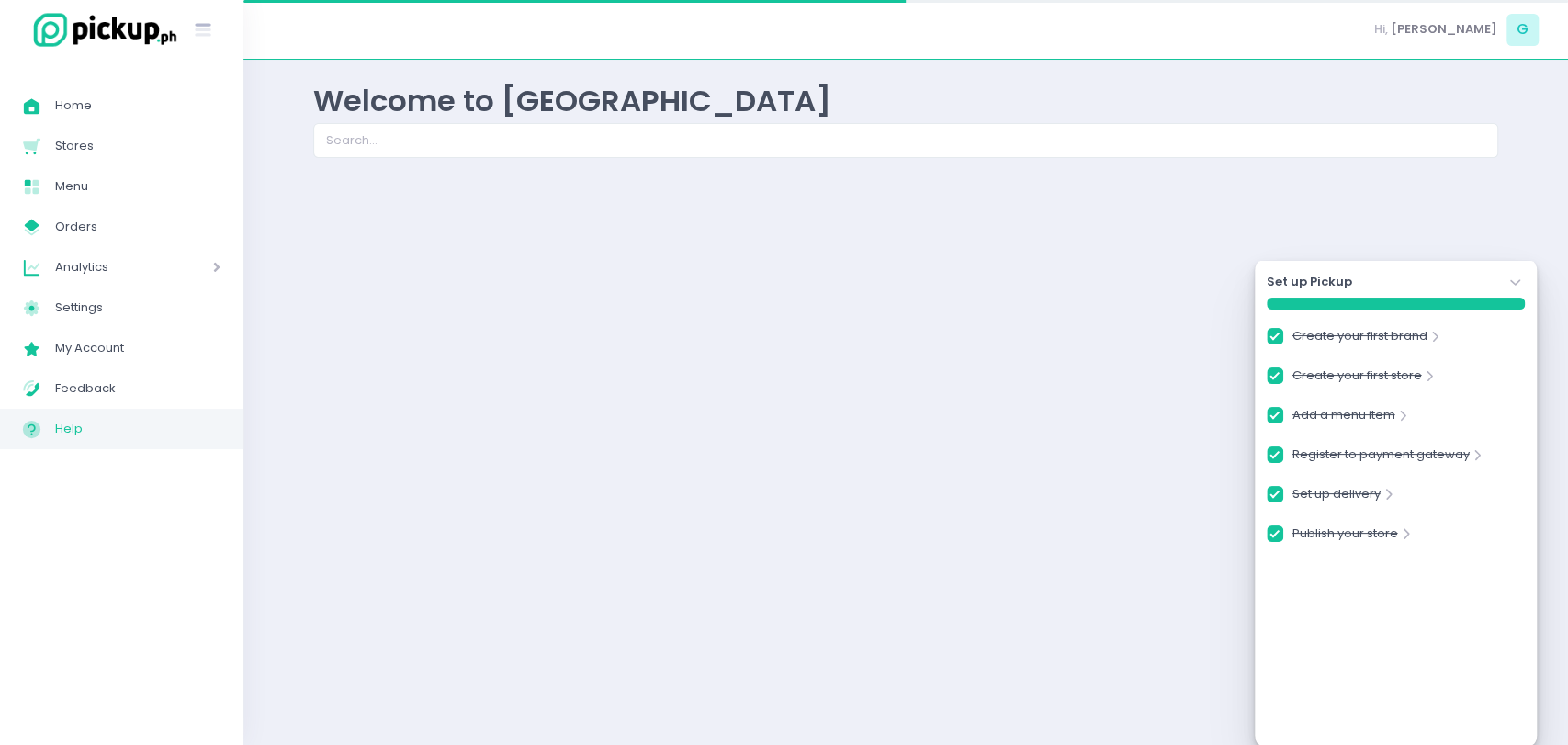 checkbox on "true" 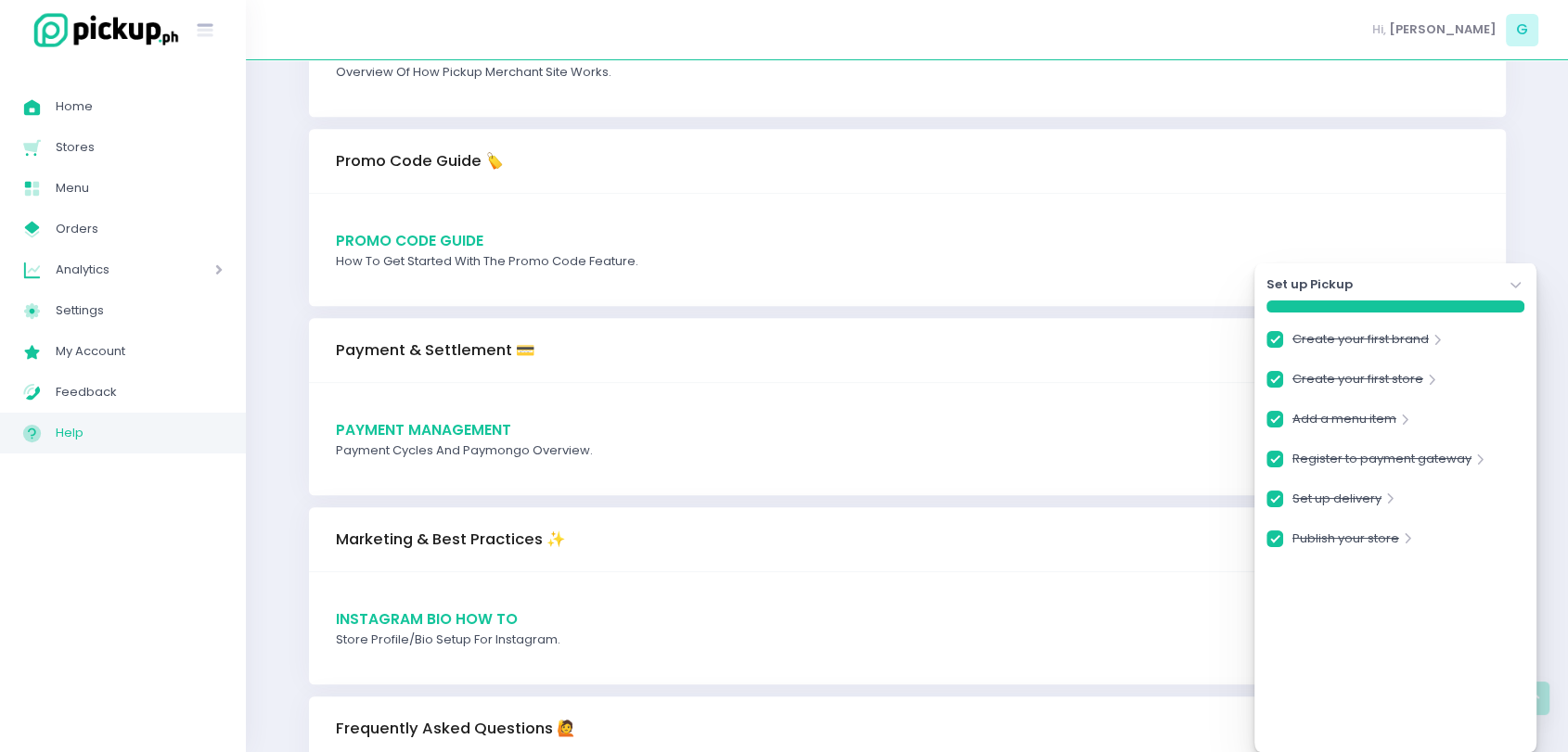 scroll, scrollTop: 1751, scrollLeft: 0, axis: vertical 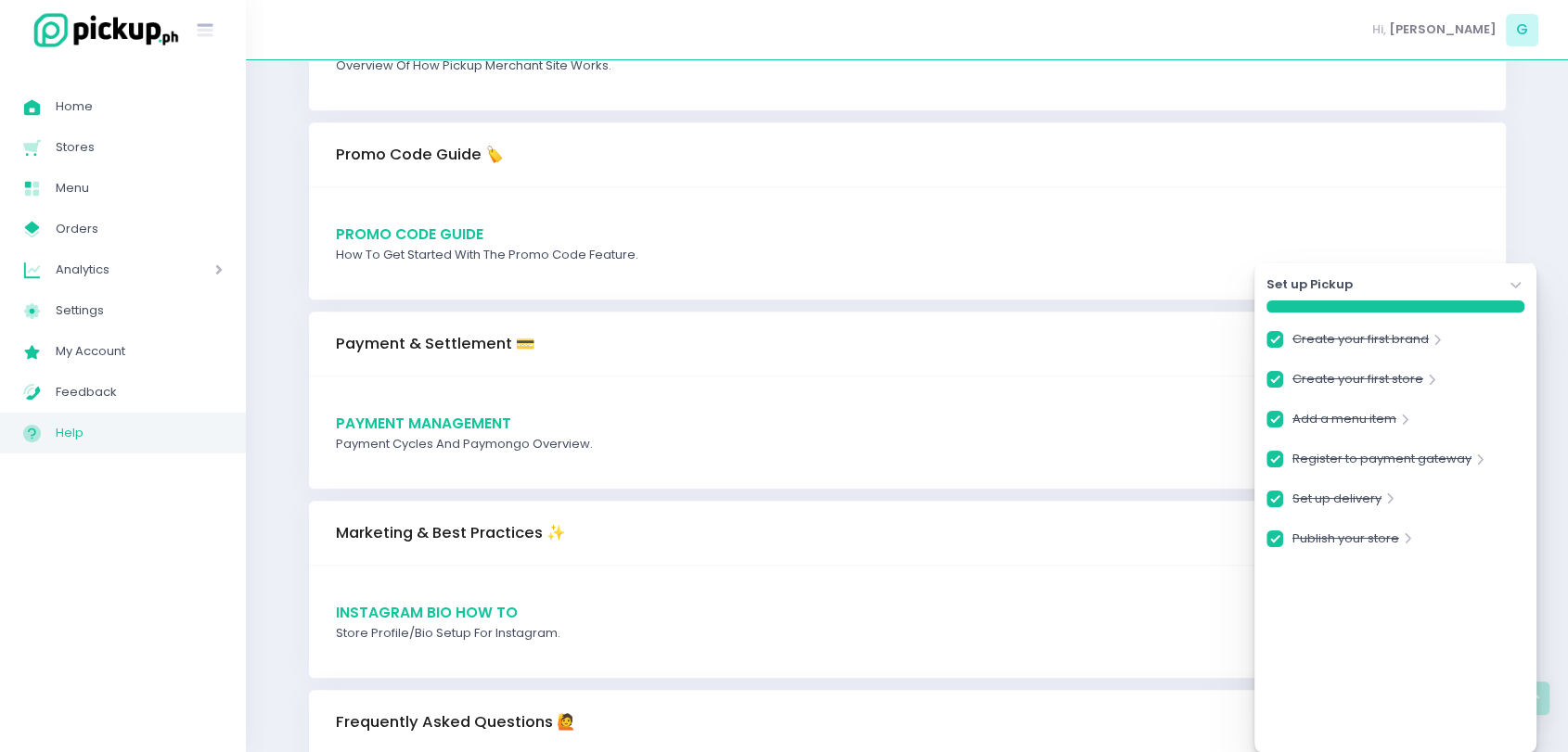 click on "Payment Management" at bounding box center (423, 423) 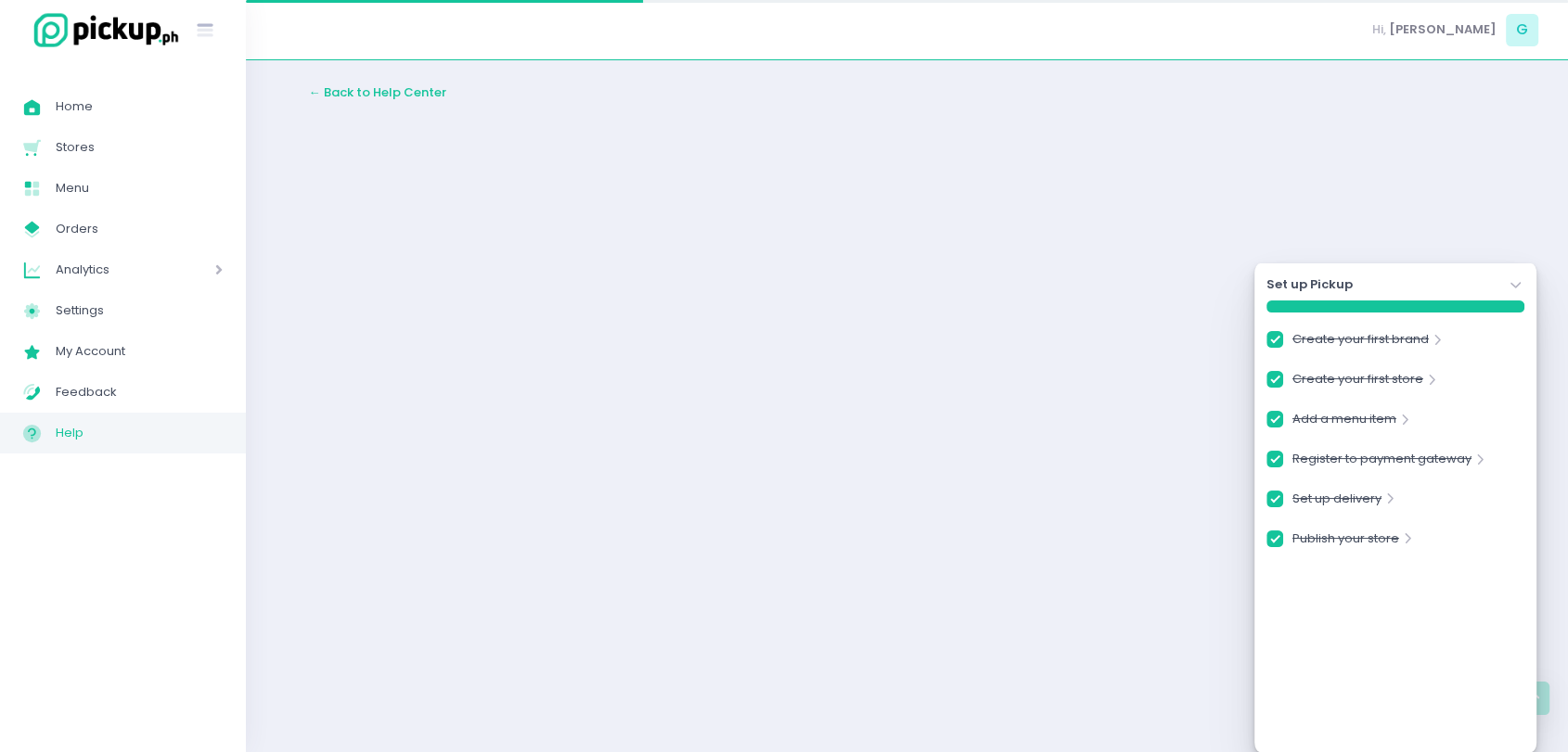scroll, scrollTop: 0, scrollLeft: 0, axis: both 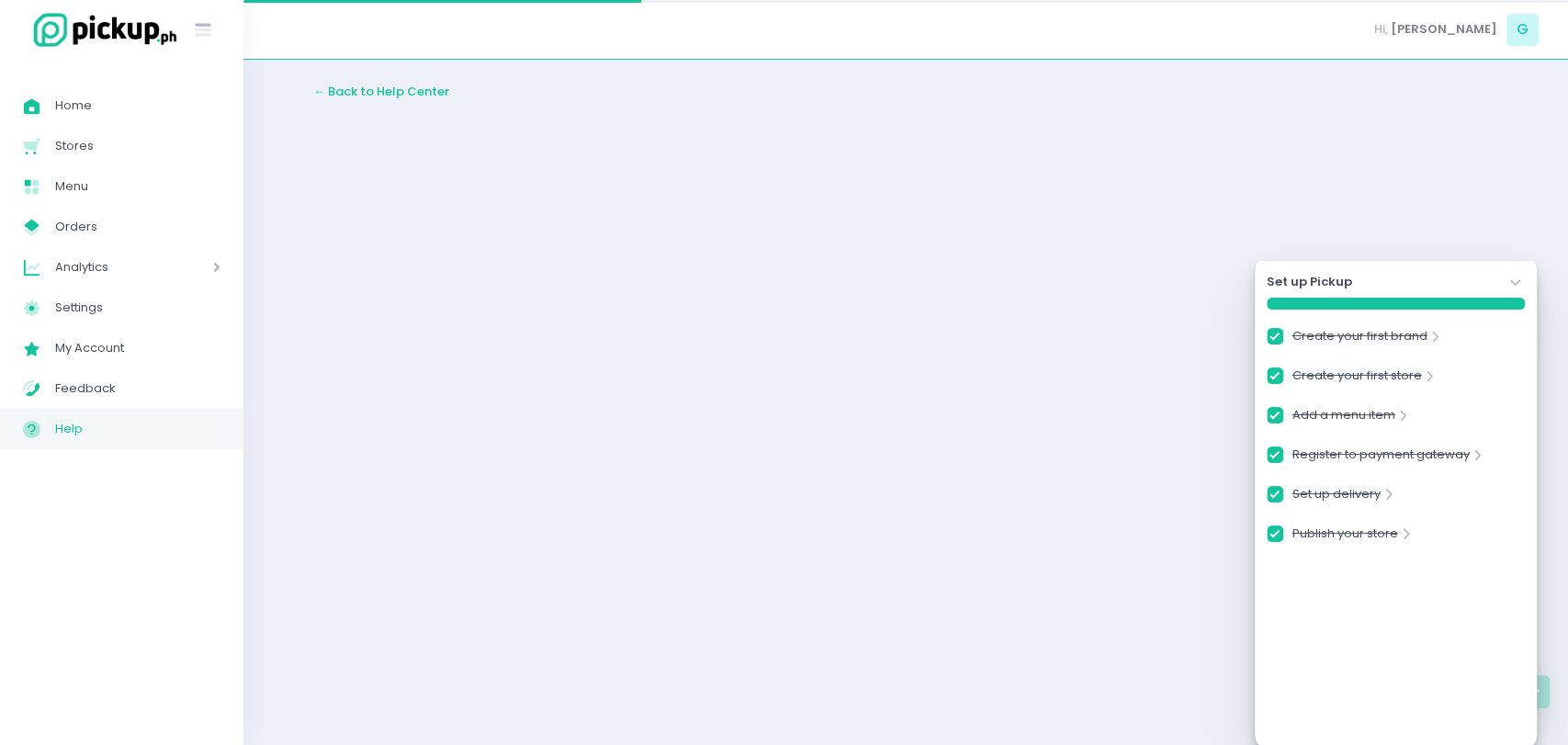 checkbox on "true" 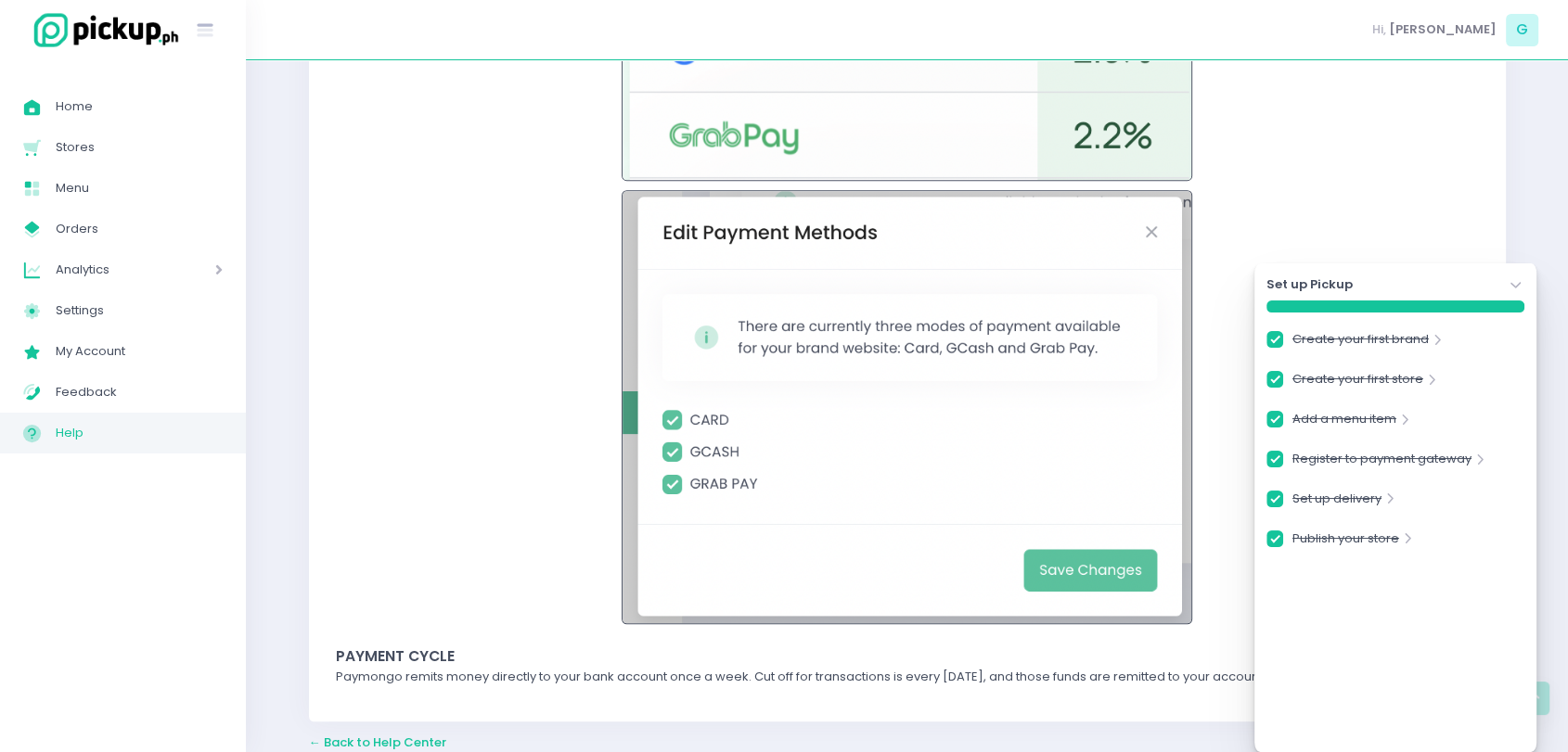 scroll, scrollTop: 1204, scrollLeft: 0, axis: vertical 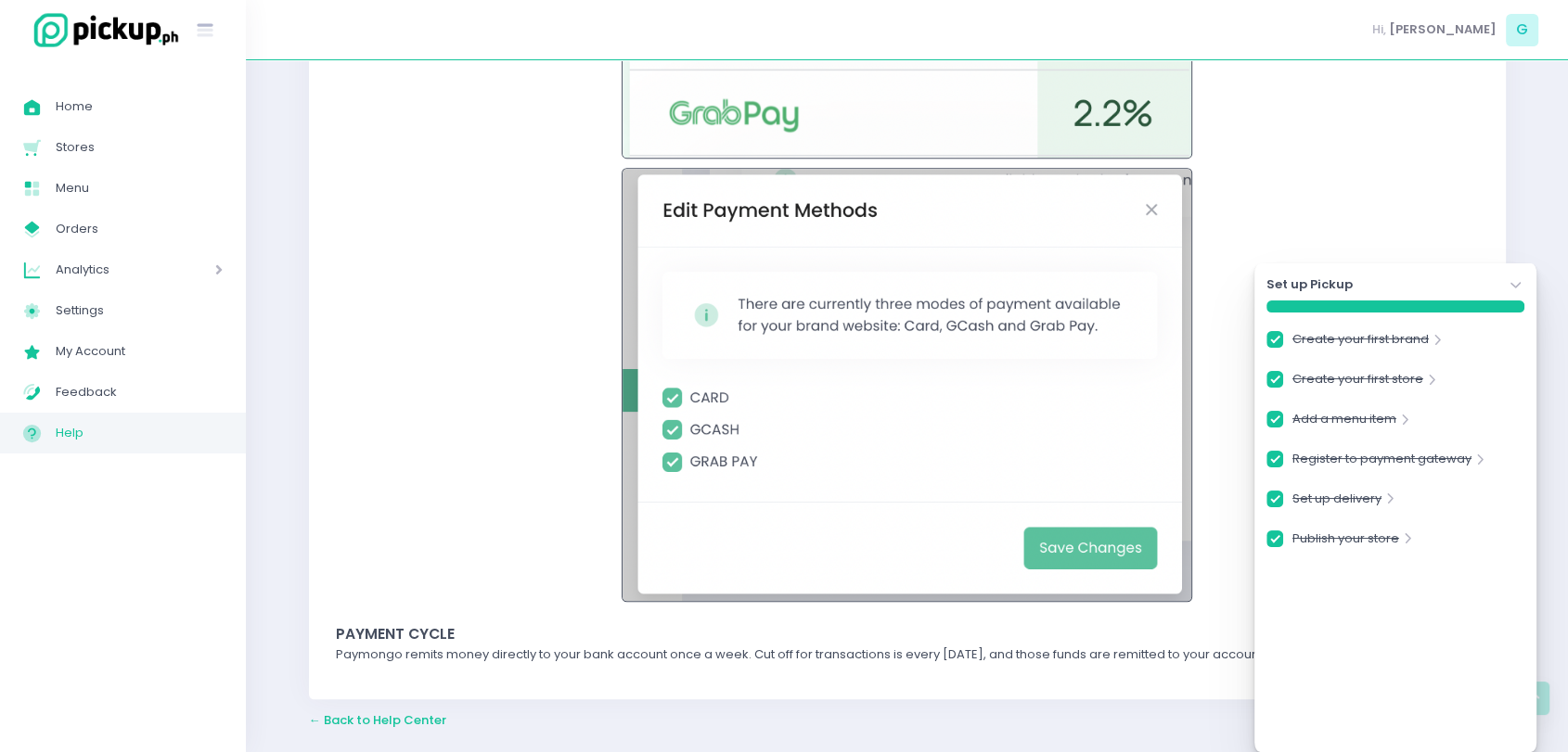 checkbox on "true" 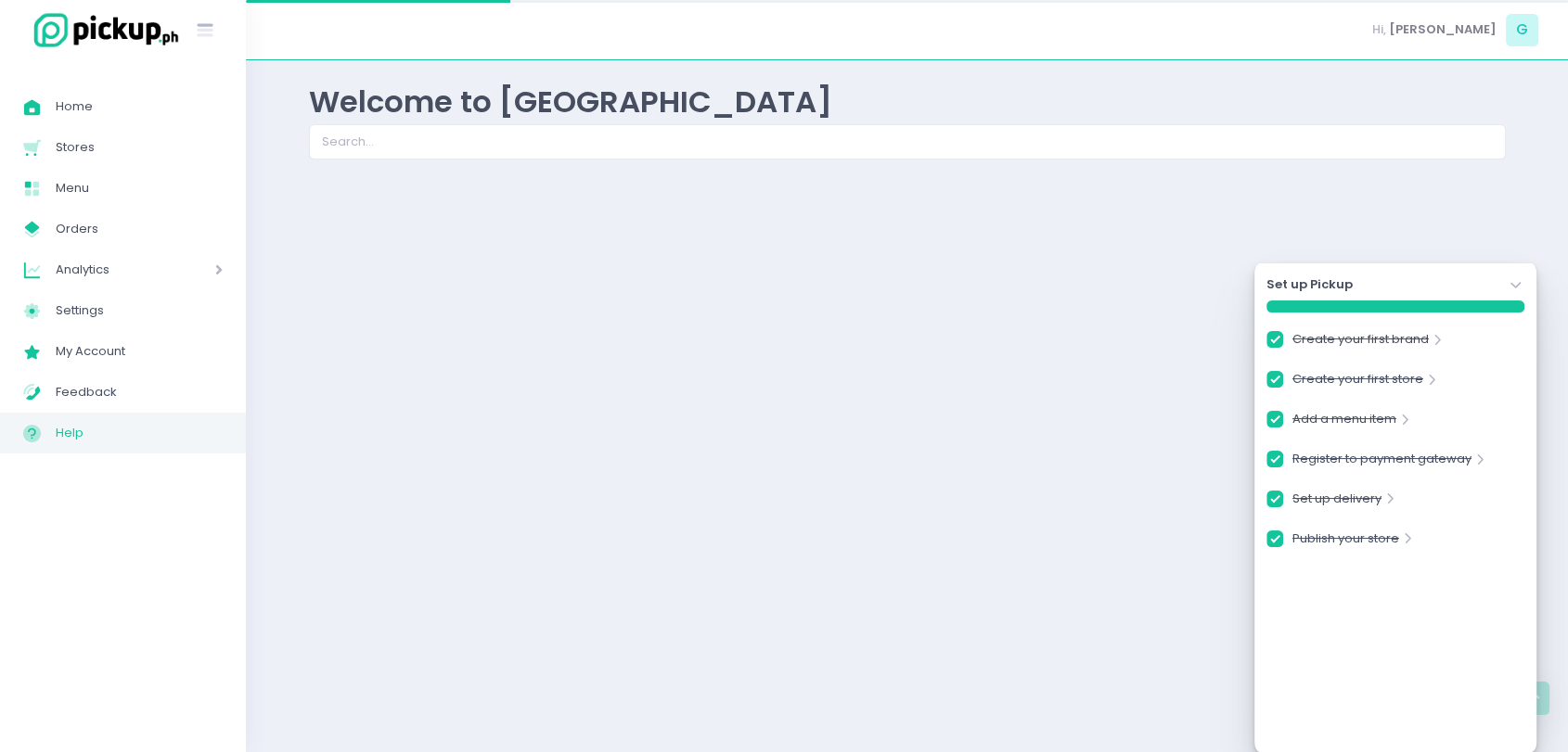 scroll, scrollTop: 0, scrollLeft: 0, axis: both 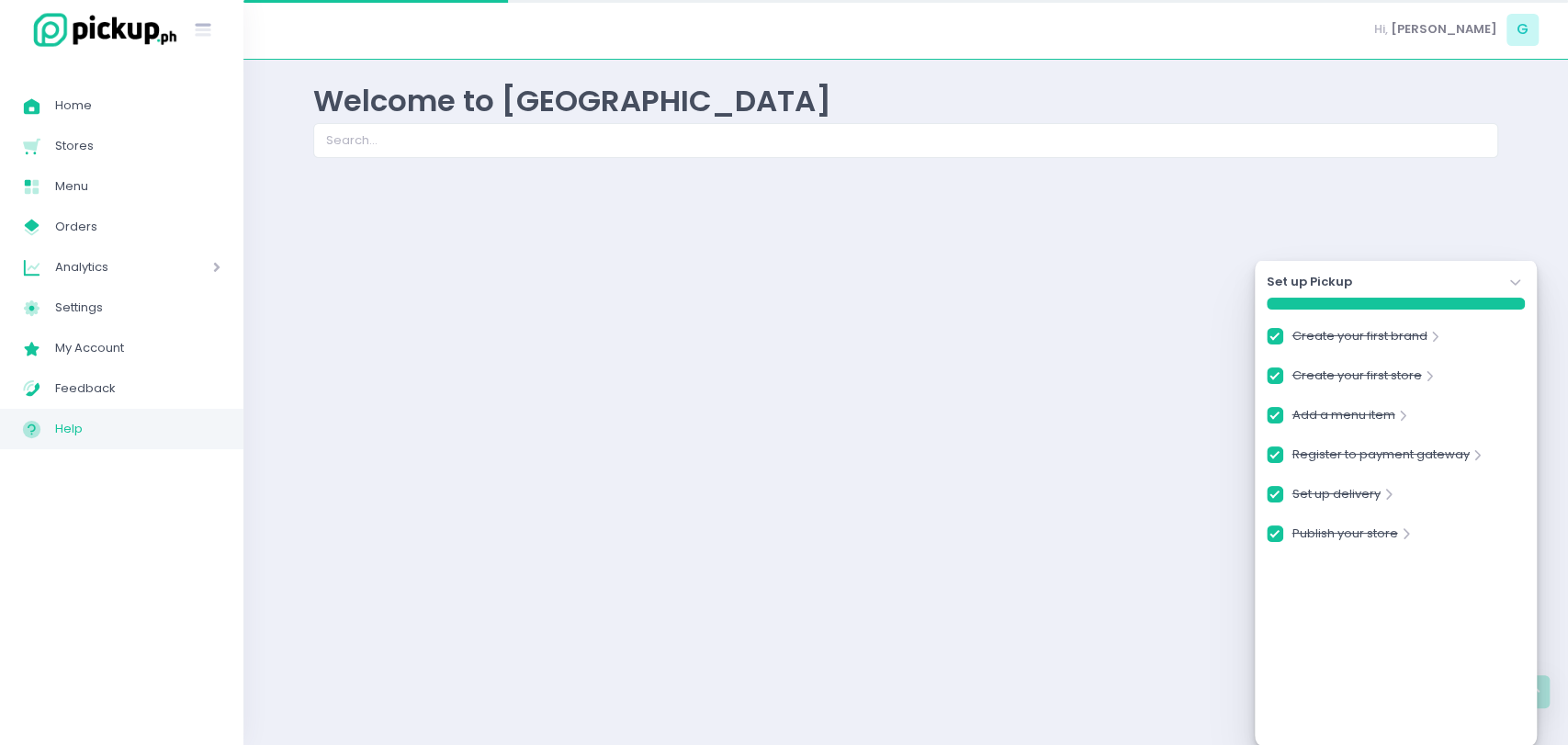 checkbox on "true" 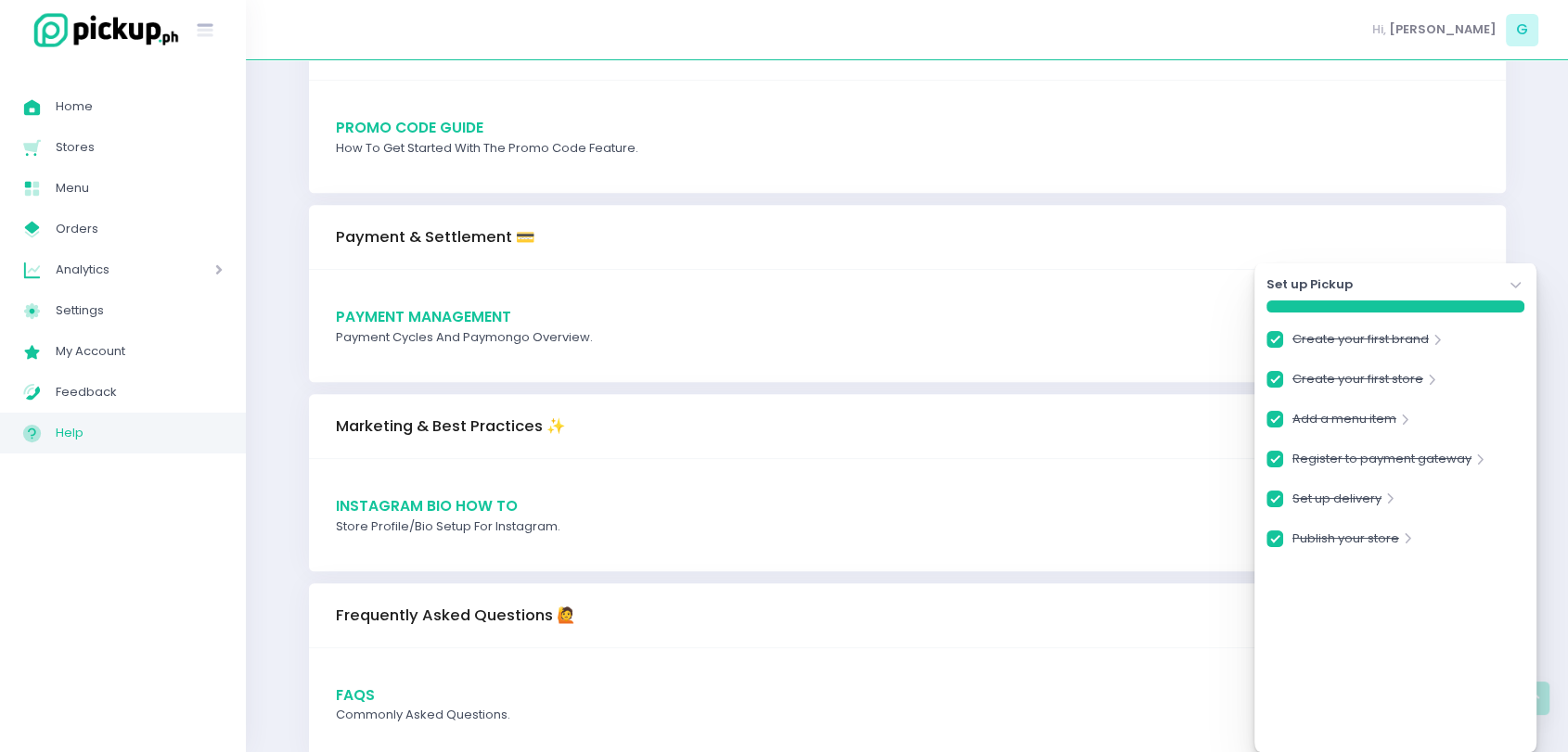 scroll, scrollTop: 1901, scrollLeft: 0, axis: vertical 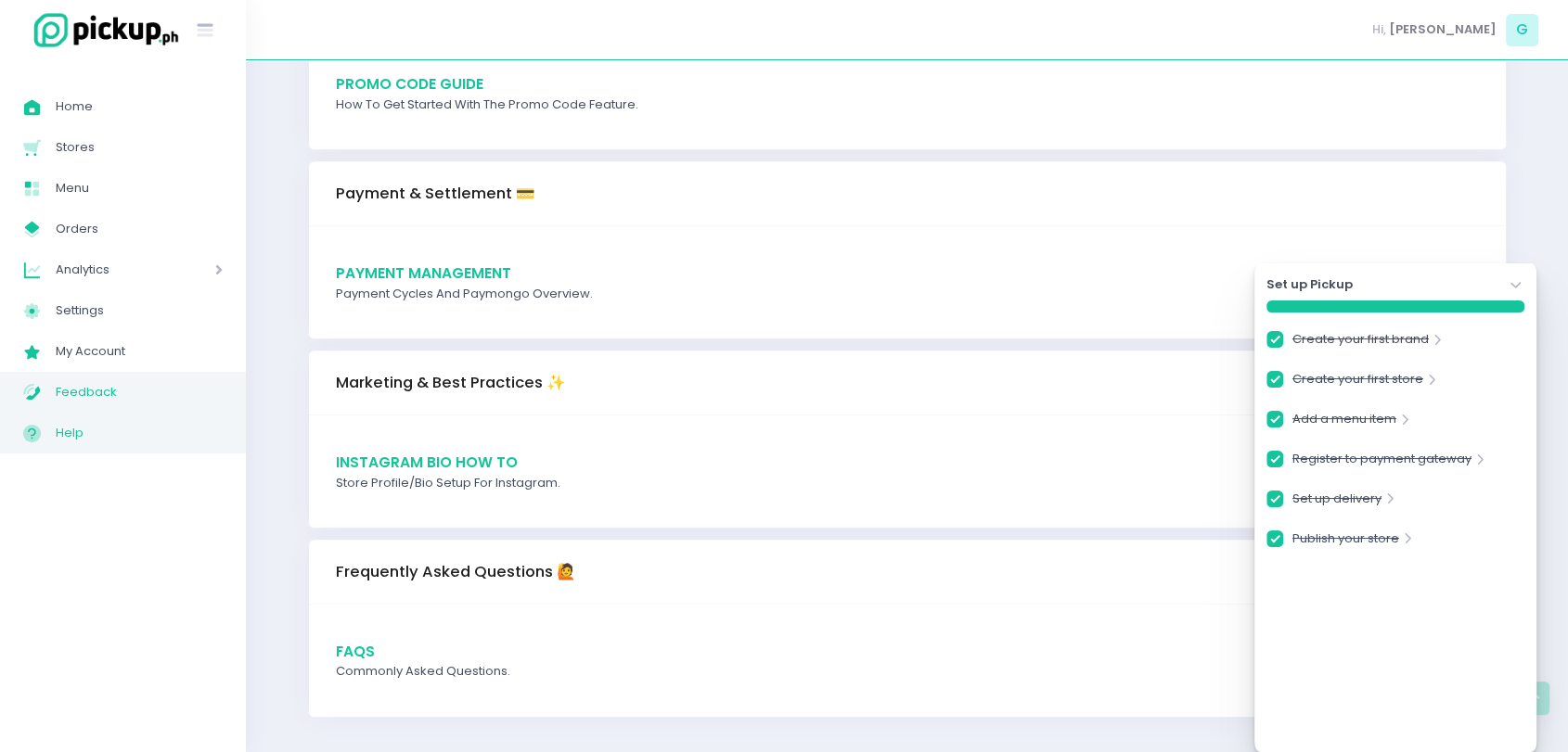 click on "Feedback" at bounding box center [139, 392] 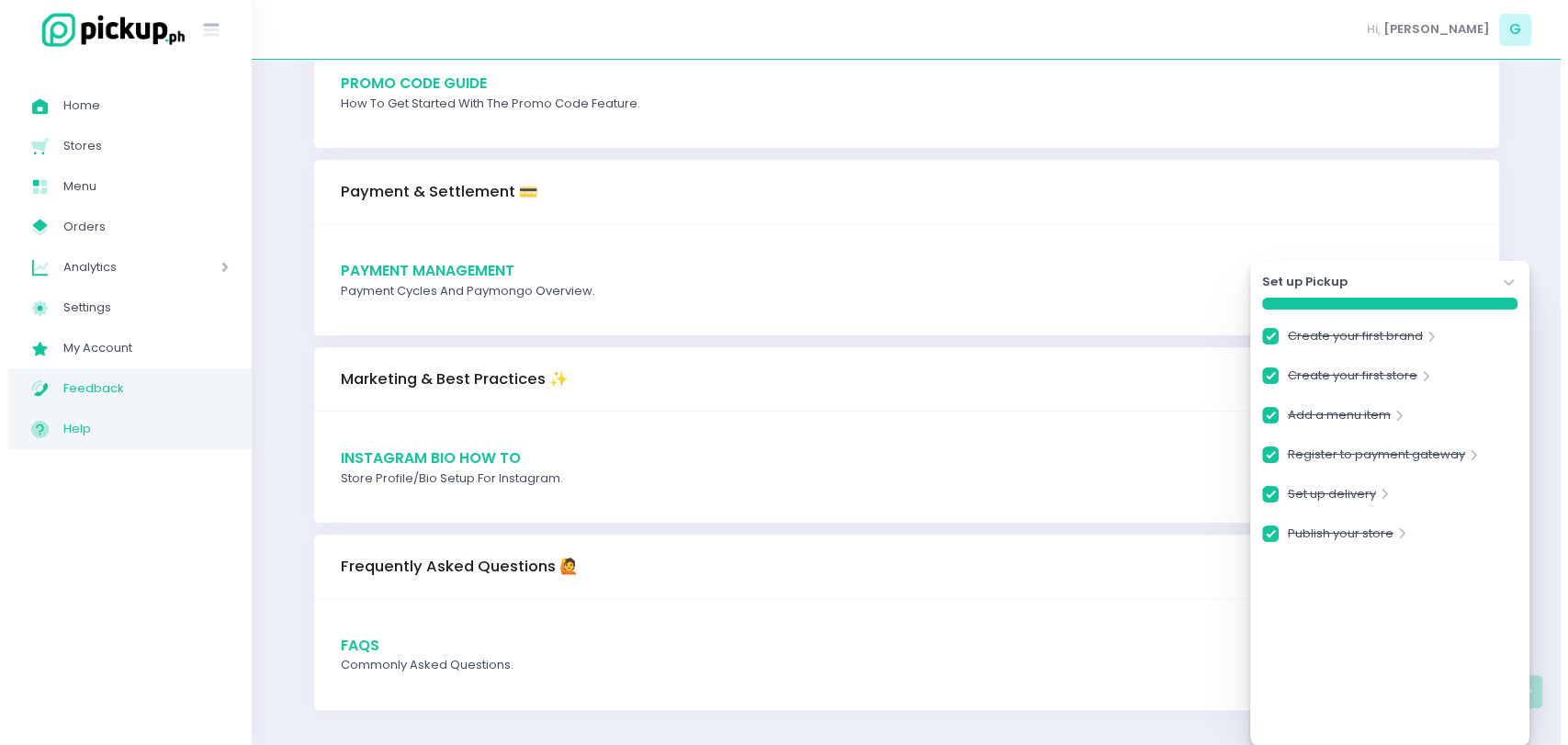 scroll, scrollTop: 0, scrollLeft: 0, axis: both 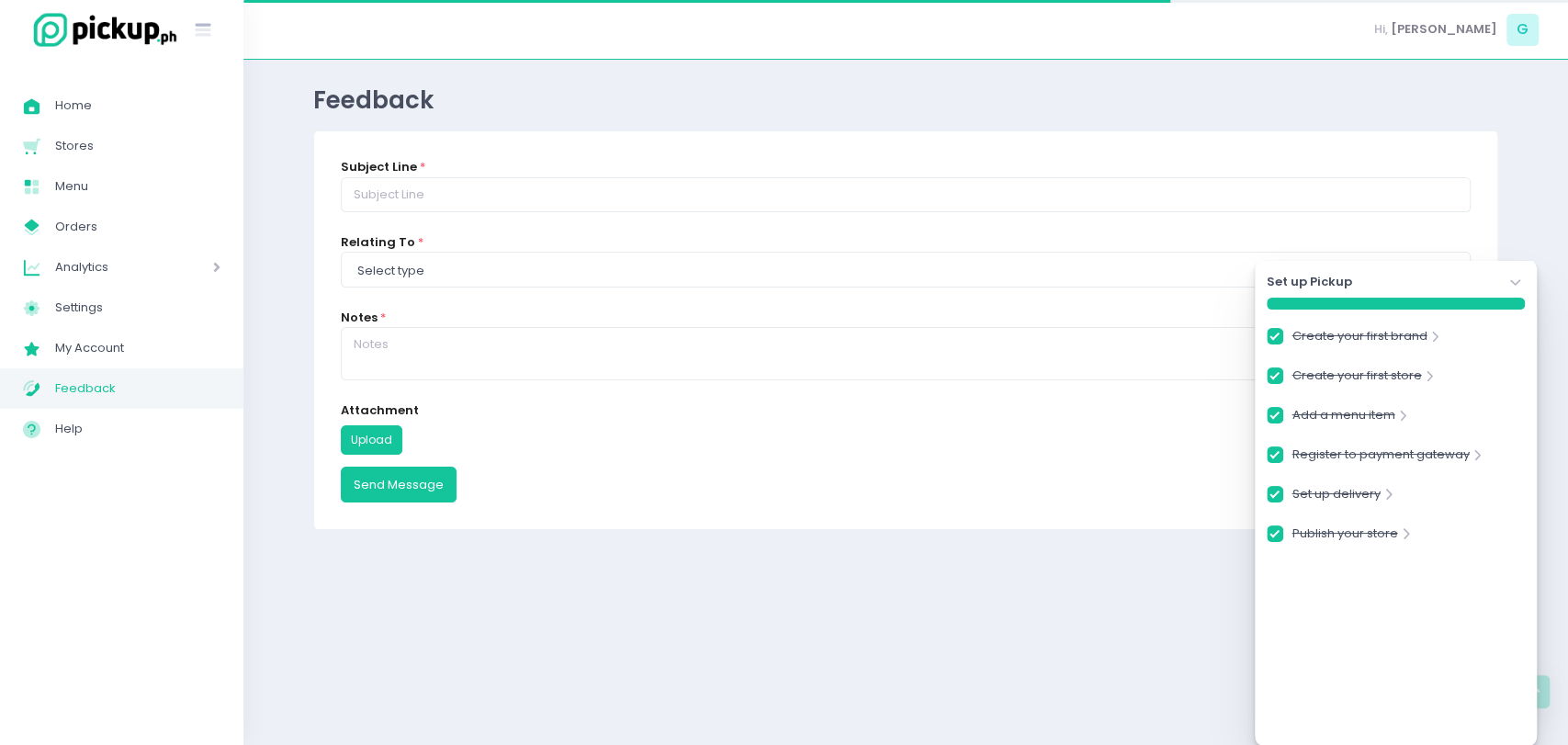 checkbox on "true" 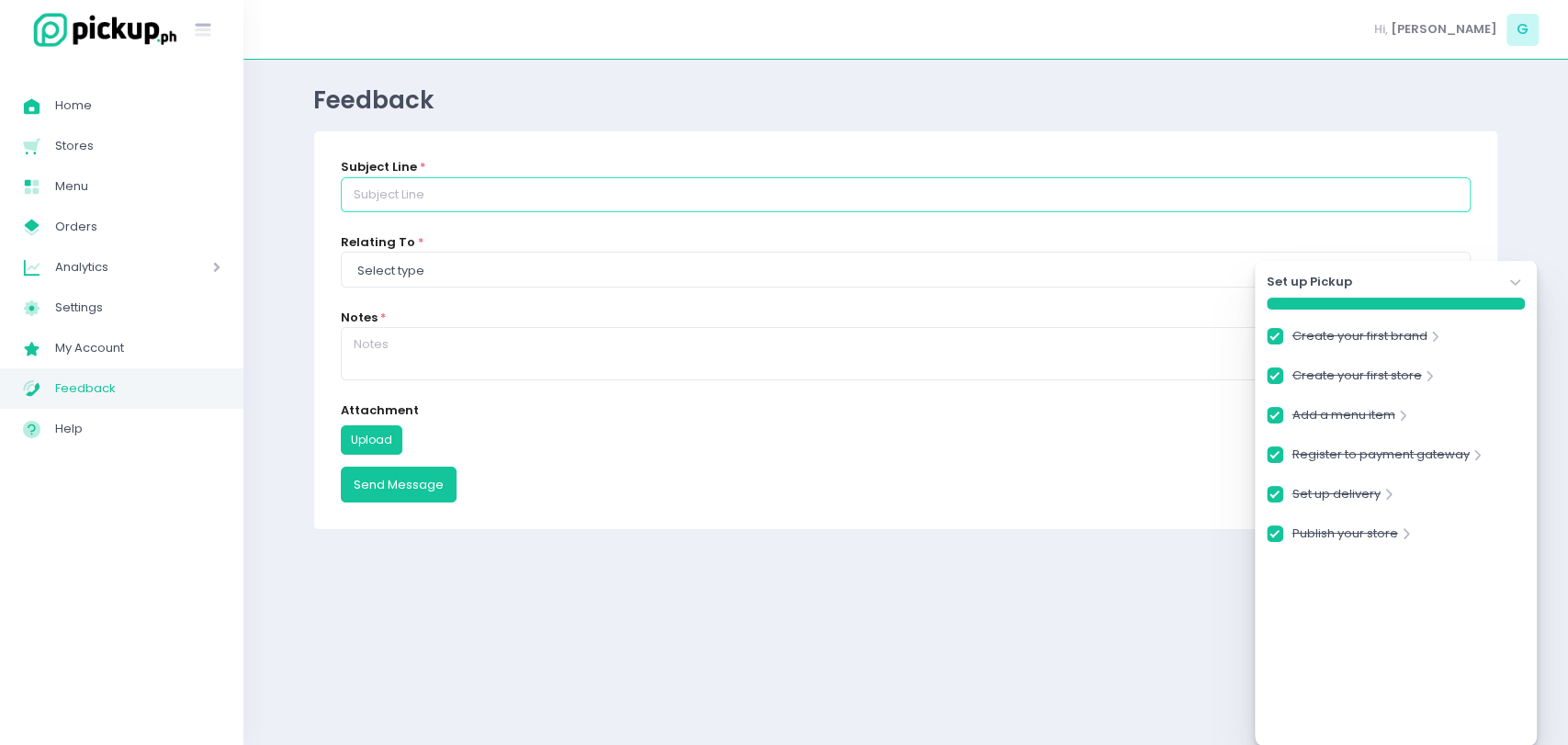 click at bounding box center [906, 195] 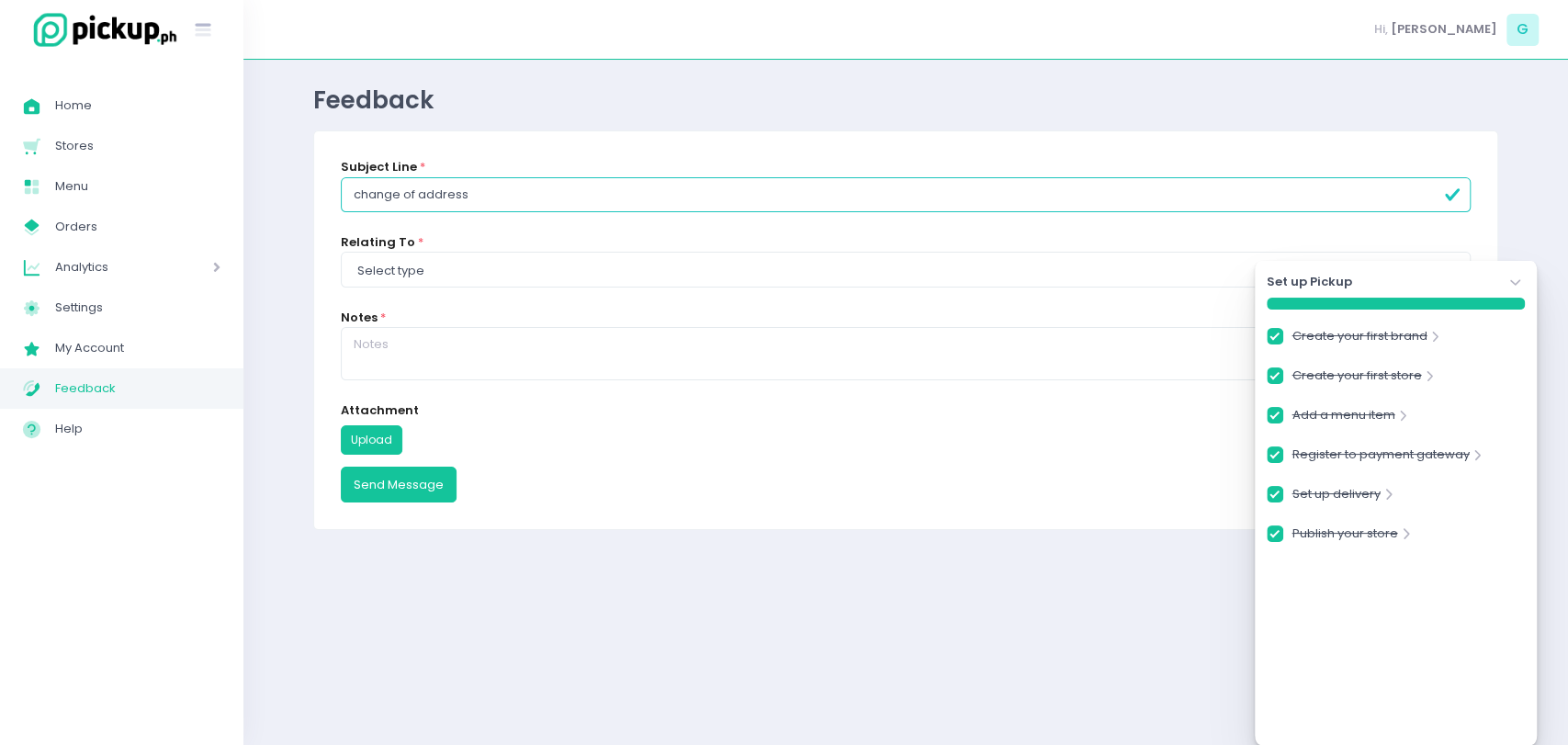 type on "change of address" 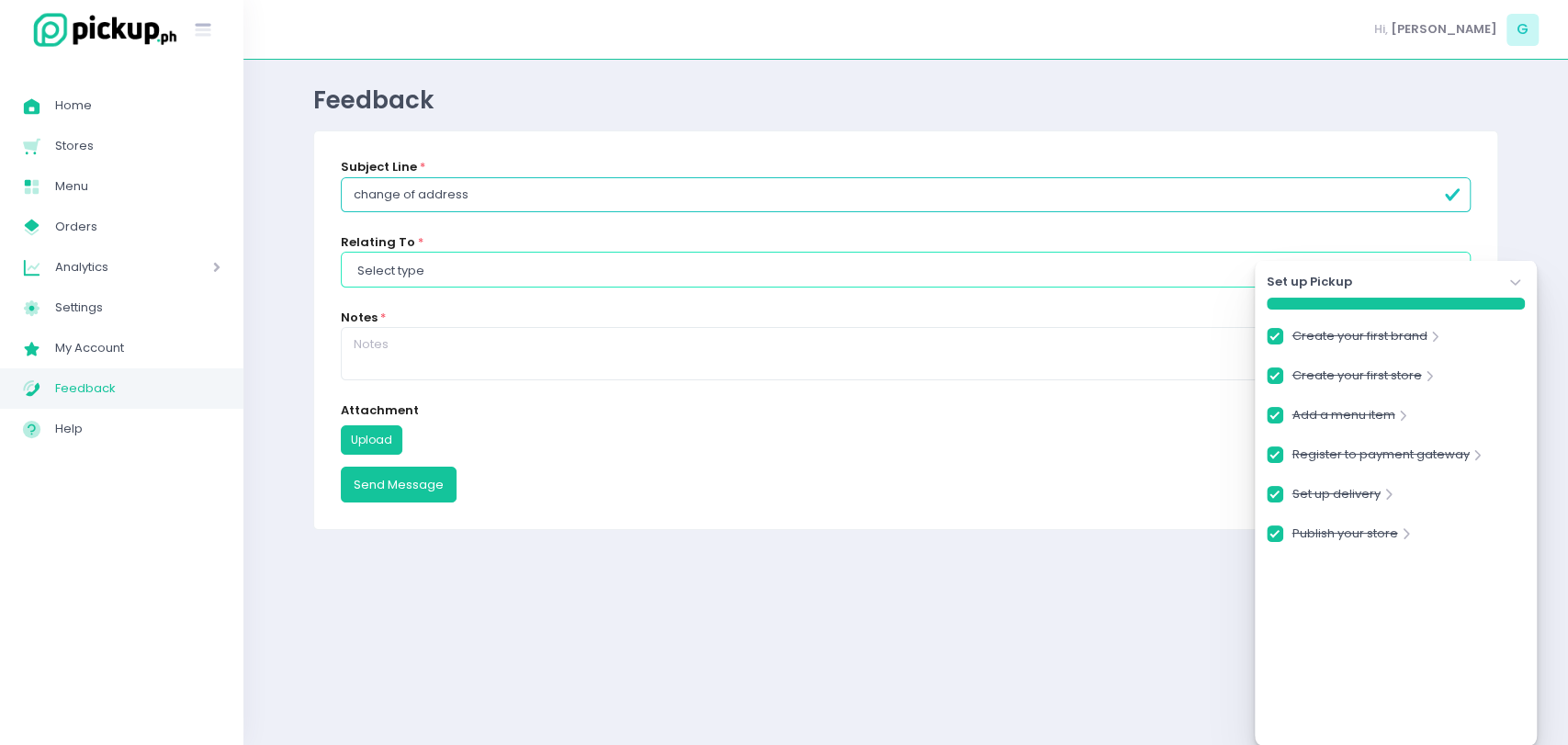 click on "Select type Report a bug Suggest a feature Ask a question" at bounding box center [906, 269] 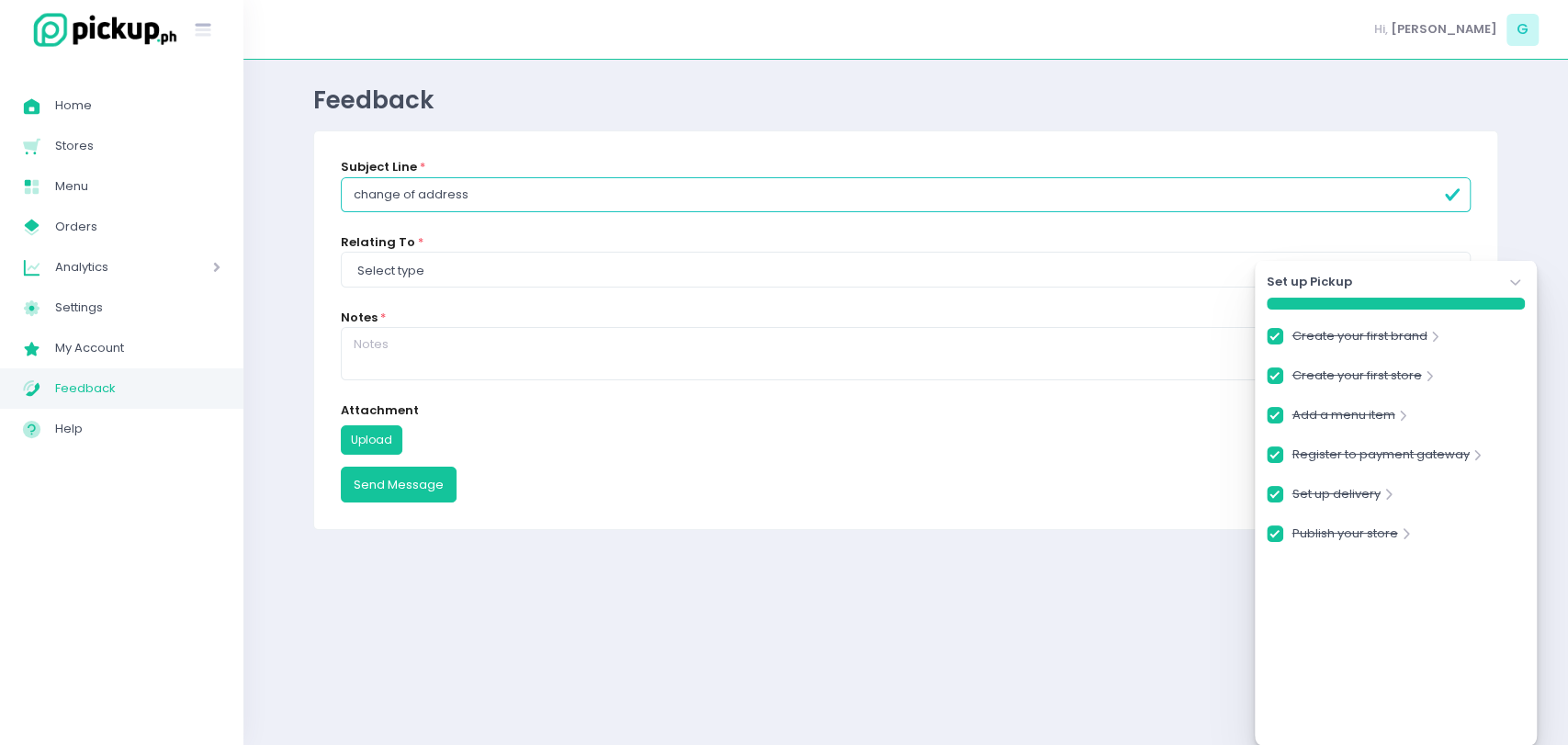 click on "Upload" at bounding box center [906, 440] 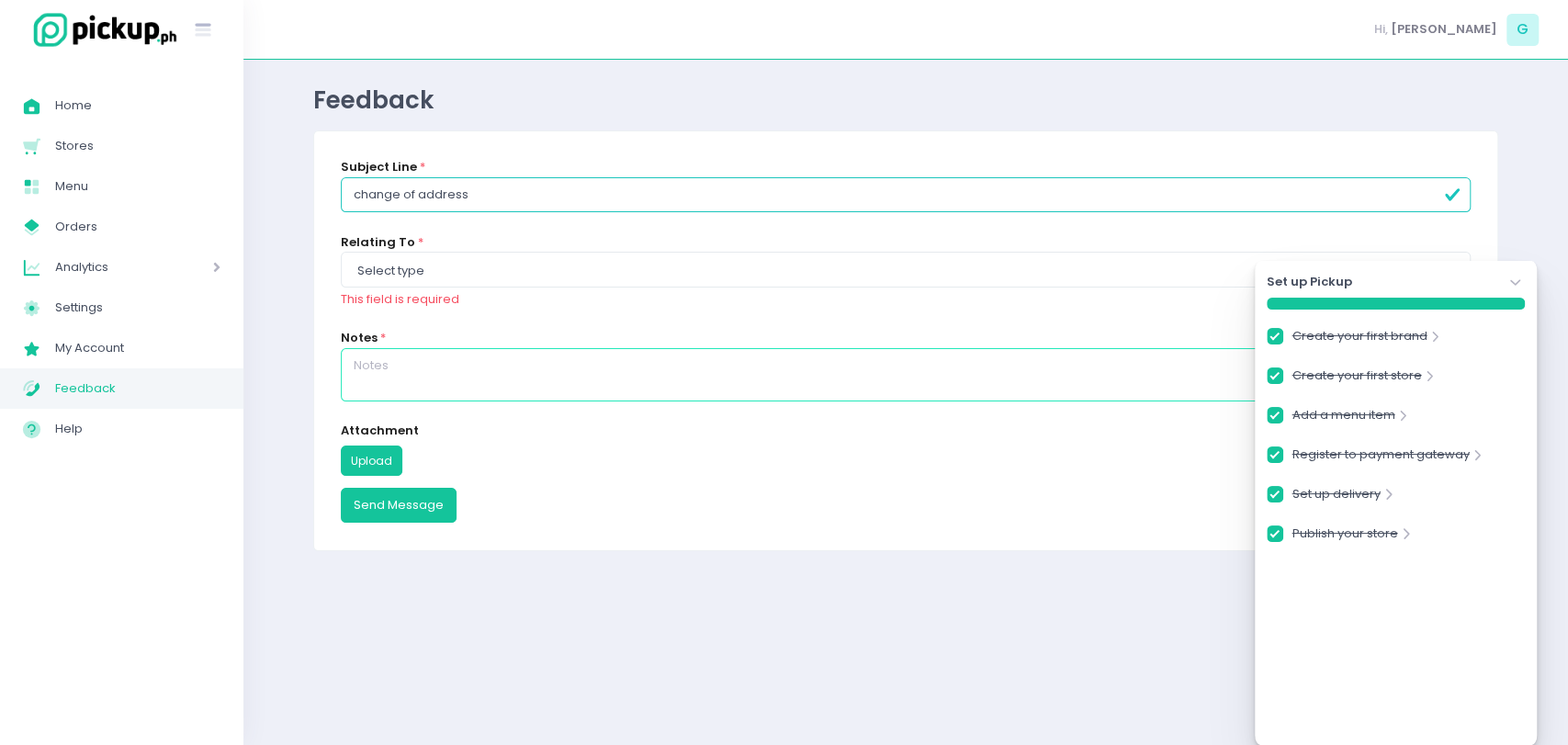 click at bounding box center [906, 375] 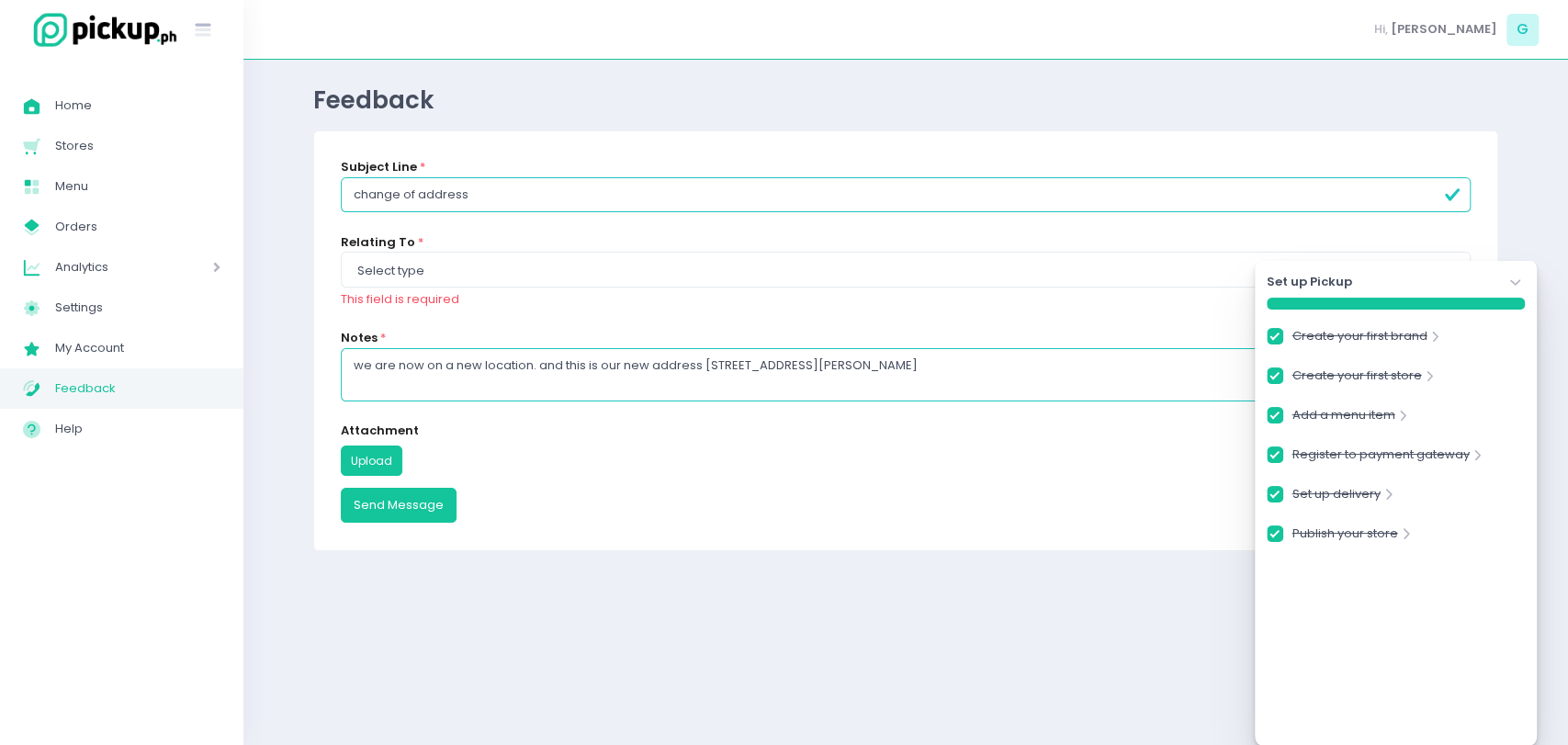 click on "we are now on a new location. and this is our new address [STREET_ADDRESS][PERSON_NAME]" at bounding box center [906, 375] 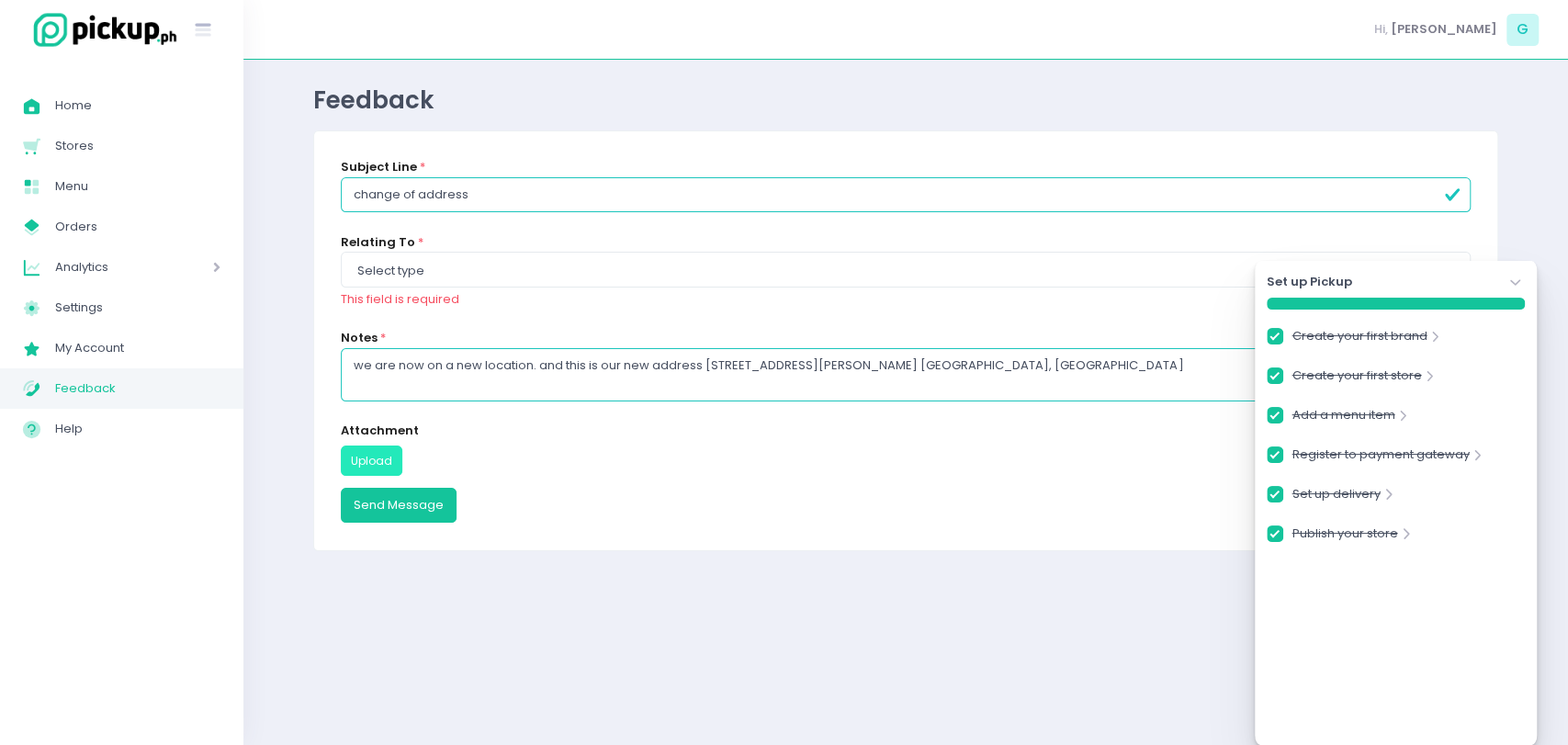 type on "we are now on a new location. and this is our new address [STREET_ADDRESS][PERSON_NAME] [GEOGRAPHIC_DATA], [GEOGRAPHIC_DATA]" 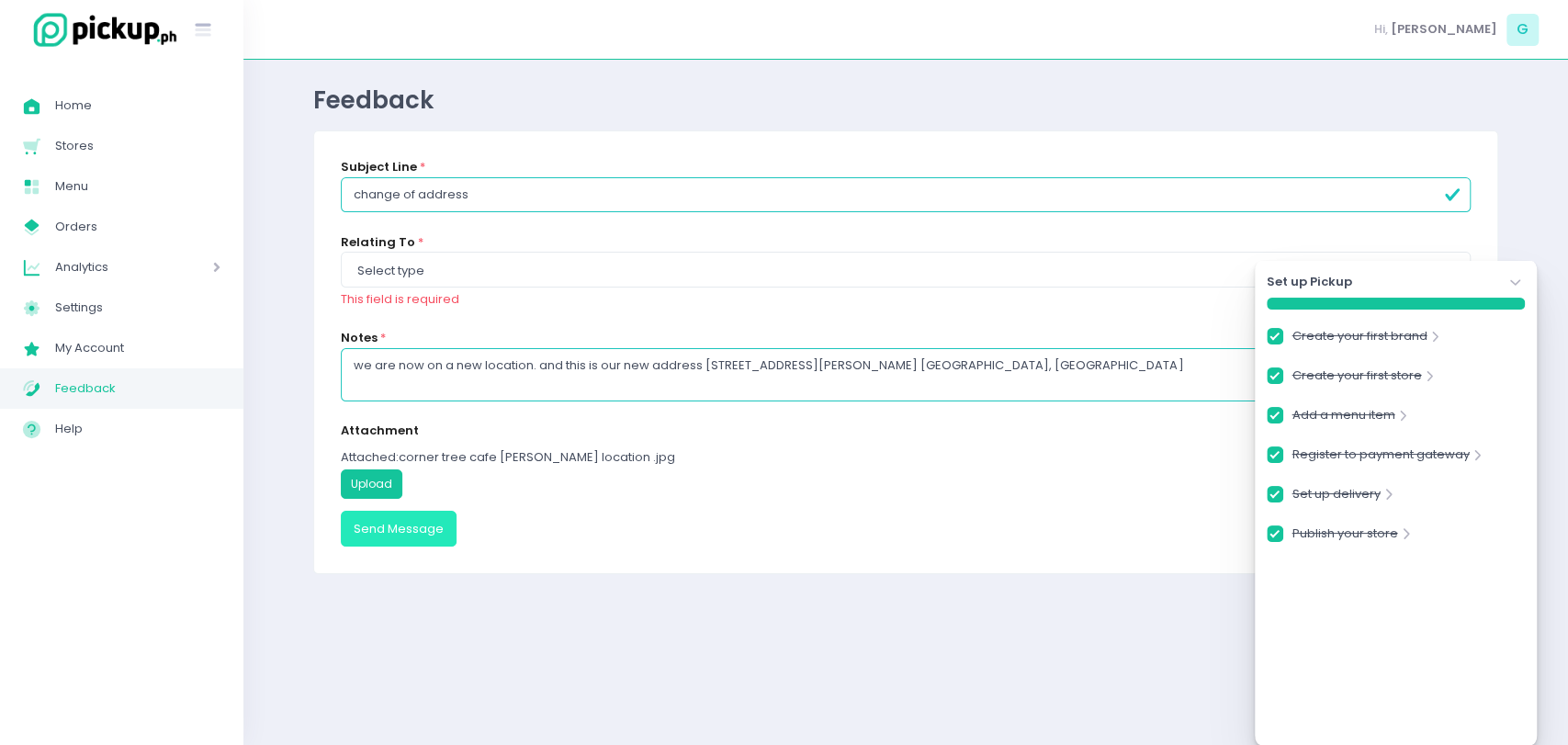 click on "Send Message" at bounding box center (399, 528) 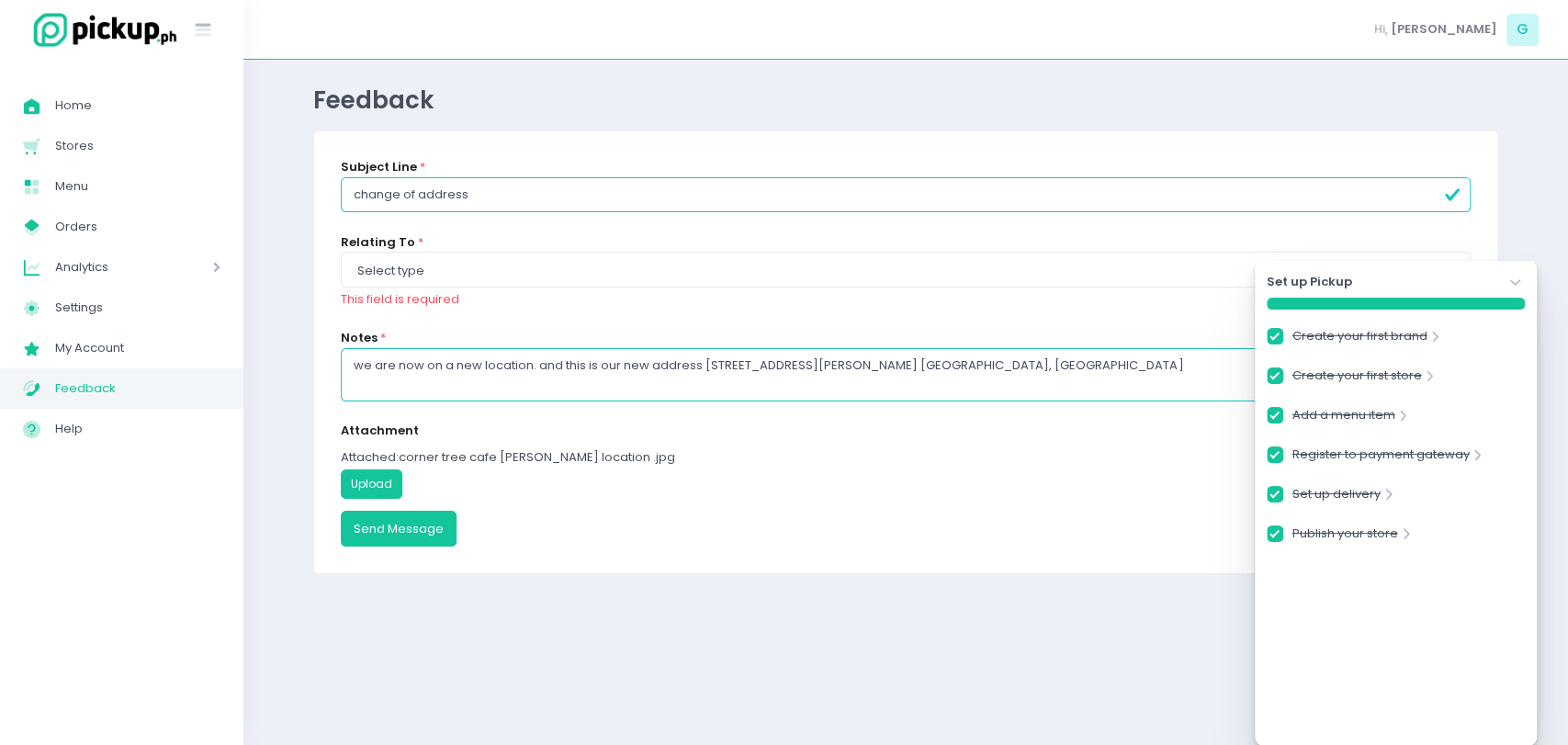 click on "Stockholm-icons / Navigation / Angle-down Created with Sketch." 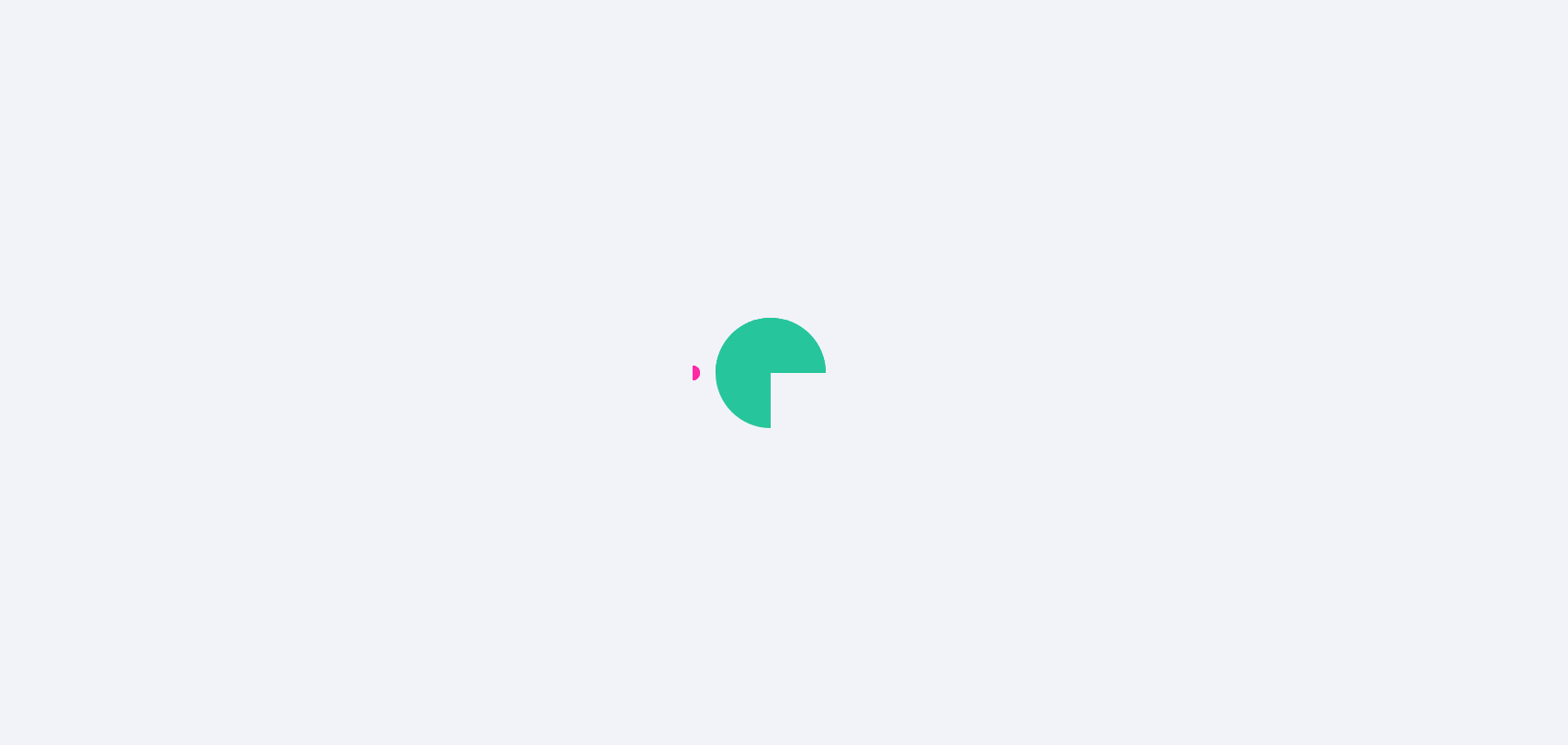 scroll, scrollTop: 0, scrollLeft: 0, axis: both 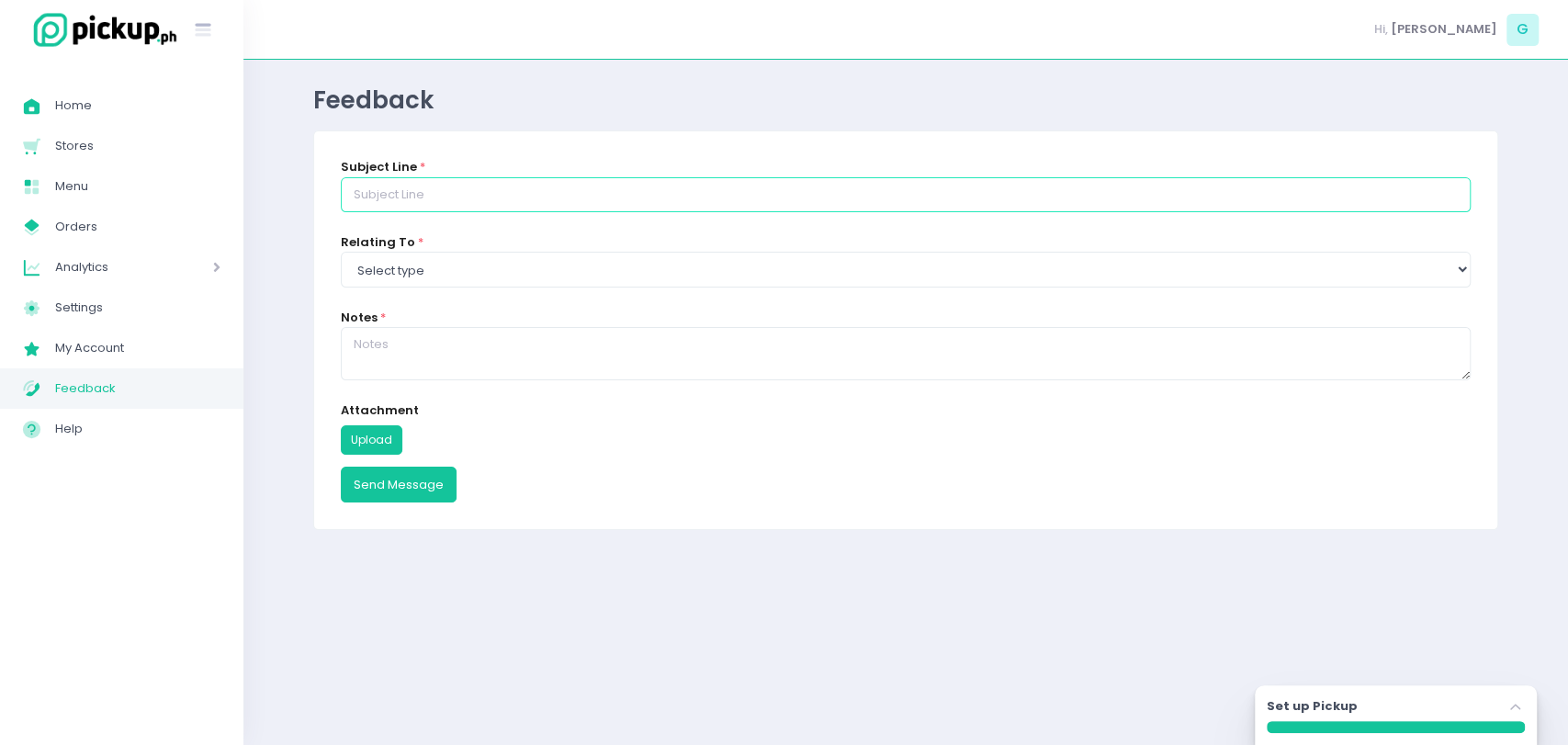 click at bounding box center [906, 195] 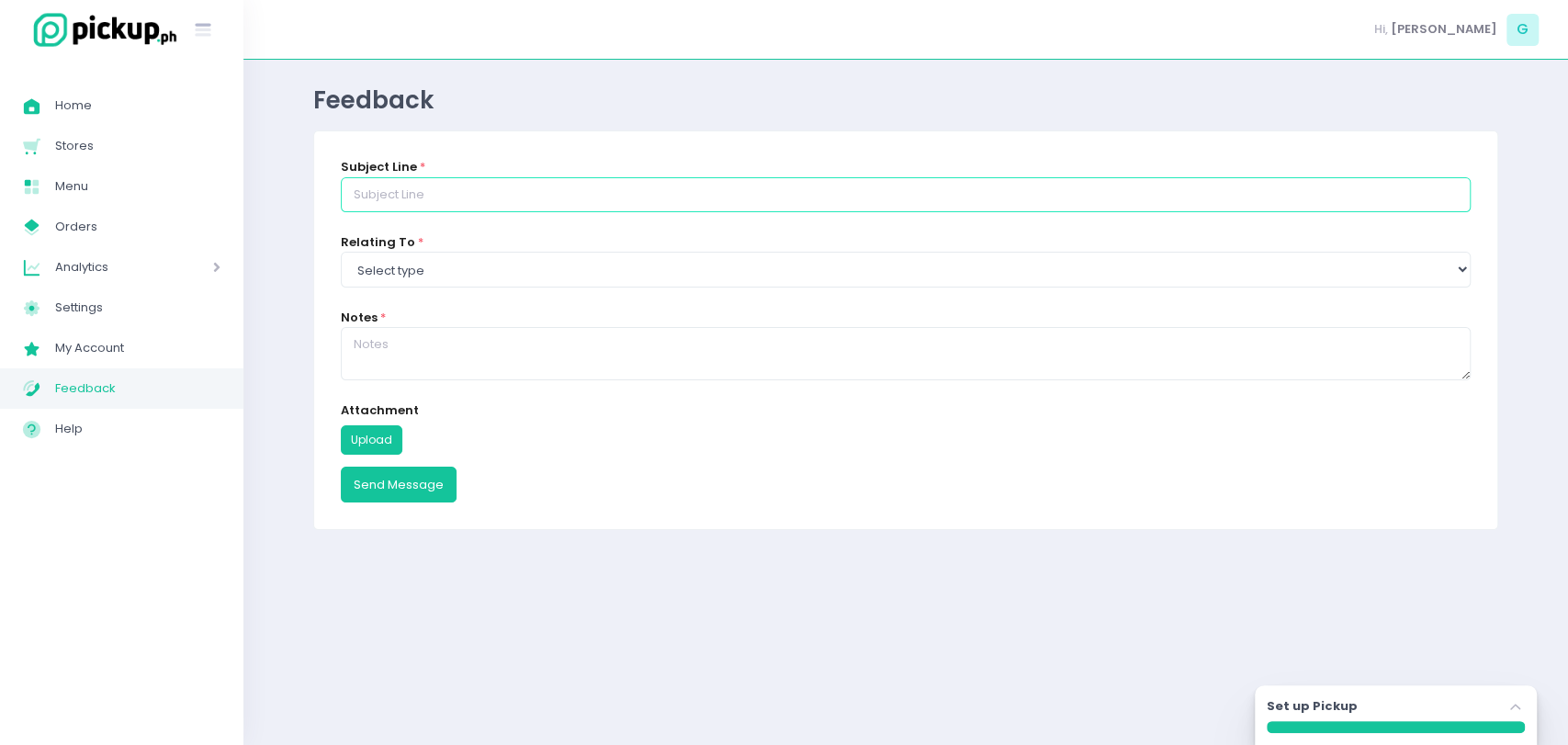 type on "change of address" 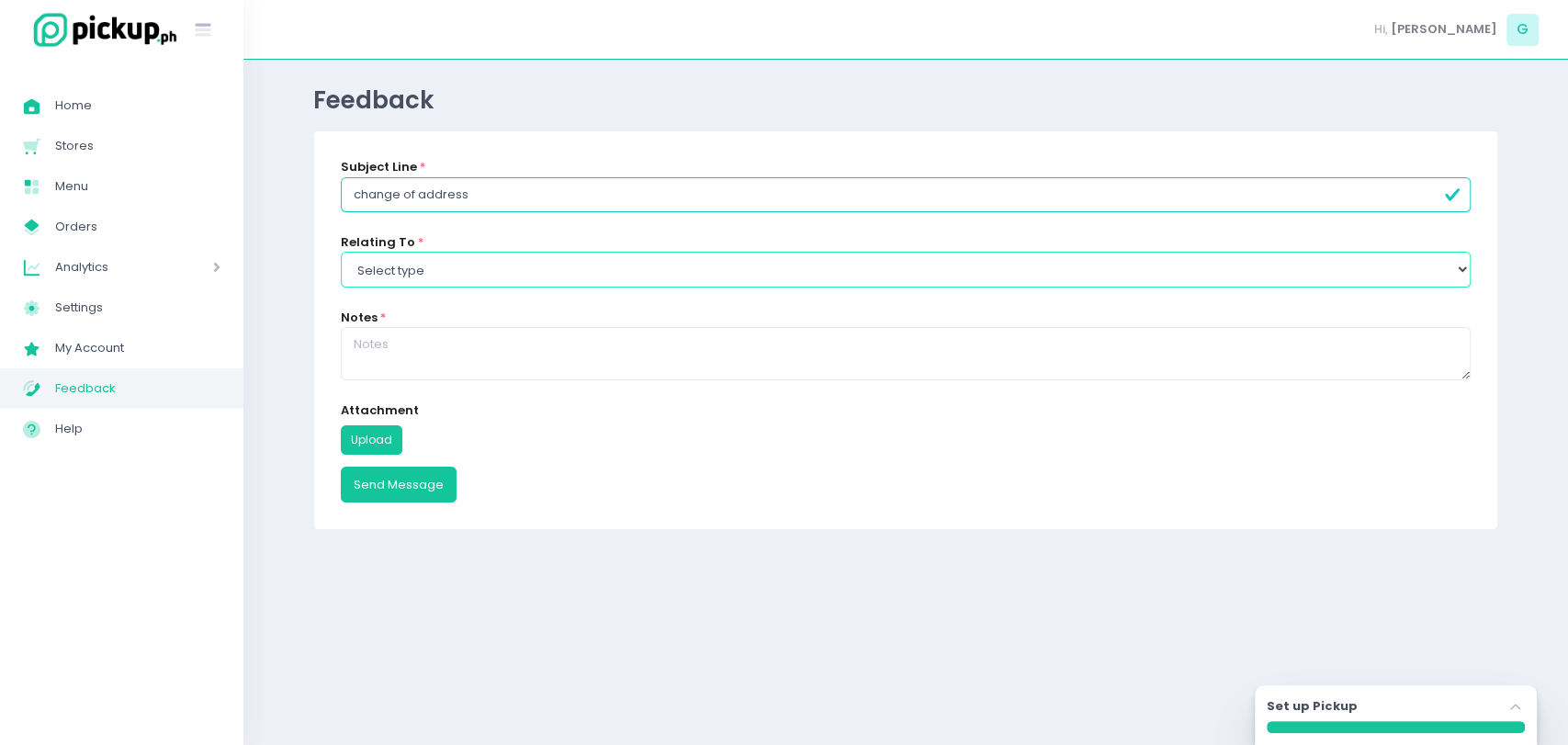 click on "Select type Report a bug Suggest a feature Ask a question" at bounding box center (906, 269) 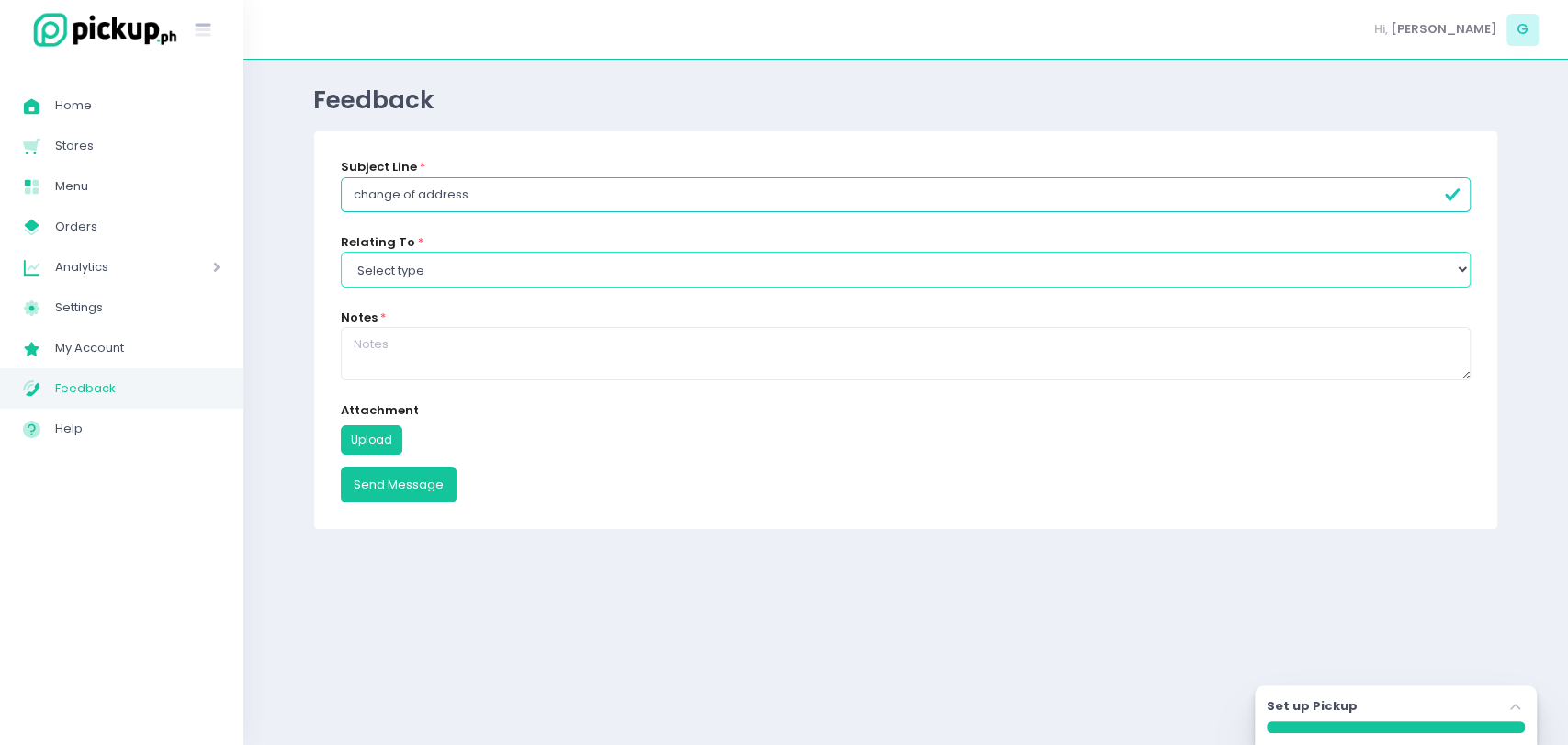 select on "Ask a question" 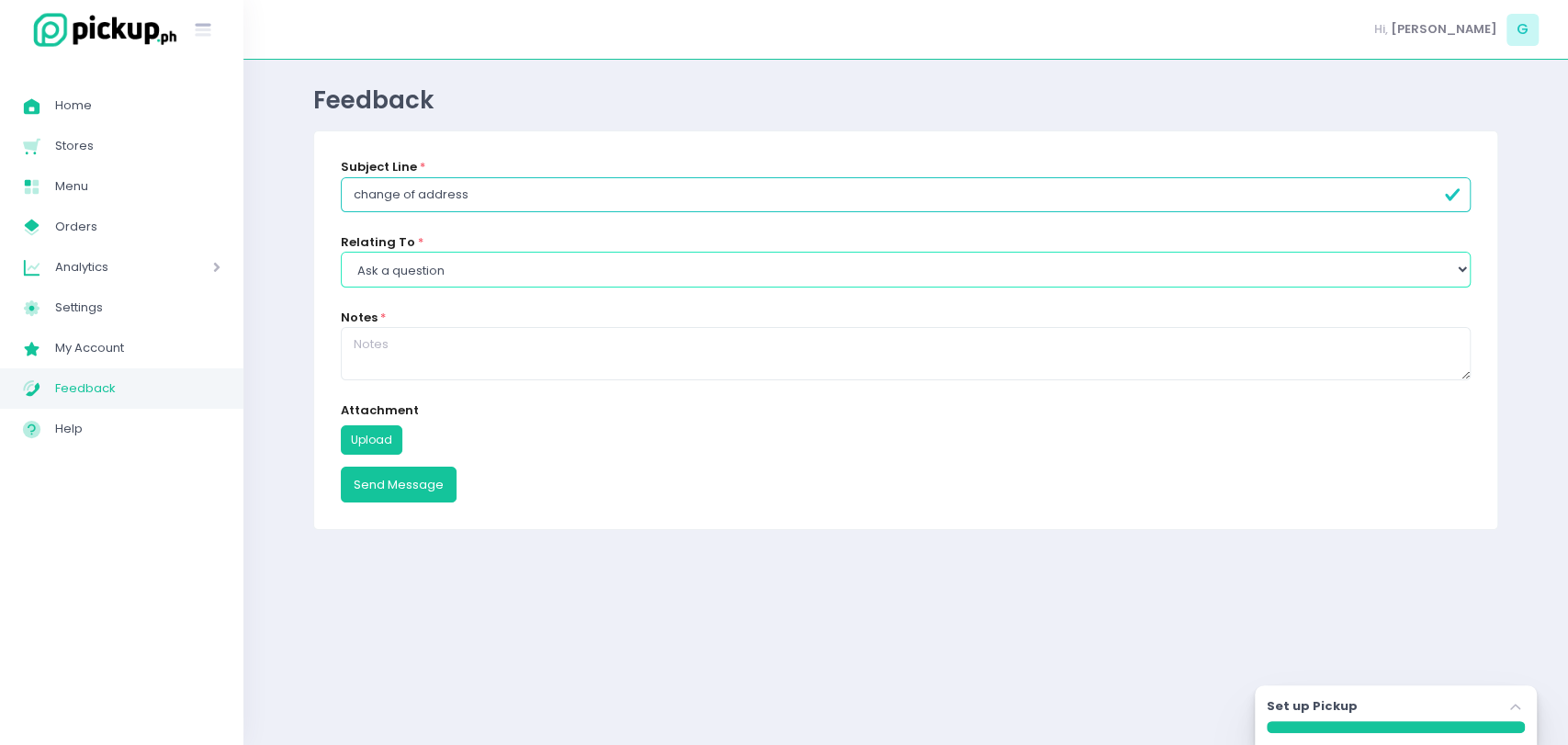 click on "Select type Report a bug Suggest a feature Ask a question" at bounding box center [906, 269] 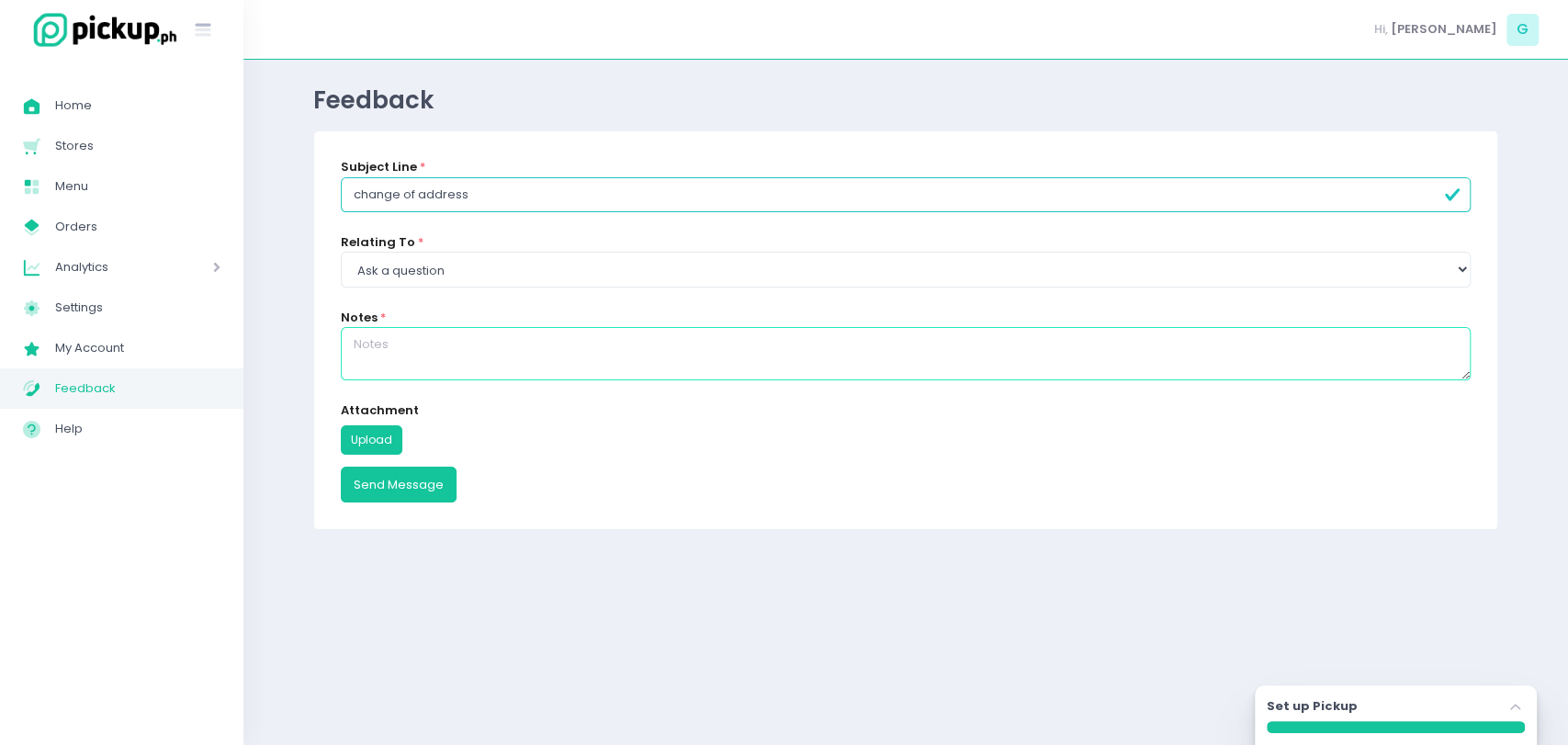 click at bounding box center [906, 354] 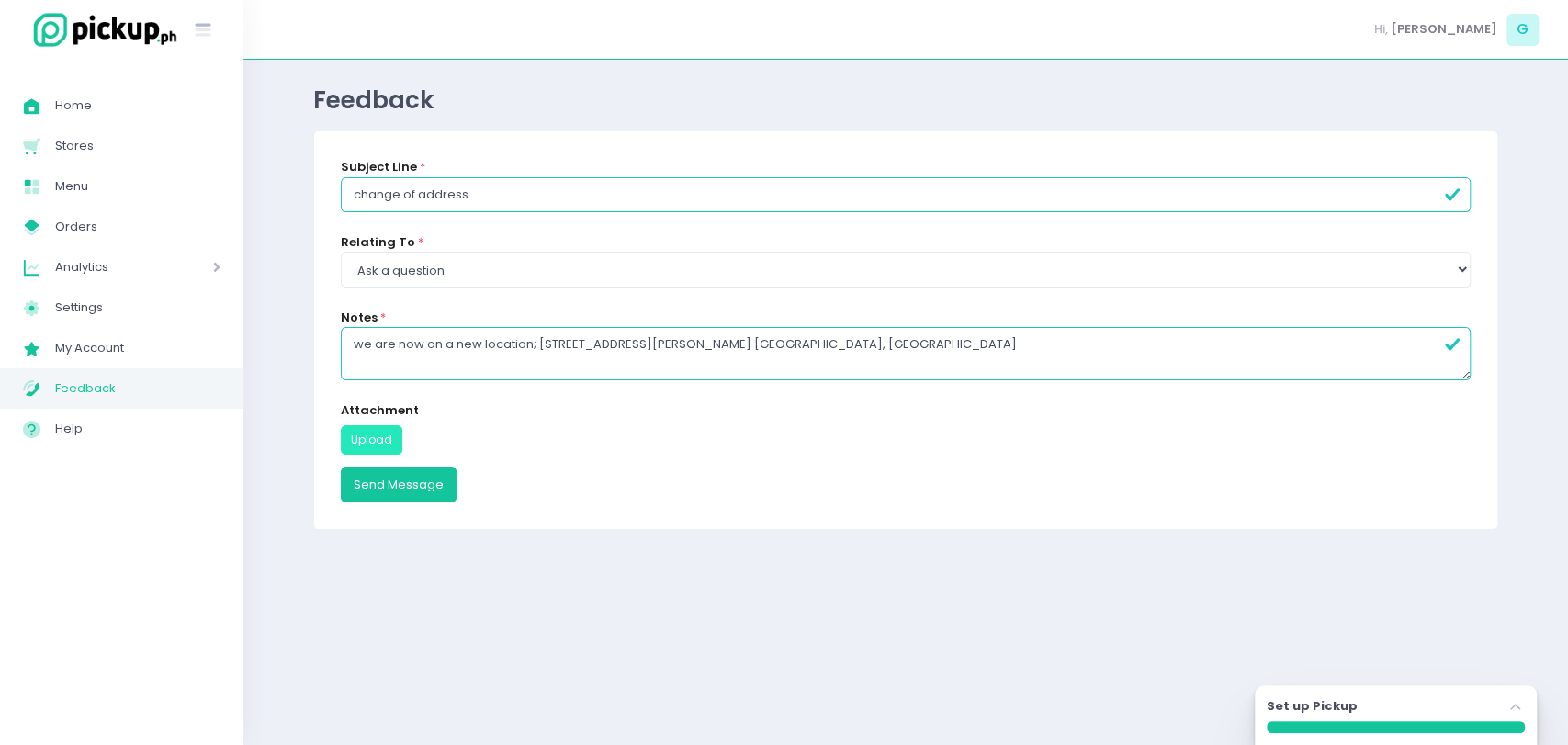 type on "we are now on a new location; Unit 202, 5782 Felipe St., JVR Bldg., Brgy. Poblacion, Makati City" 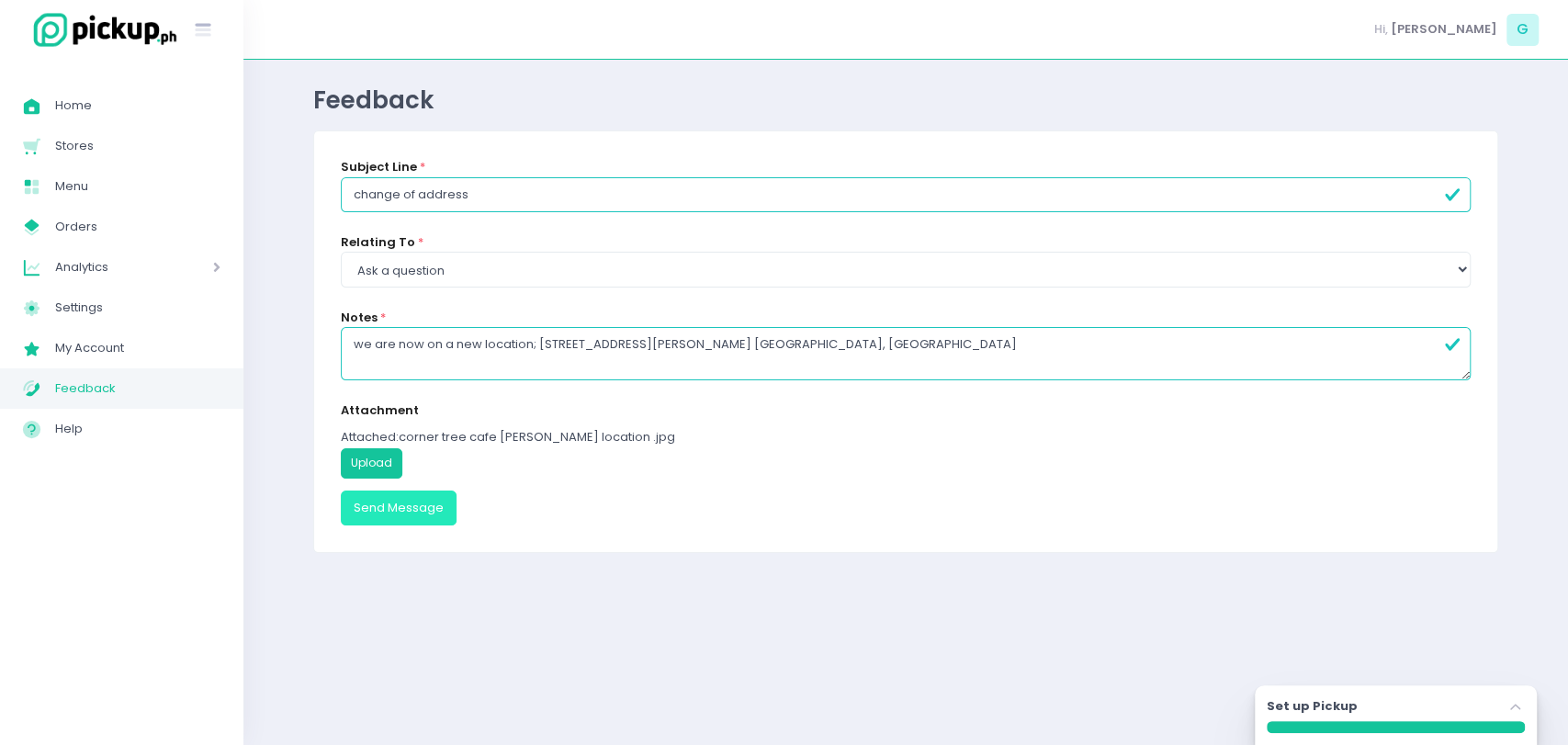 click on "Send Message" at bounding box center [399, 508] 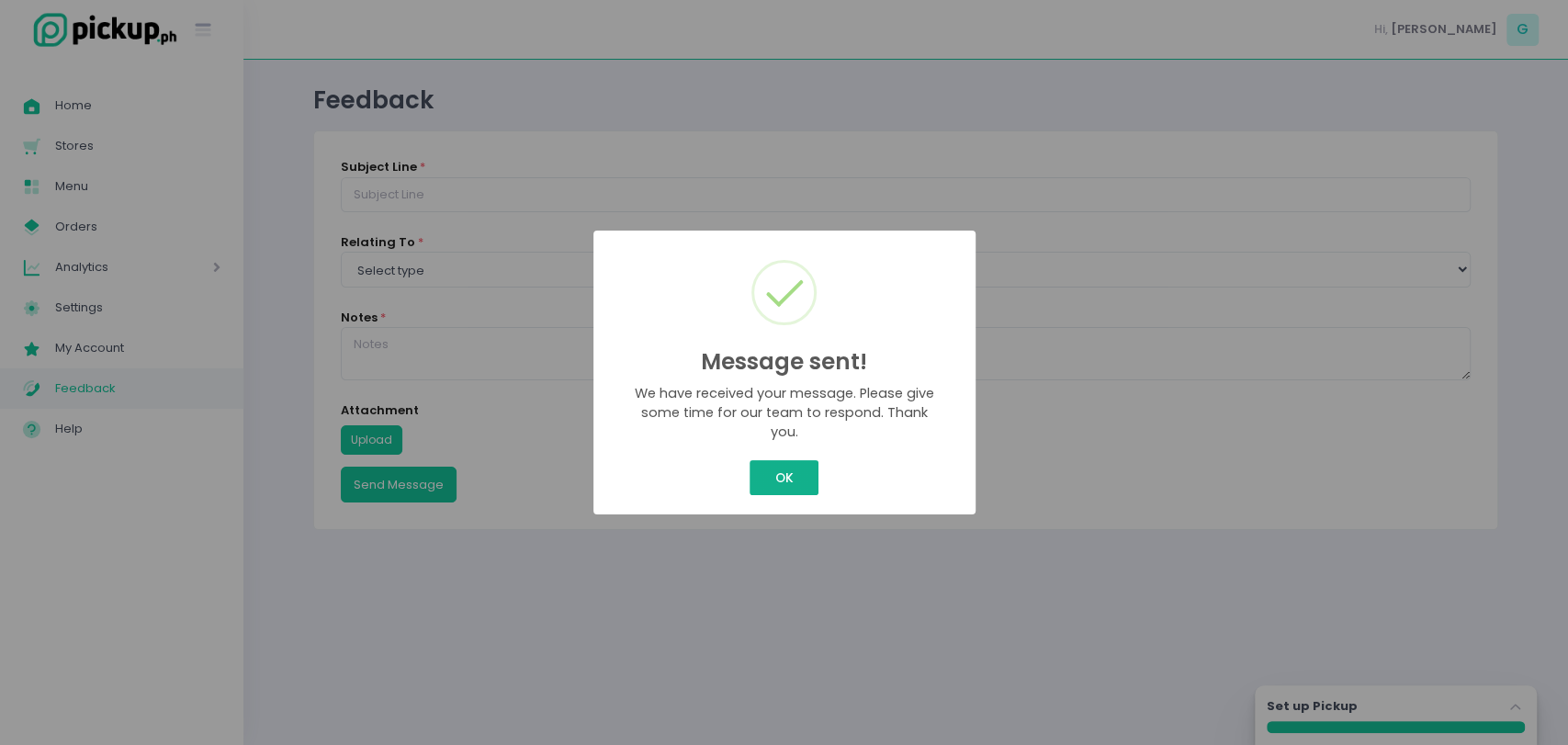 click on "OK" at bounding box center (784, 478) 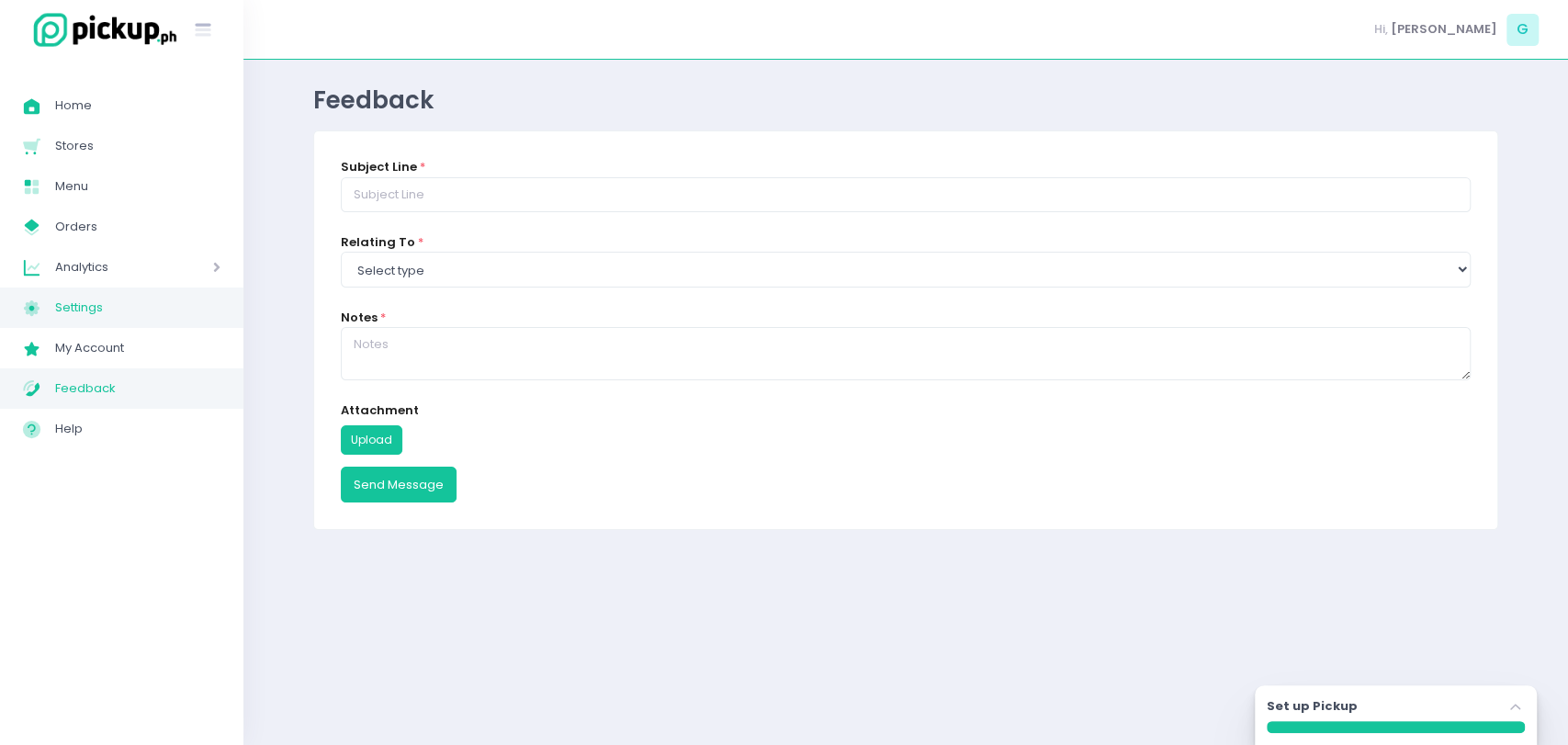 click on "Settings" at bounding box center [138, 308] 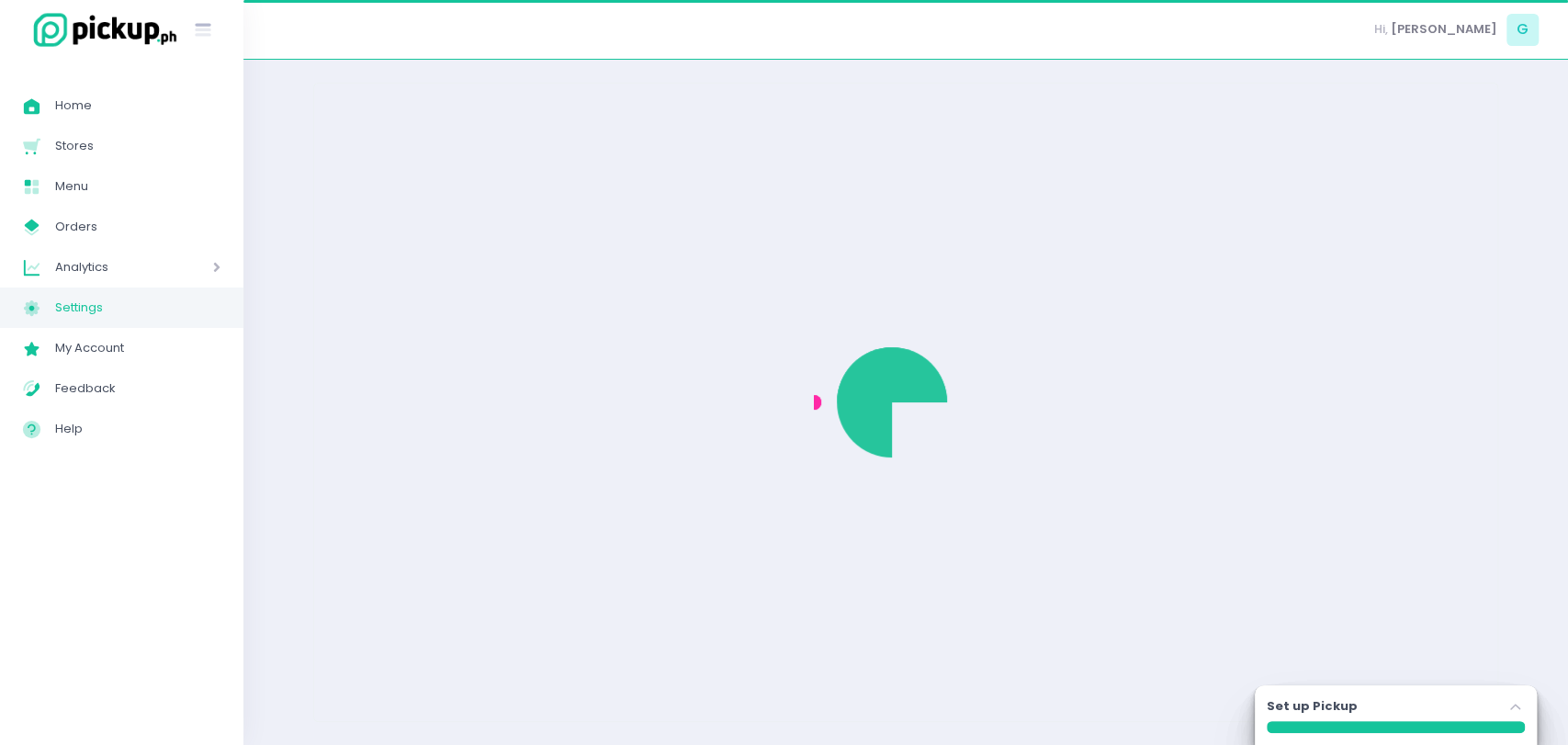 select on "active" 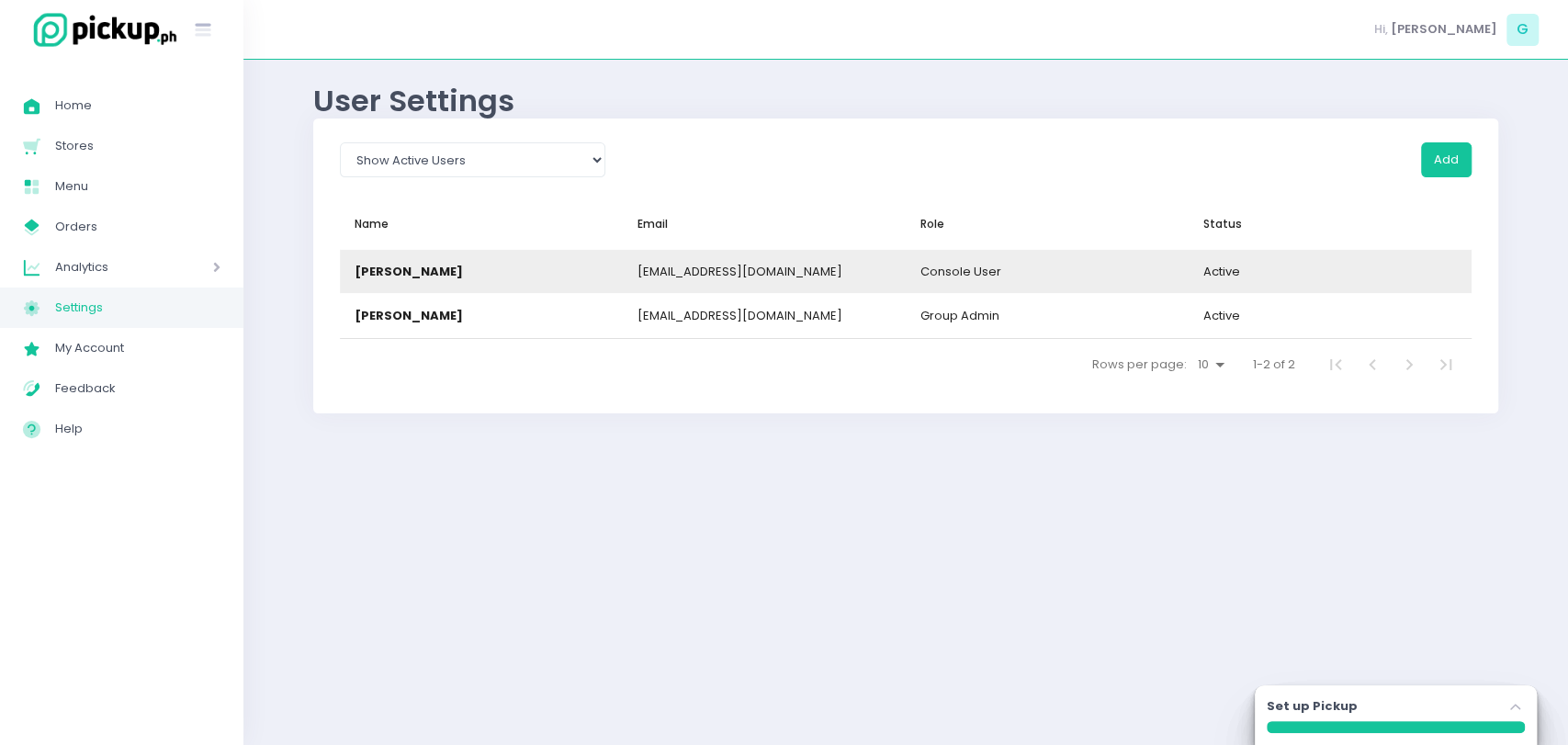 click on "Mylene Divina" at bounding box center (409, 272) 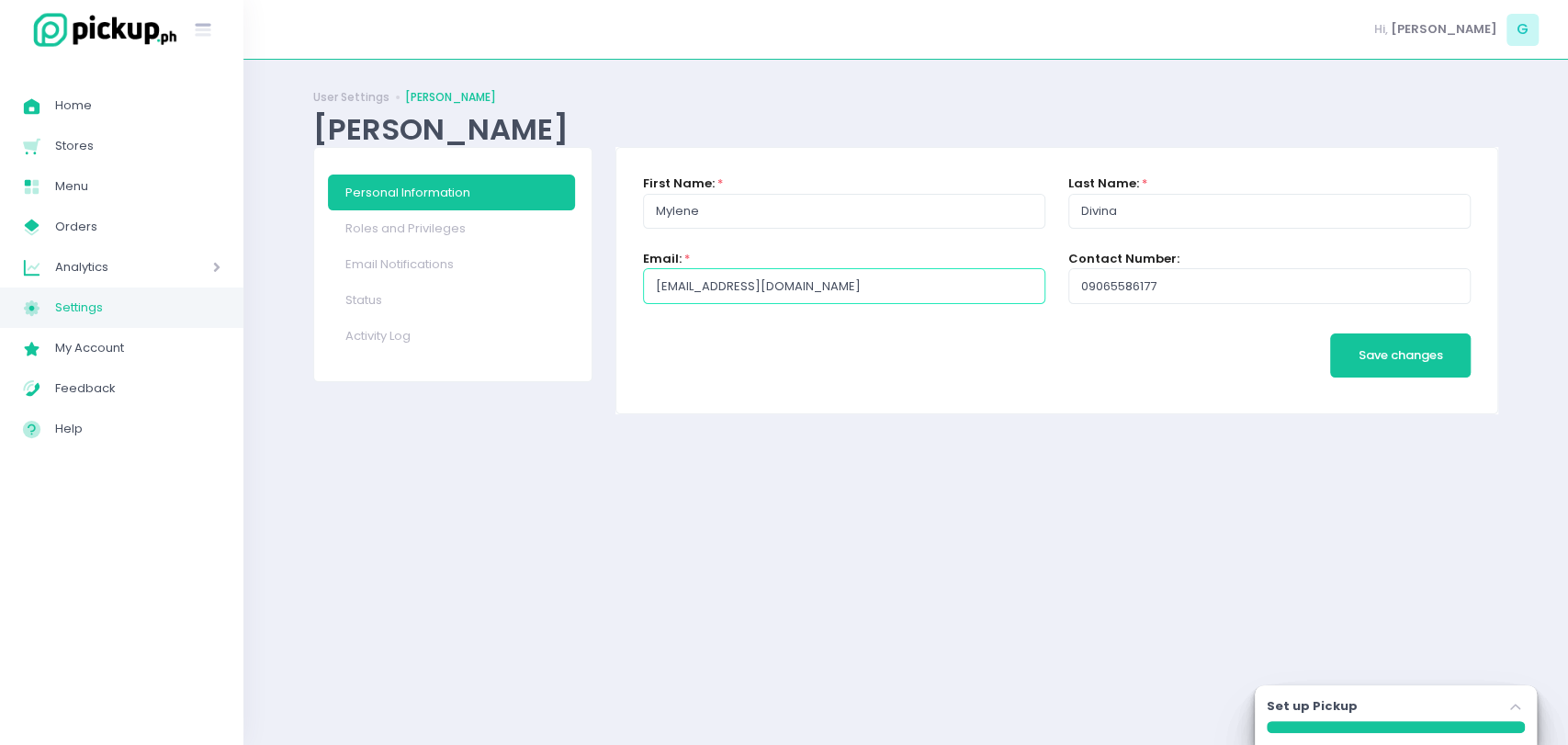 click on "ctc.jupiter@gmail.com" at bounding box center [844, 286] 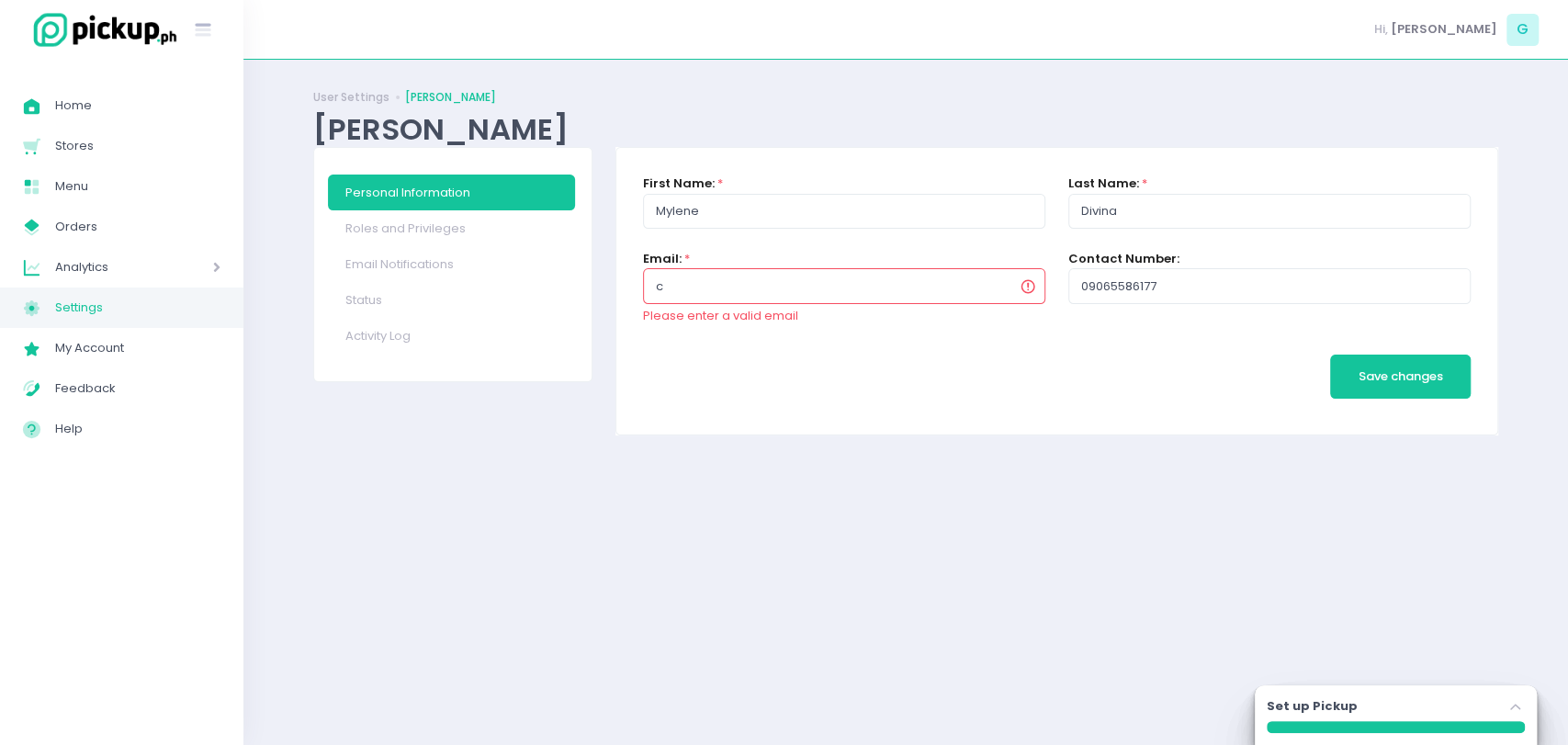 type on "[EMAIL_ADDRESS][DOMAIN_NAME]" 